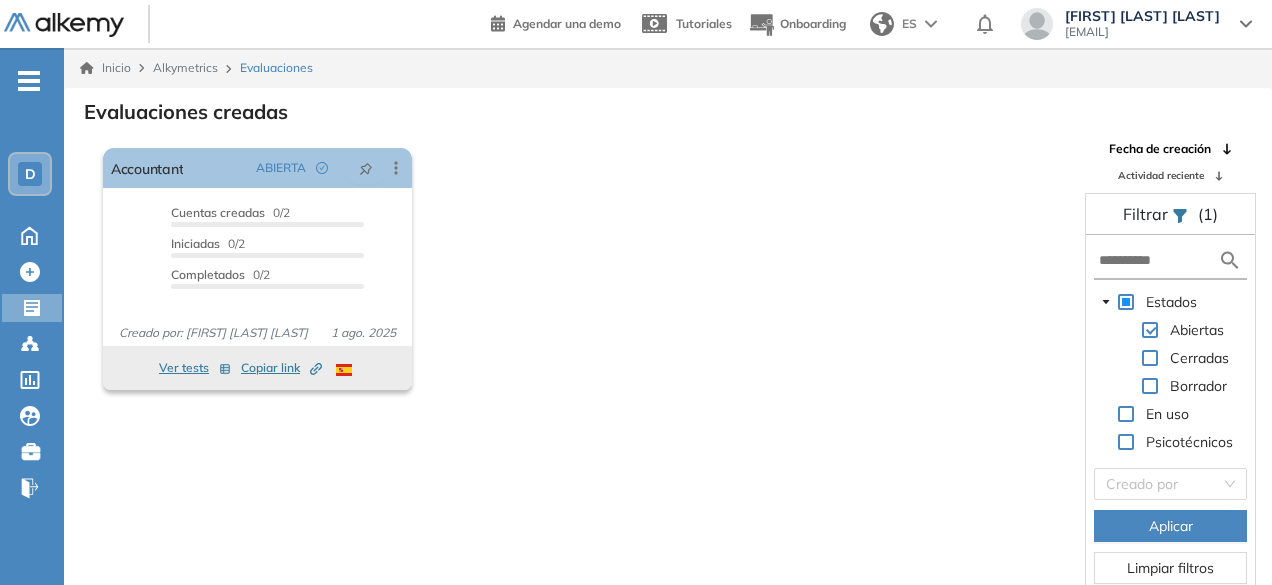 scroll, scrollTop: 48, scrollLeft: 0, axis: vertical 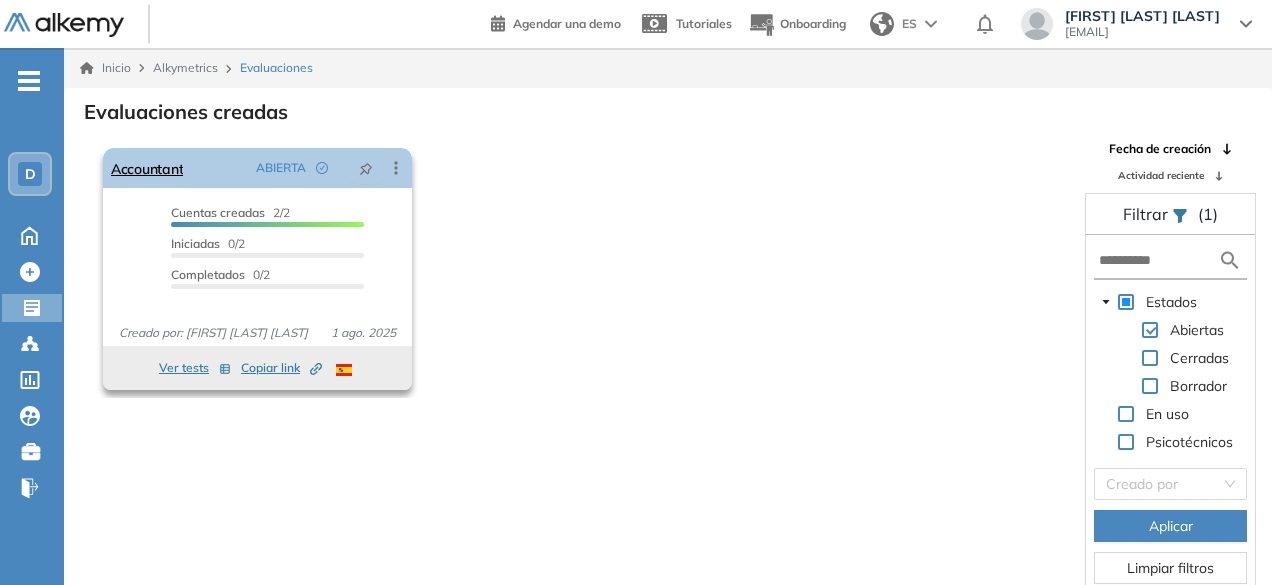 click 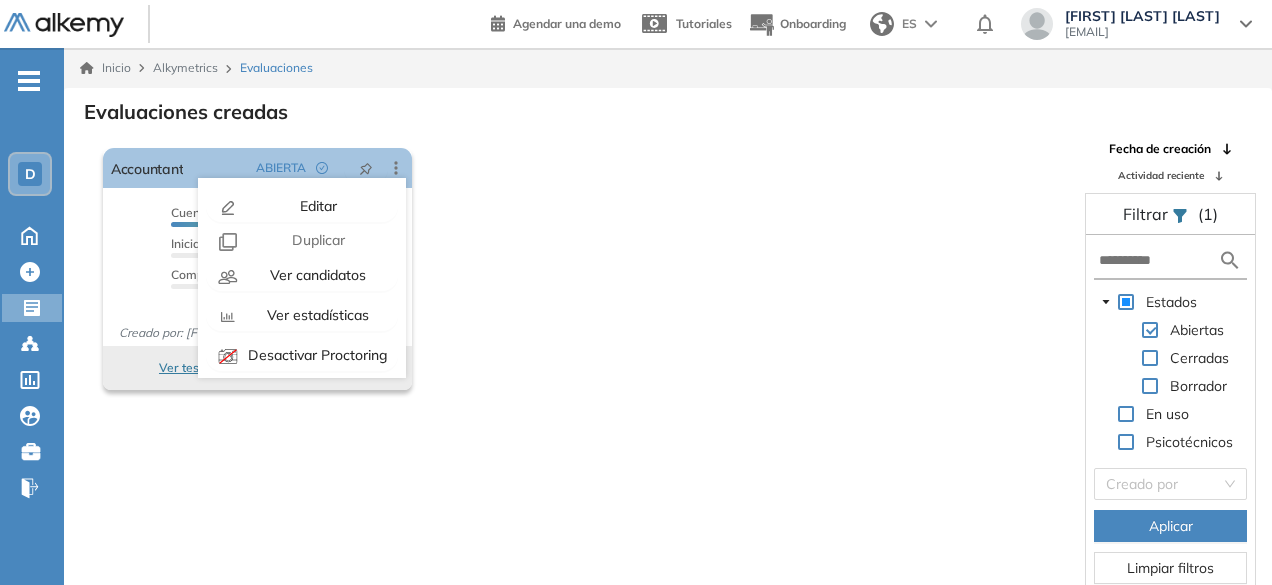 scroll, scrollTop: 48, scrollLeft: 0, axis: vertical 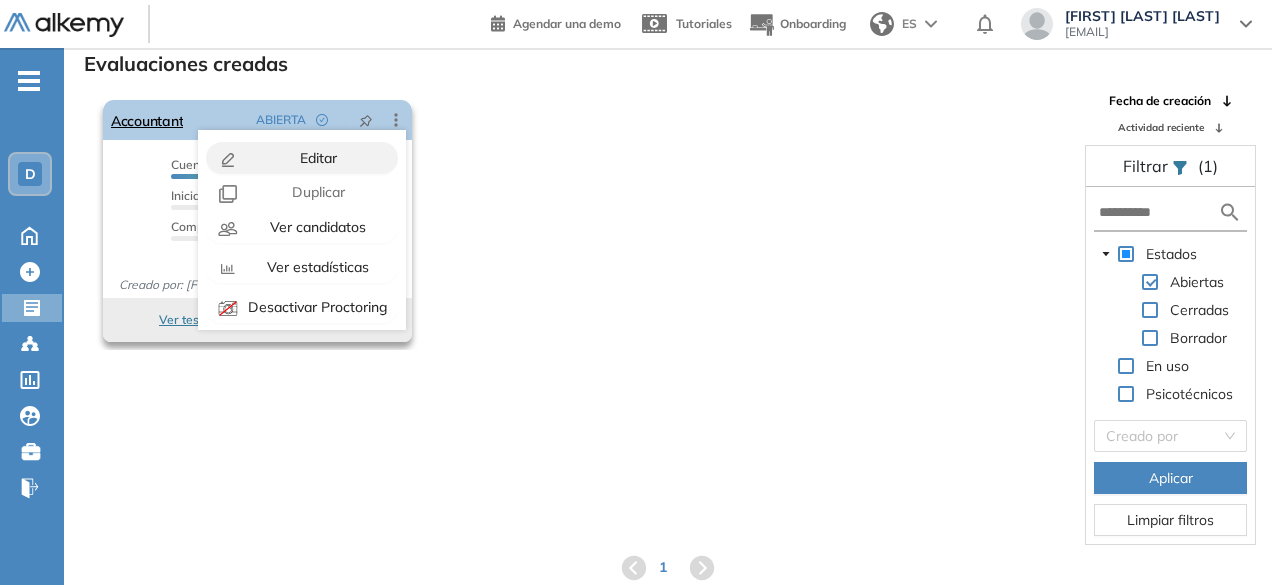 click on "Editar" at bounding box center [302, 158] 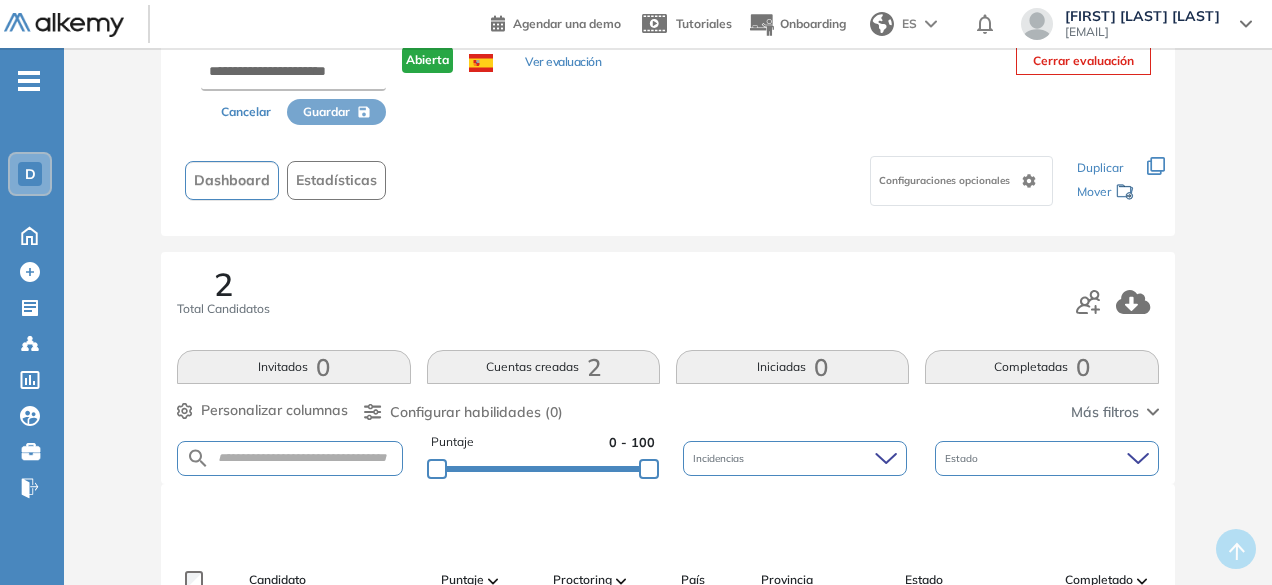 scroll, scrollTop: 0, scrollLeft: 0, axis: both 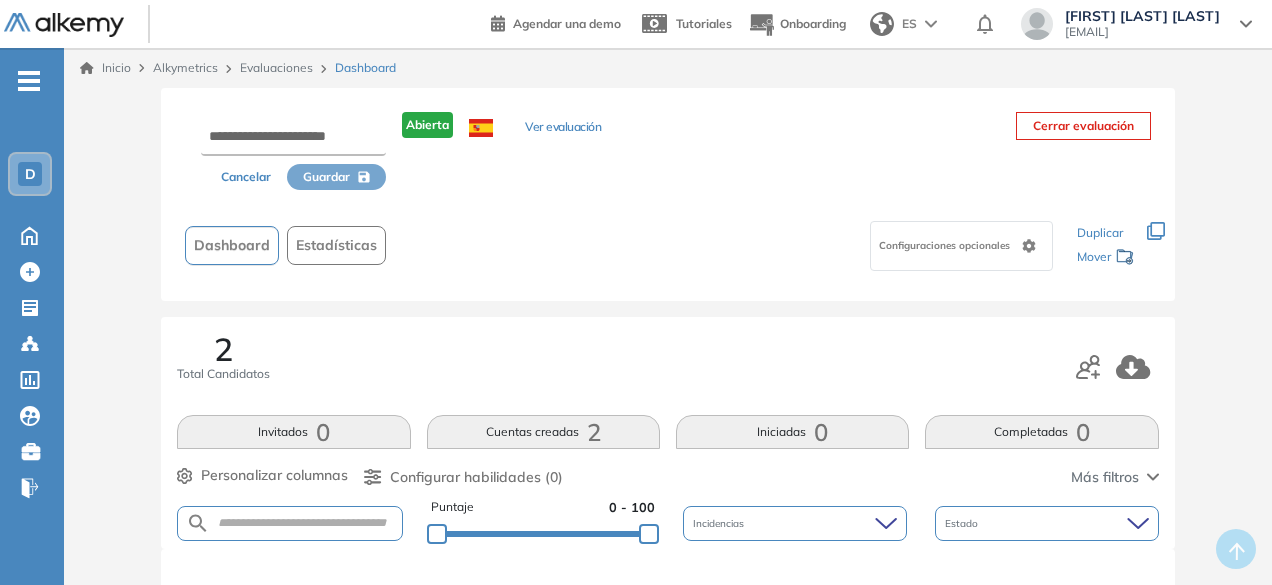 click on "Ver evaluación" at bounding box center [563, 128] 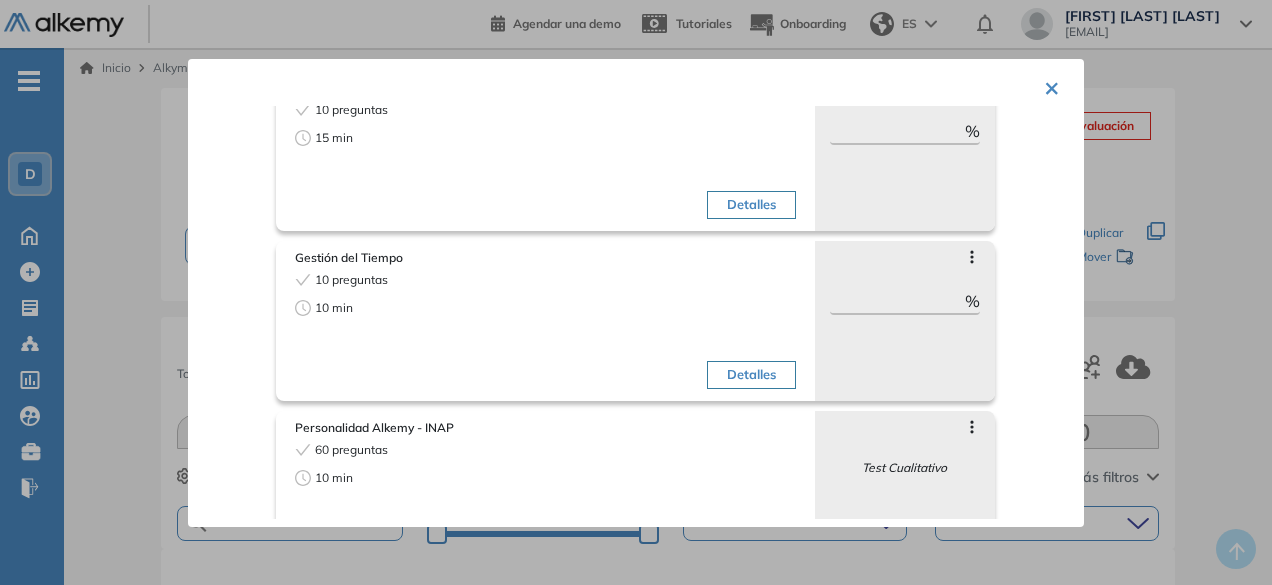 scroll, scrollTop: 0, scrollLeft: 0, axis: both 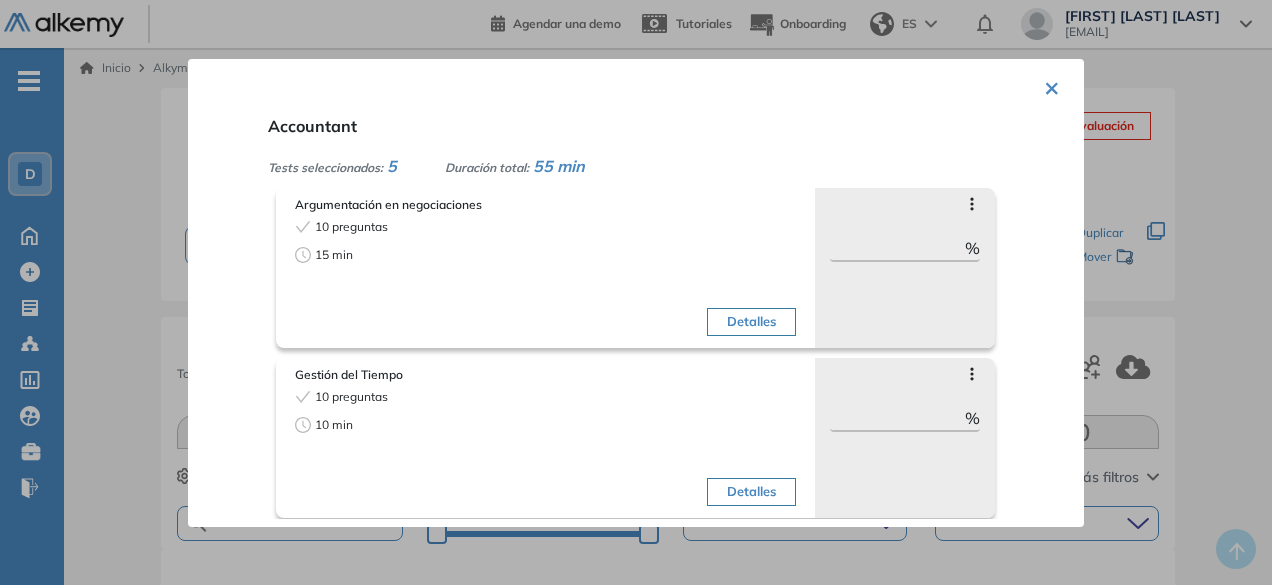 click on "× Accountant Tests seleccionados:  5 Duración total:  55 min   Argumentación en negociaciones 10 preguntas 15 min Detalles Saltar preguntas ** % Objetivos de la evaluación Comprensión Verb... Toma de decision... Casos Situaciona... Lógica Retórica Roles target Todos los roles   Gestión del Tiempo 10 preguntas 10 min Detalles Saltar preguntas ** % Objetivos de la evaluación Liderazgo Management Toma de decision... Gestión de tarea... Capacidad de del... Roles target Todos los roles   Personalidad Alkemy - INAP 60 preguntas 10 min Detalles Saltar preguntas Test Cualitativo Objetivos de la evaluación Autopercepción Analítico o Intu... Innovador o Norm... Orientado a pers... Planificador o P... Roles target Todos los roles   Resiliencia (versión reducida) 10 preguntas 5 min Detalles Saltar preguntas ** % Objetivos de la evaluación Resiliencia Roles target Todos los roles   Orientación a las personas 9 preguntas 15 min Detalles Saltar preguntas ** % Objetivos de la evaluación Escucha activa" at bounding box center (636, 293) 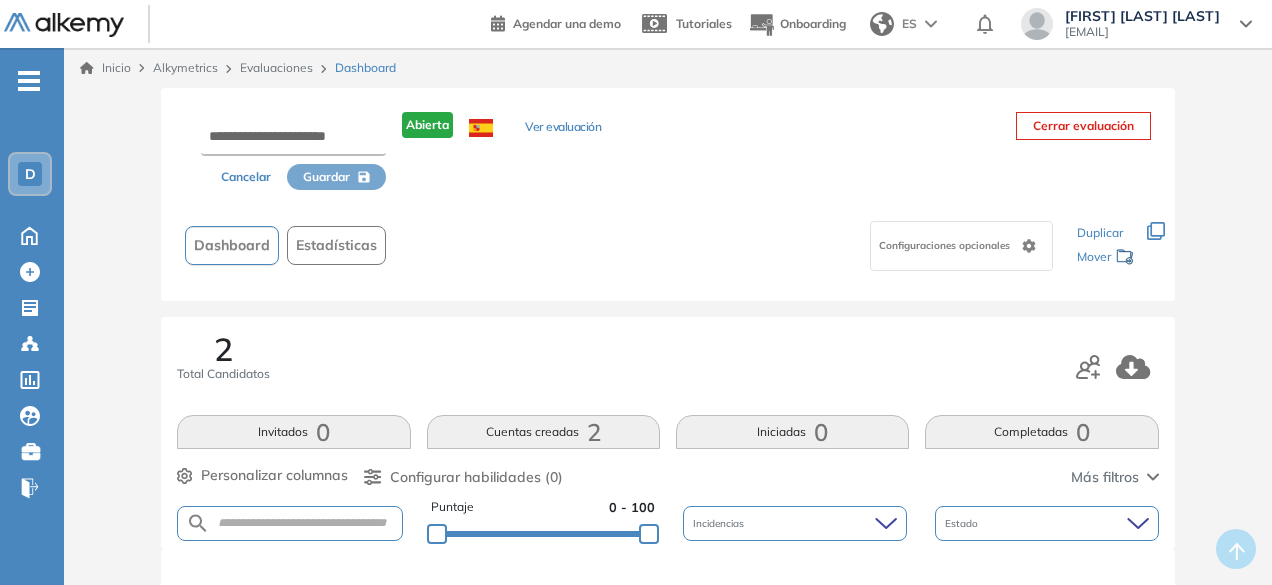 click 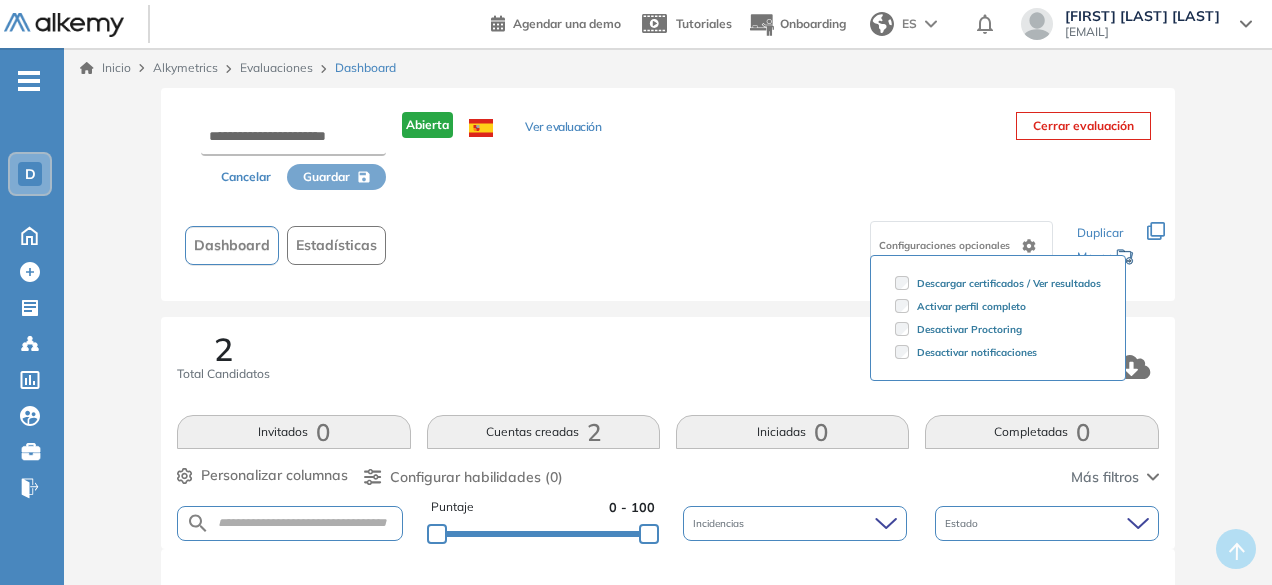 click on "Cancelar Guardar Abierta Ver evaluación Cerrar evaluación Dashboard Estadísticas Configuraciones opcionales Descargar certificados / Ver resultados Activar perfil completo Desactivar Proctoring Desactivar notificaciones Los siguientes tests ya no están disponibles o tienen una nueva versión Revisa en el catálogo otras opciones o su detalle. Entendido Duplicar Mover" at bounding box center [667, 194] 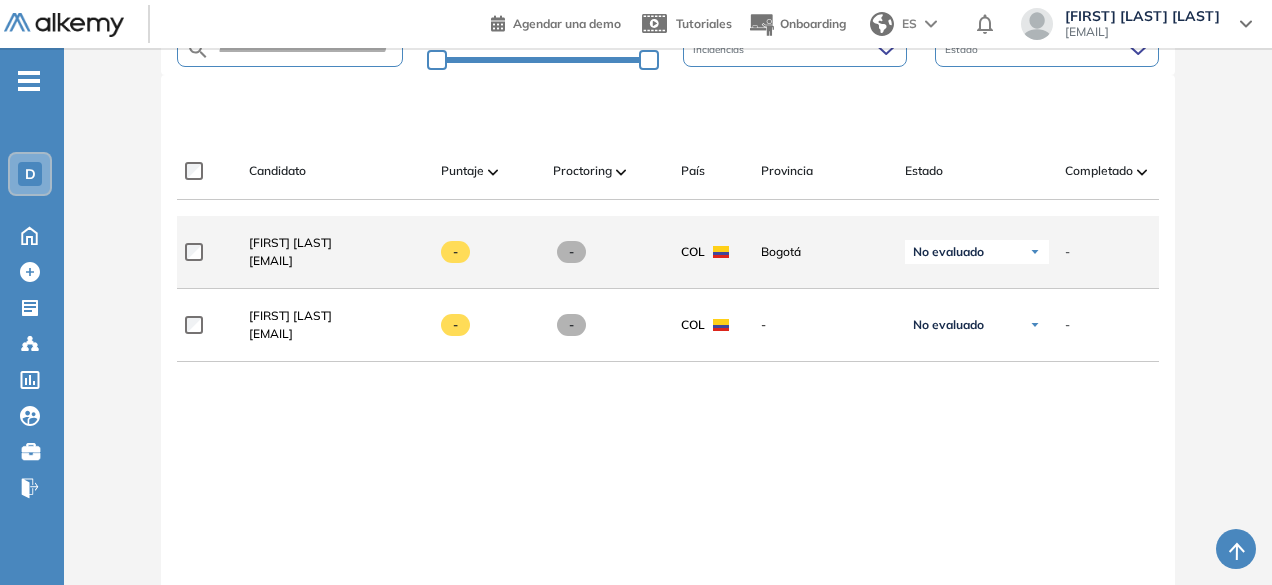 scroll, scrollTop: 500, scrollLeft: 0, axis: vertical 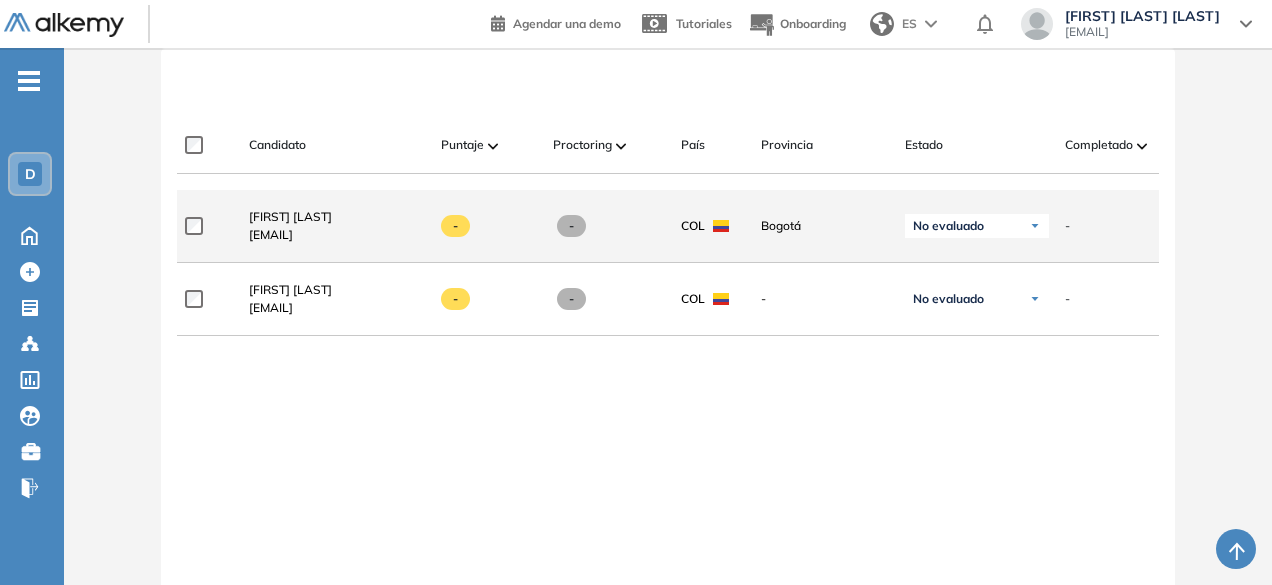 click on "No evaluado" at bounding box center [948, 226] 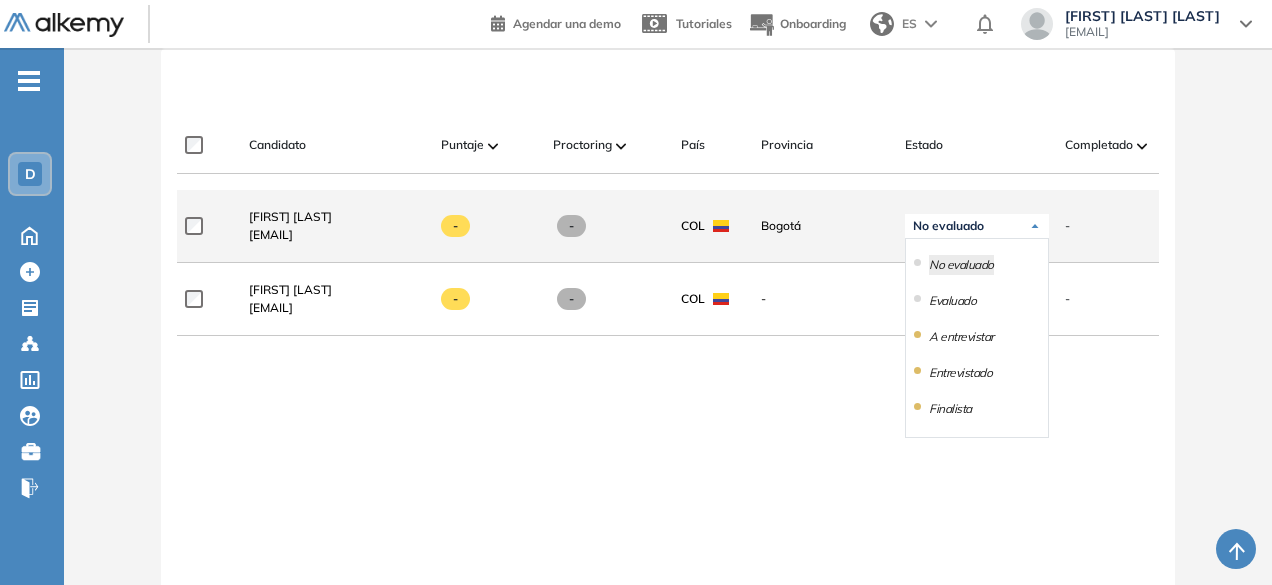 click on "No evaluado" at bounding box center [948, 226] 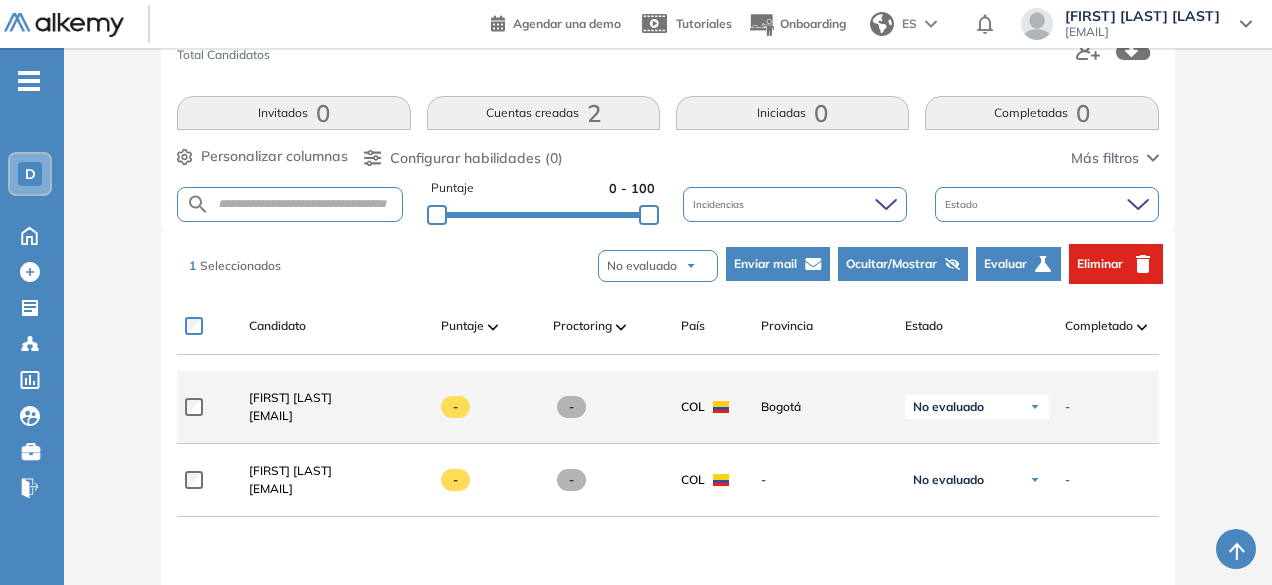 scroll, scrollTop: 300, scrollLeft: 0, axis: vertical 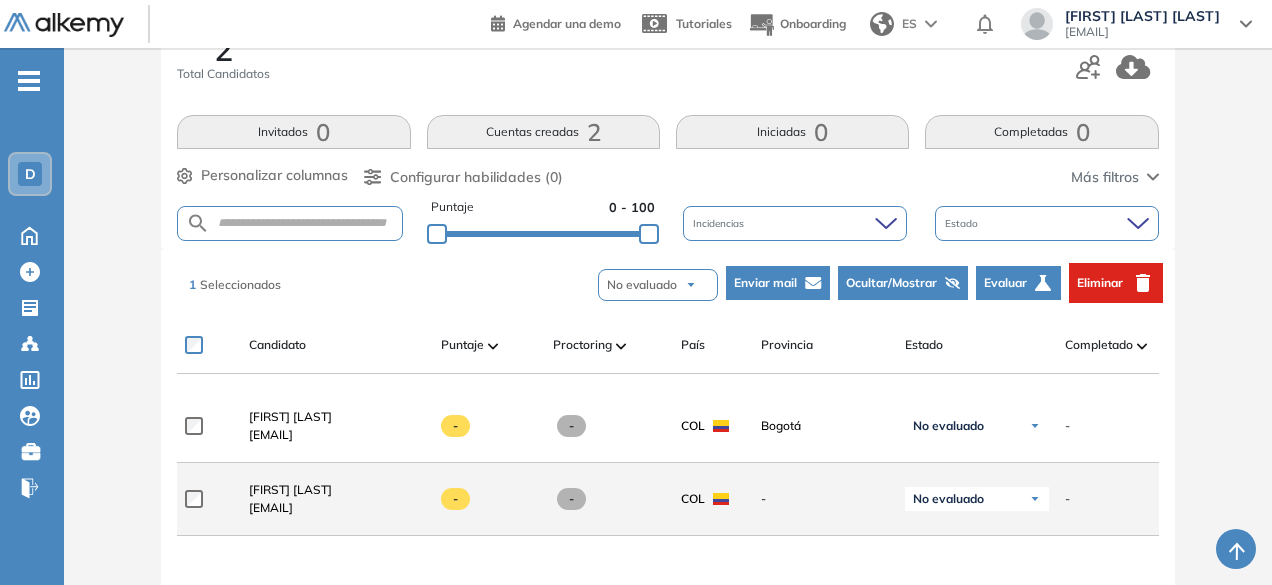 click at bounding box center [202, 499] 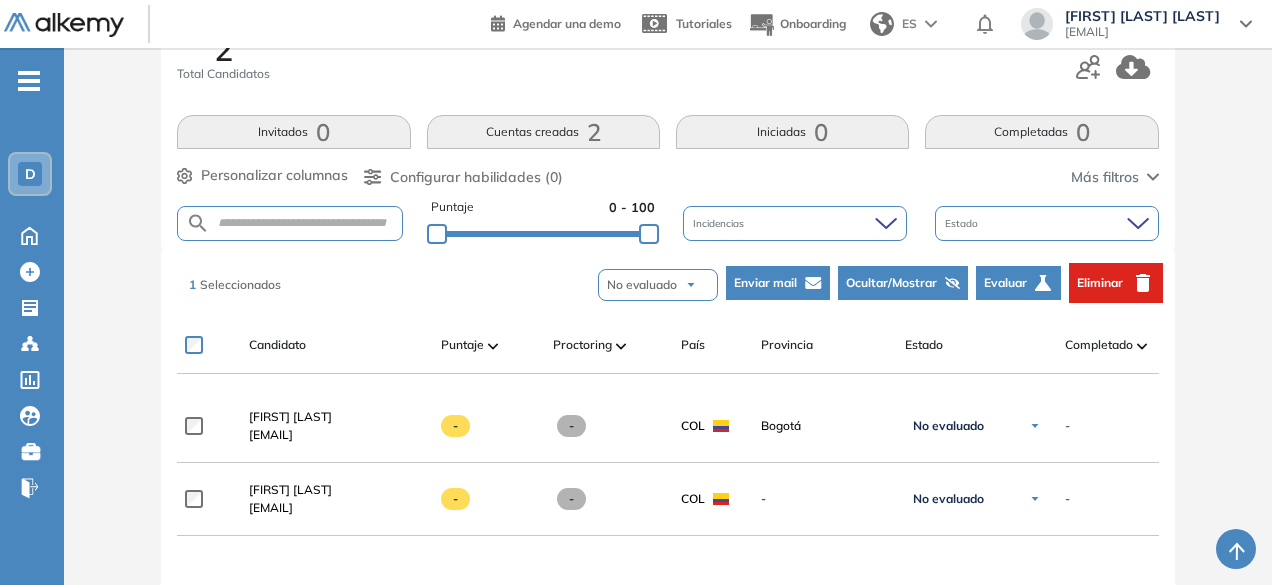 click on "Más filtros" at bounding box center [1105, 177] 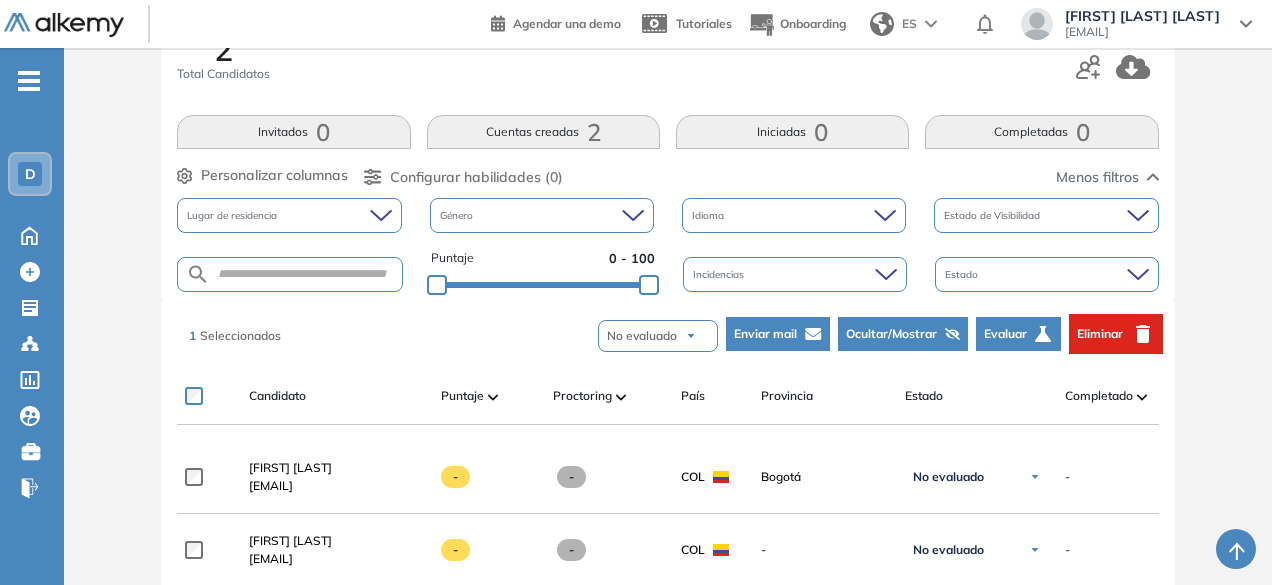 click on "Menos filtros" at bounding box center [1097, 177] 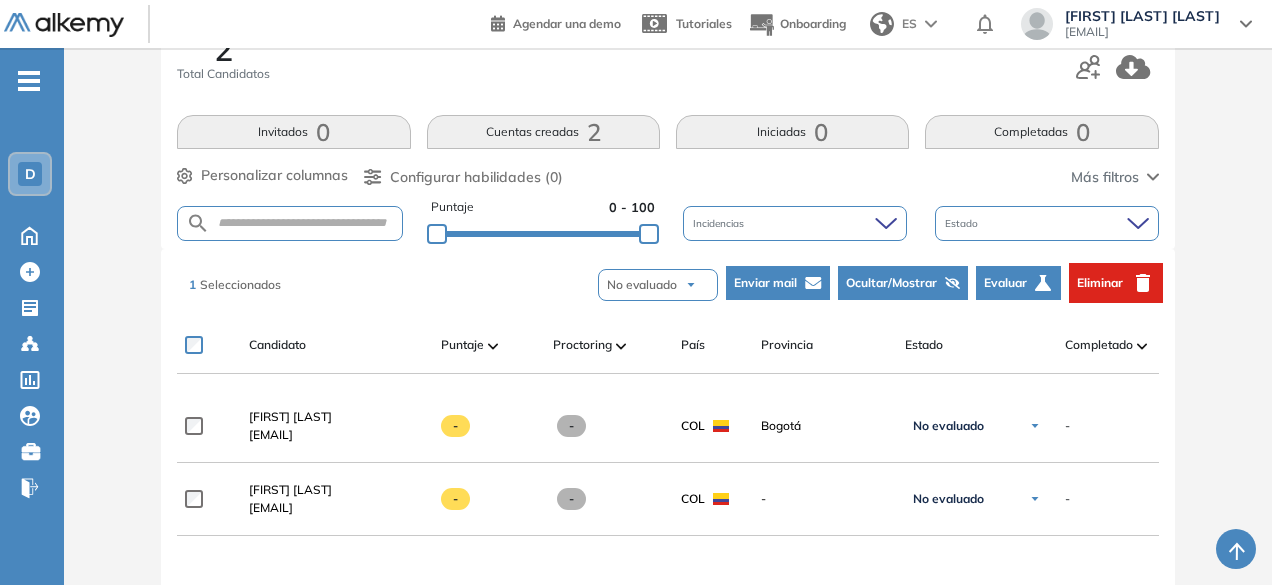 scroll, scrollTop: 400, scrollLeft: 0, axis: vertical 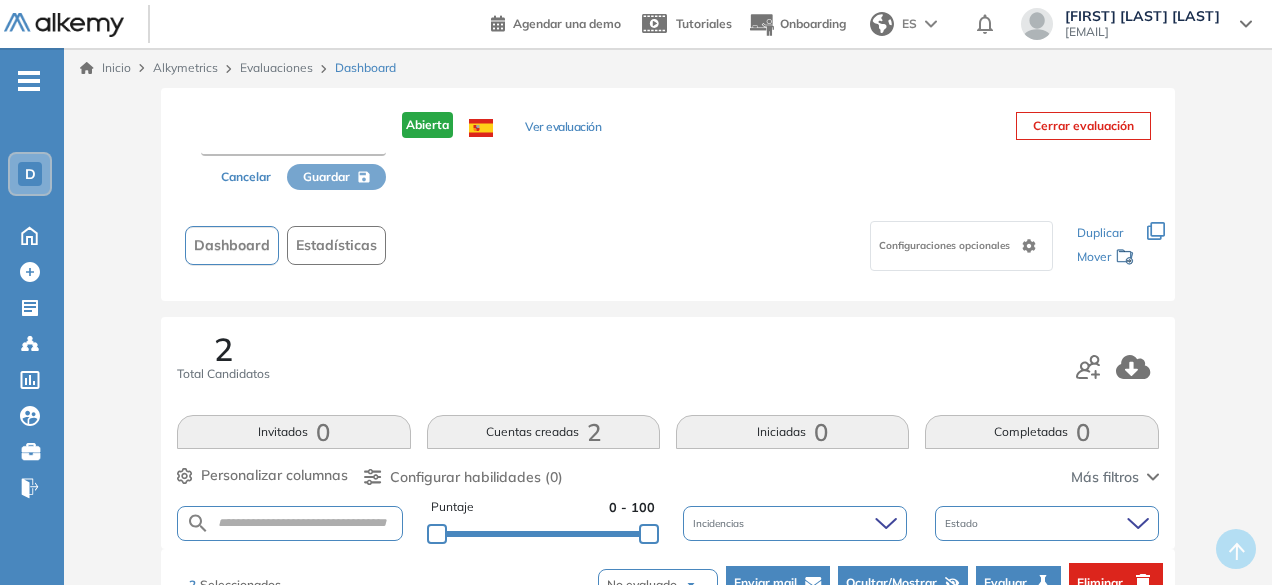 click at bounding box center (293, 138) 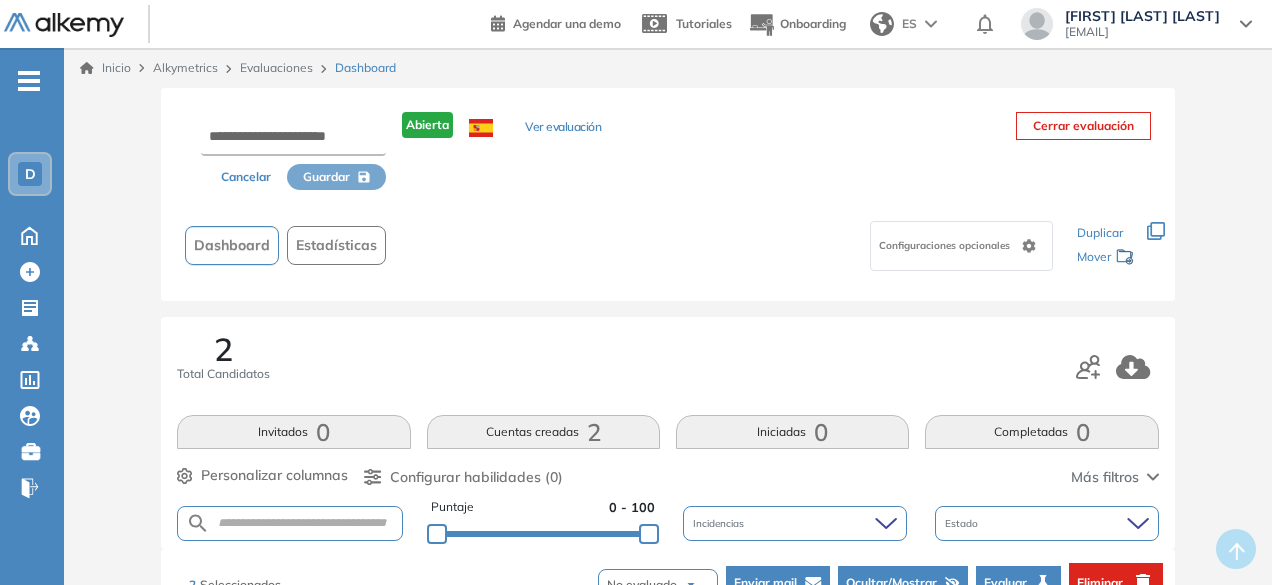 click on "Cerrar evaluación" at bounding box center (1083, 126) 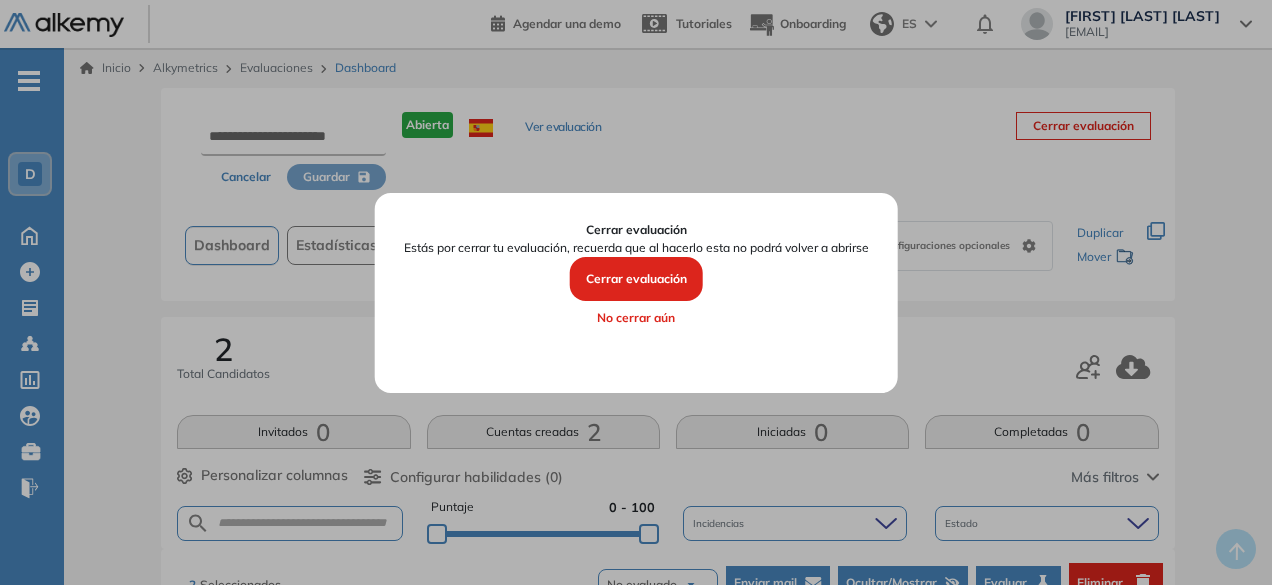 click on "No cerrar aún" at bounding box center [636, 318] 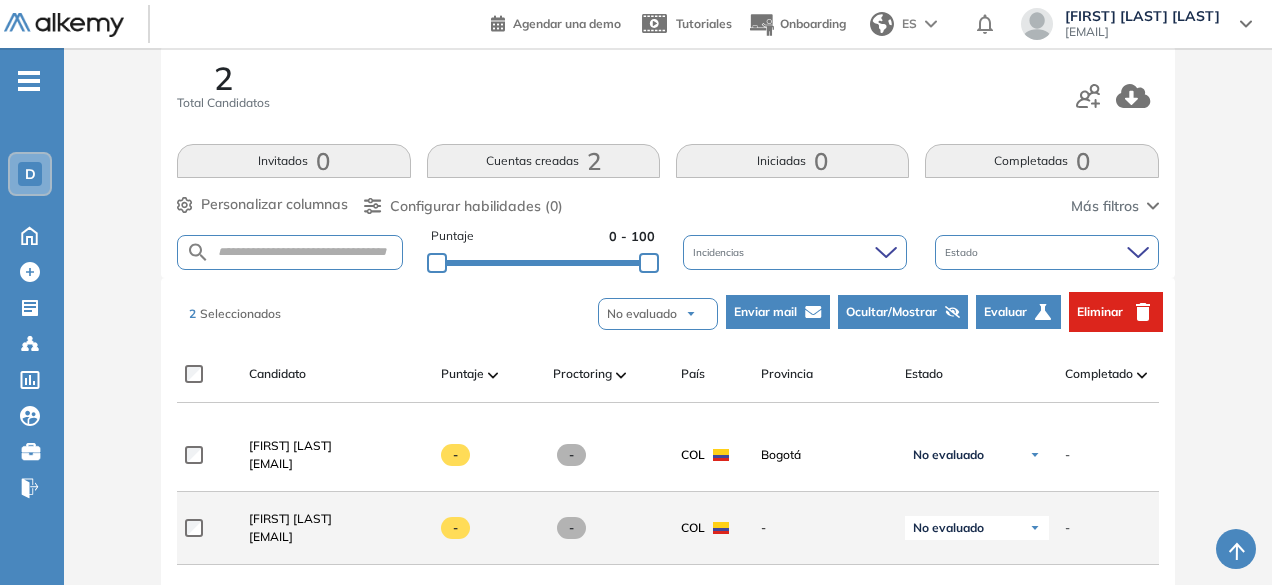 scroll, scrollTop: 300, scrollLeft: 0, axis: vertical 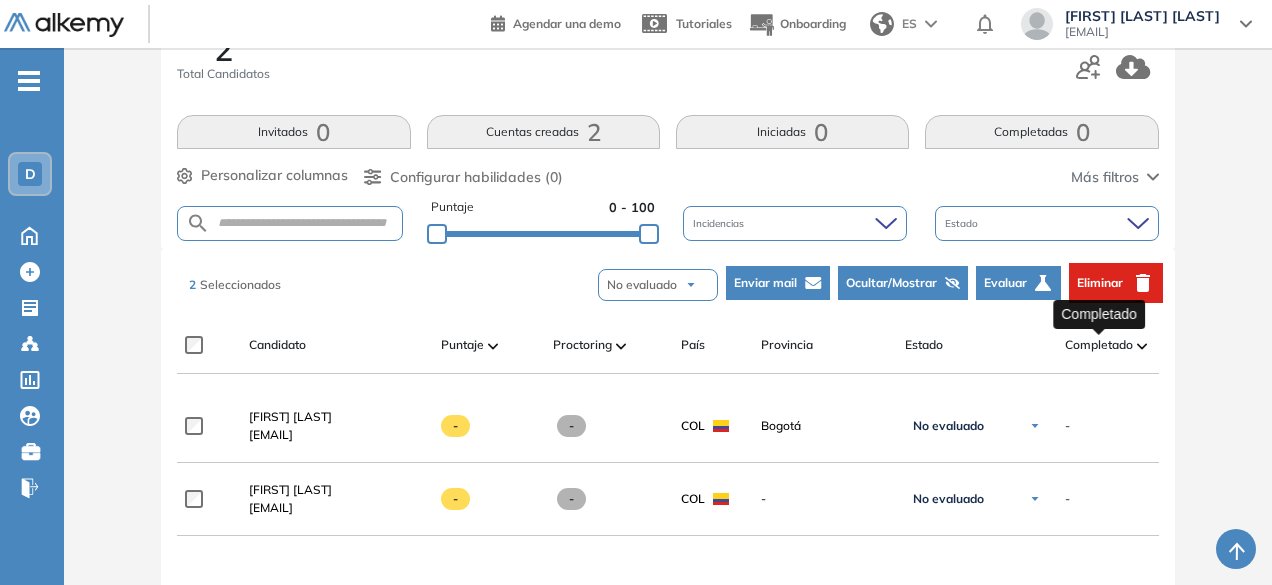 click on "Completado" at bounding box center (1099, 345) 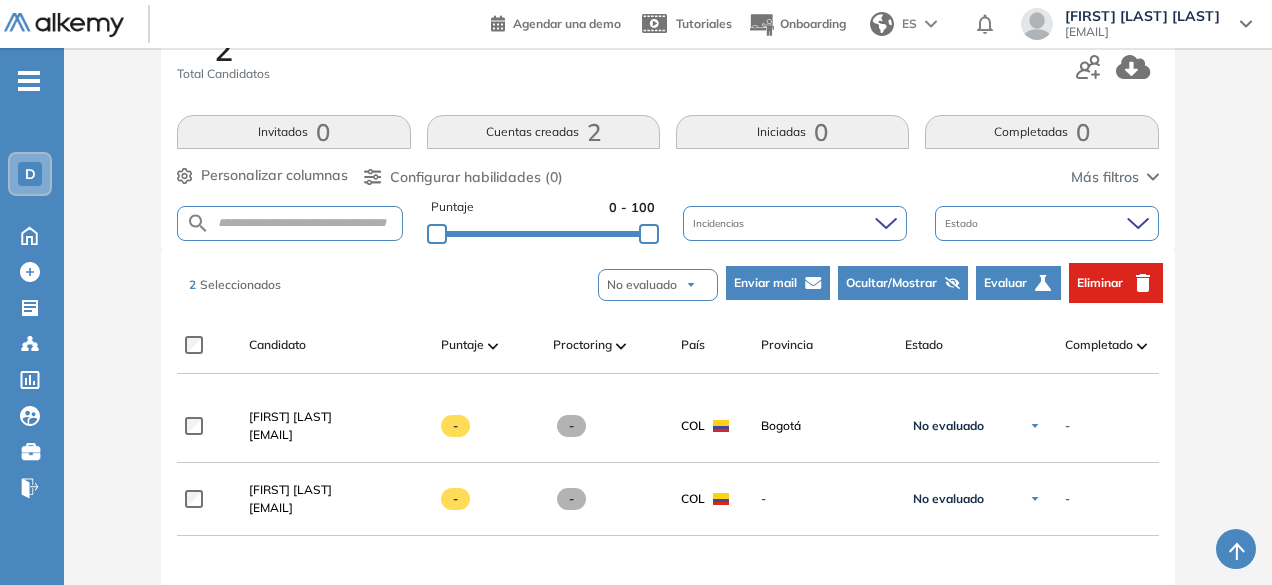 click at bounding box center (1142, 346) 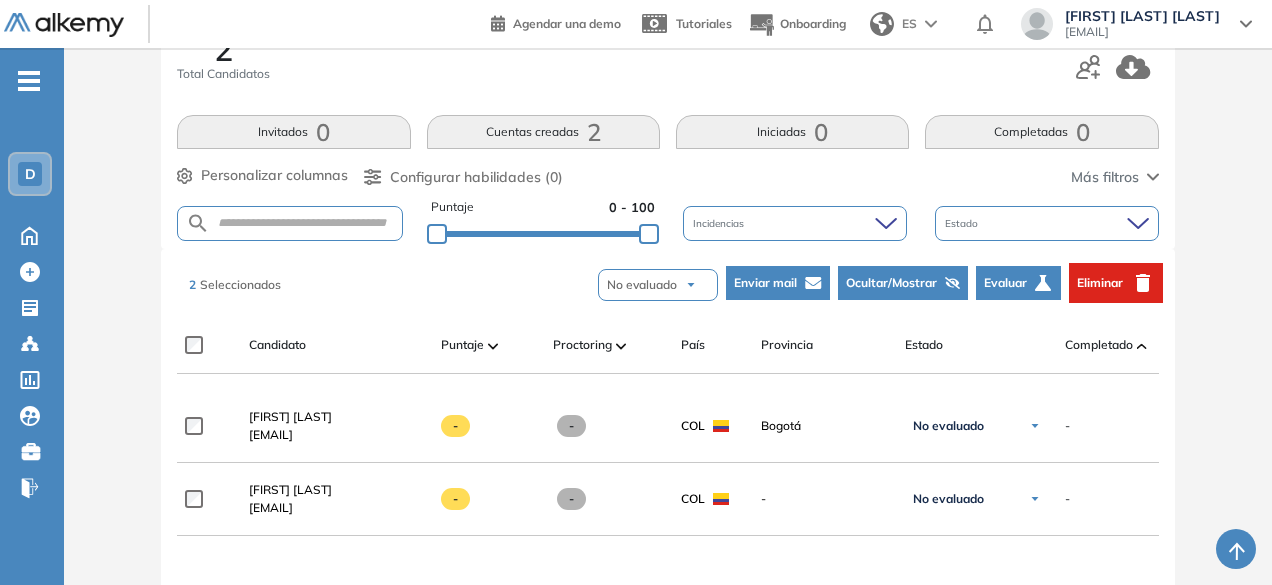 click at bounding box center [1142, 345] 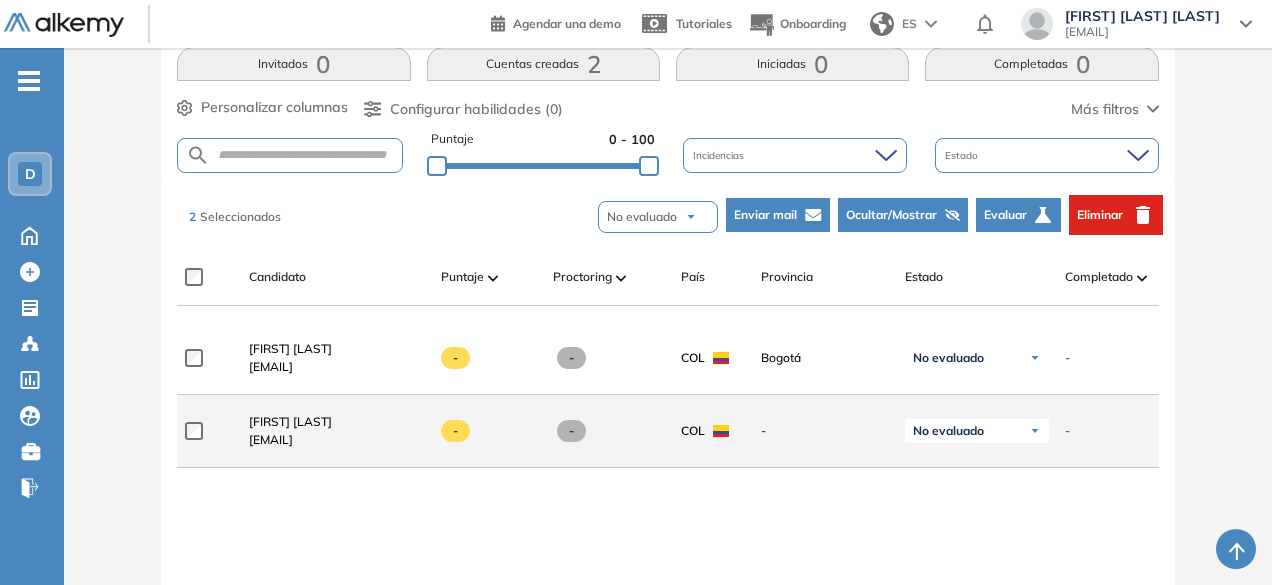 scroll, scrollTop: 400, scrollLeft: 0, axis: vertical 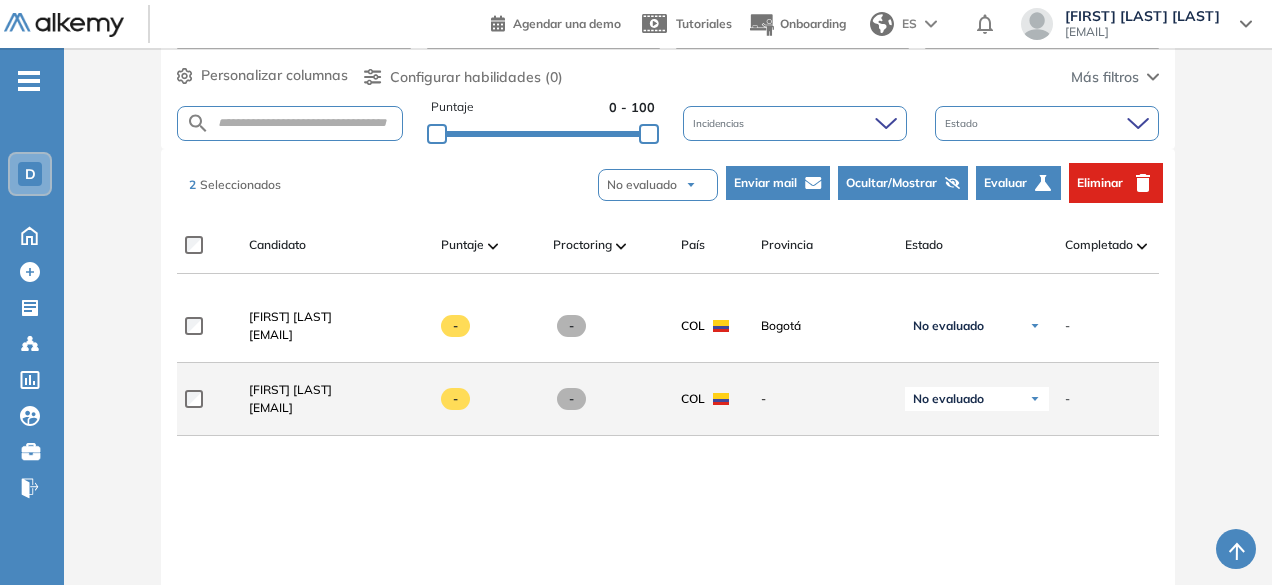 click on "-" at bounding box center [455, 399] 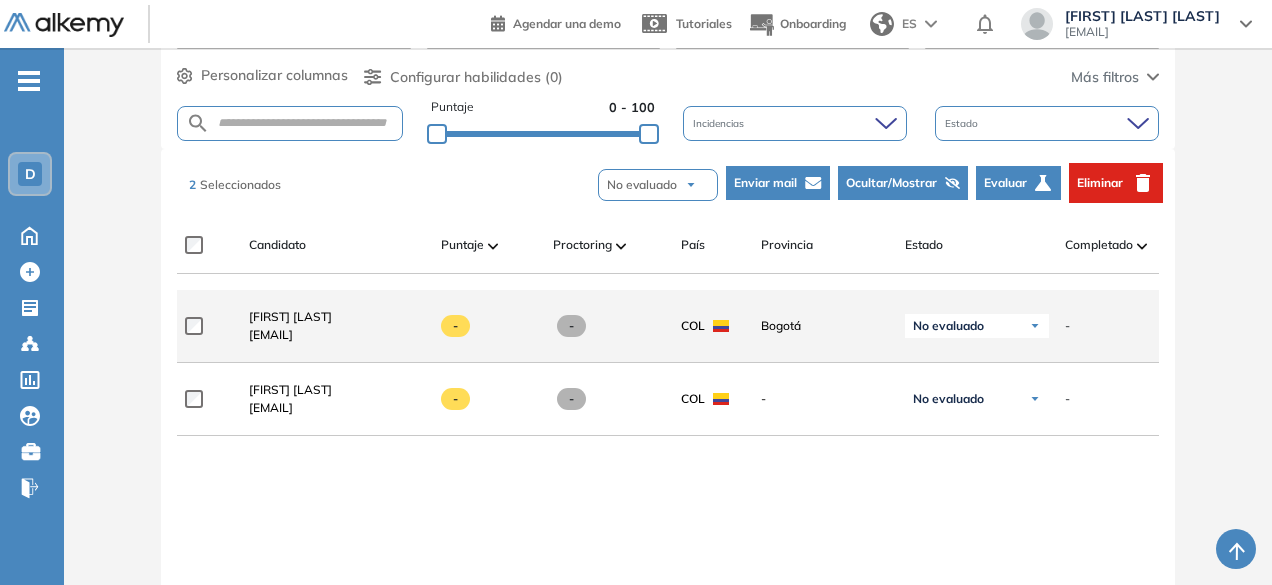 click at bounding box center [455, 326] 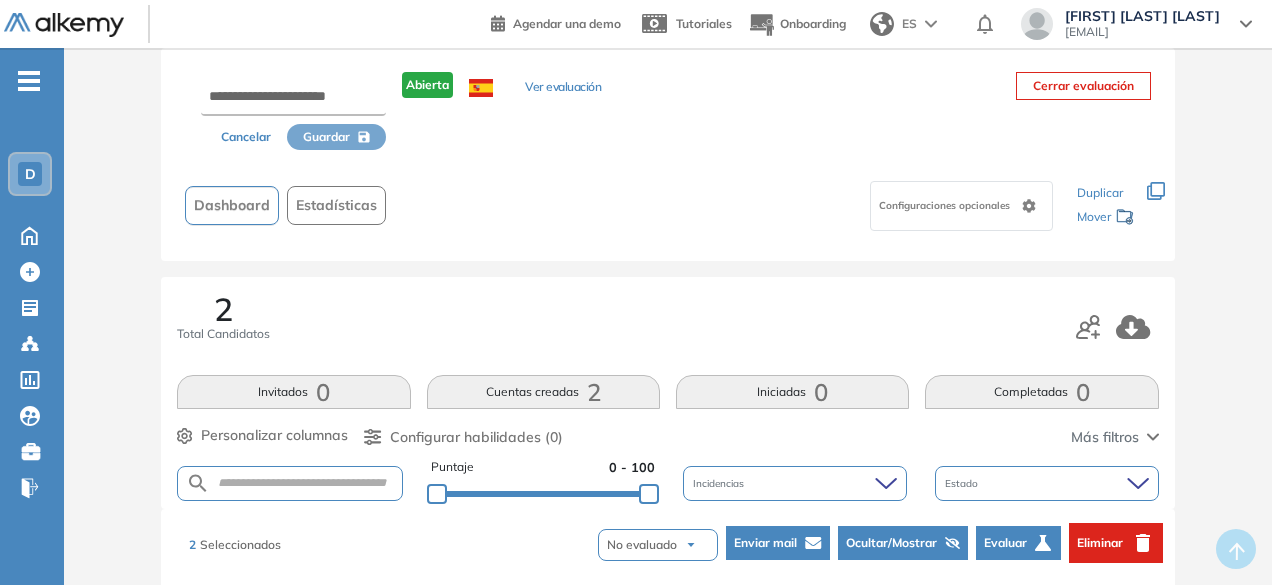 scroll, scrollTop: 0, scrollLeft: 0, axis: both 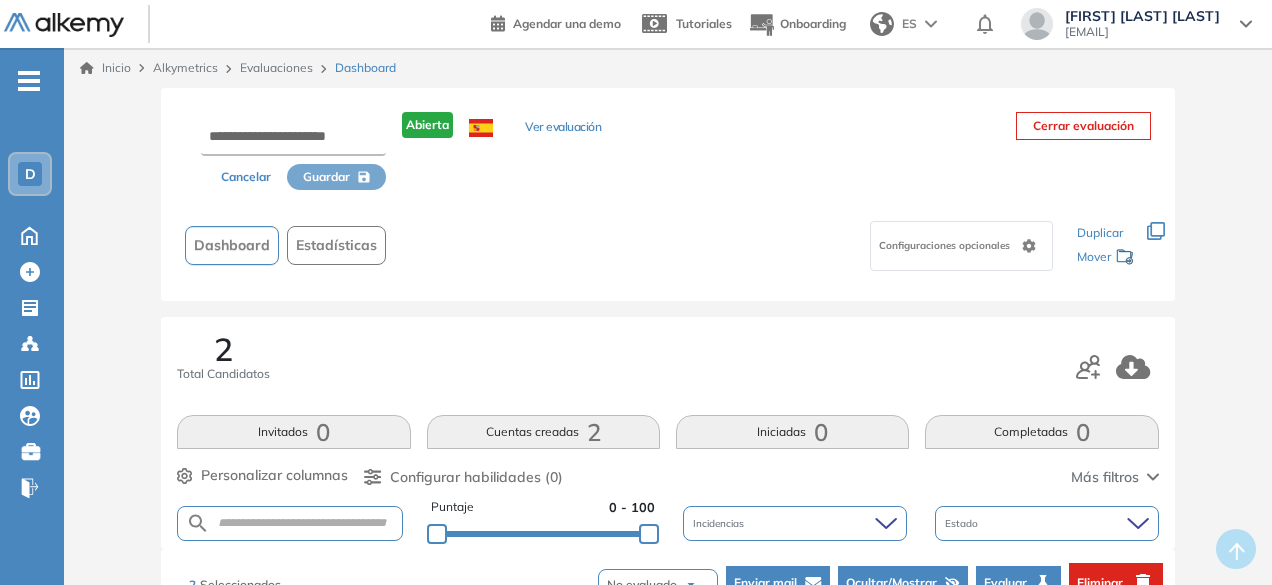 click at bounding box center (931, 24) 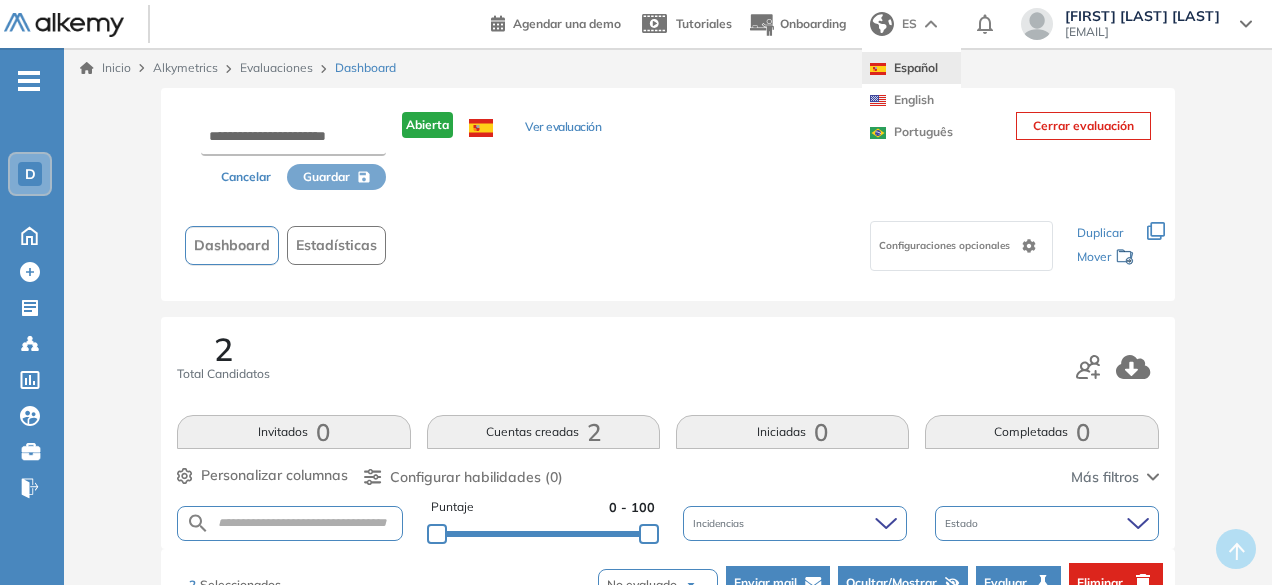 click at bounding box center (931, 24) 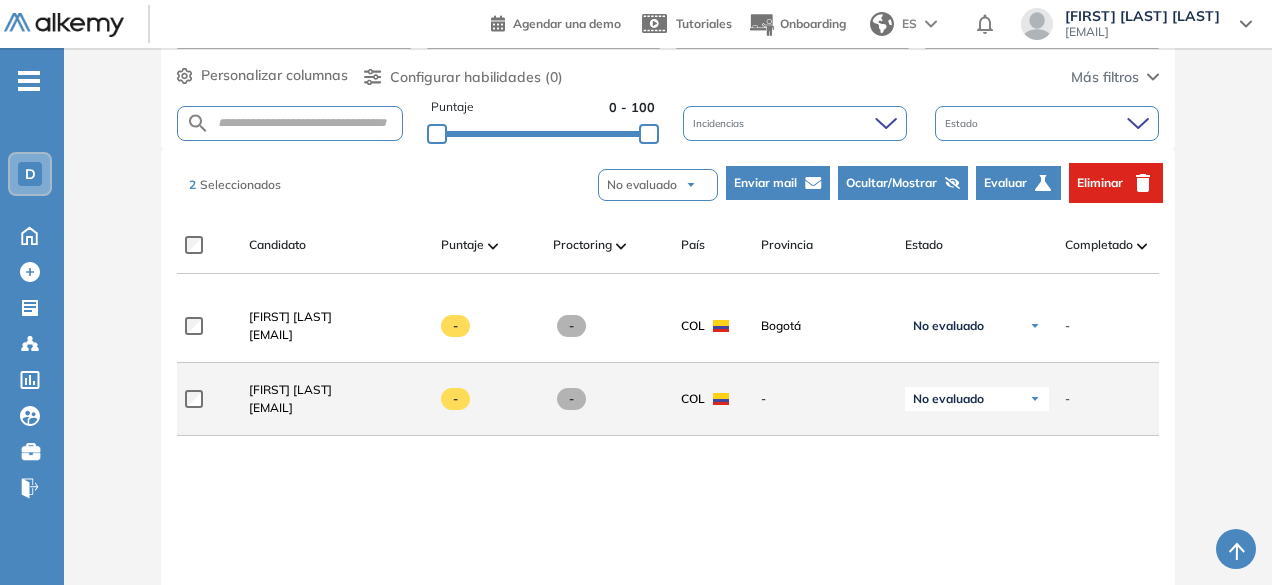 scroll, scrollTop: 500, scrollLeft: 0, axis: vertical 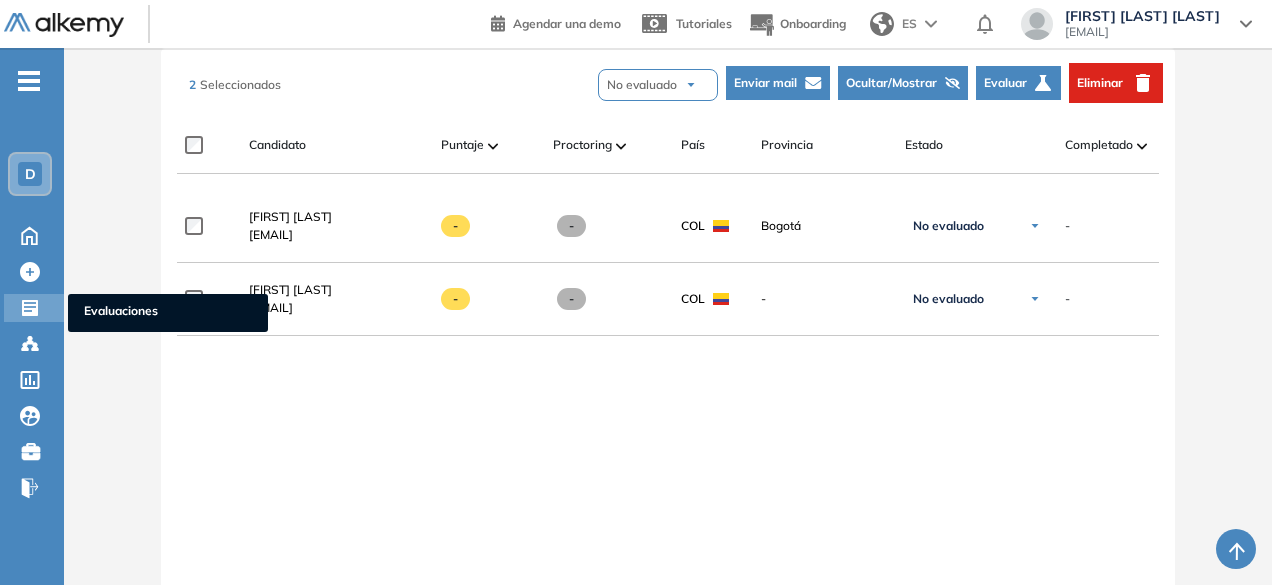 click 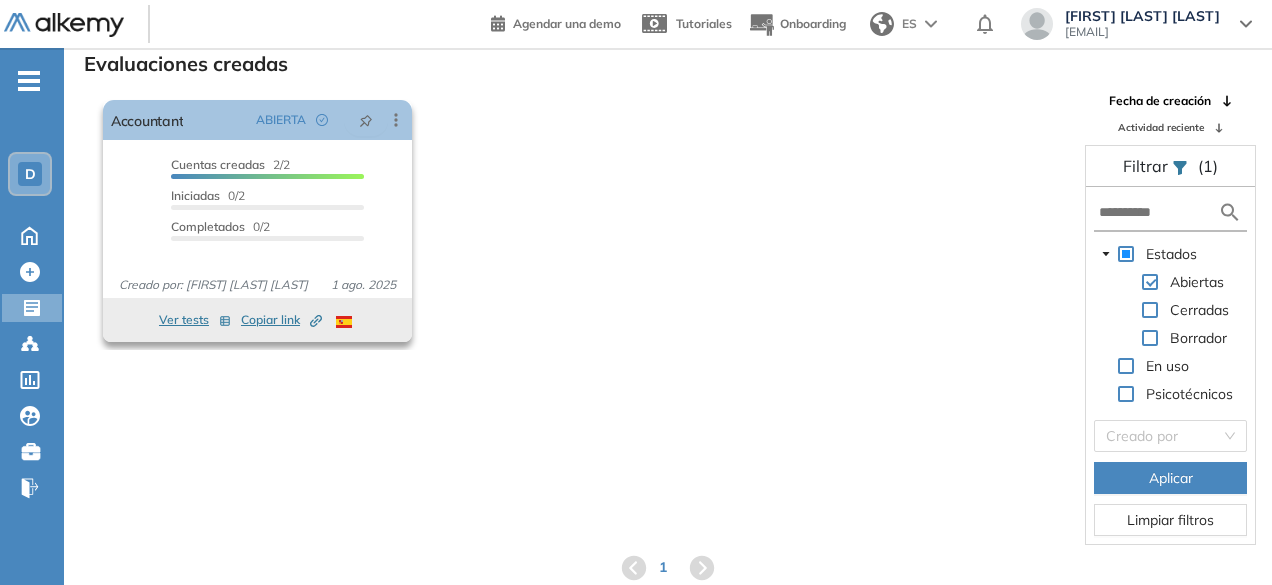 click 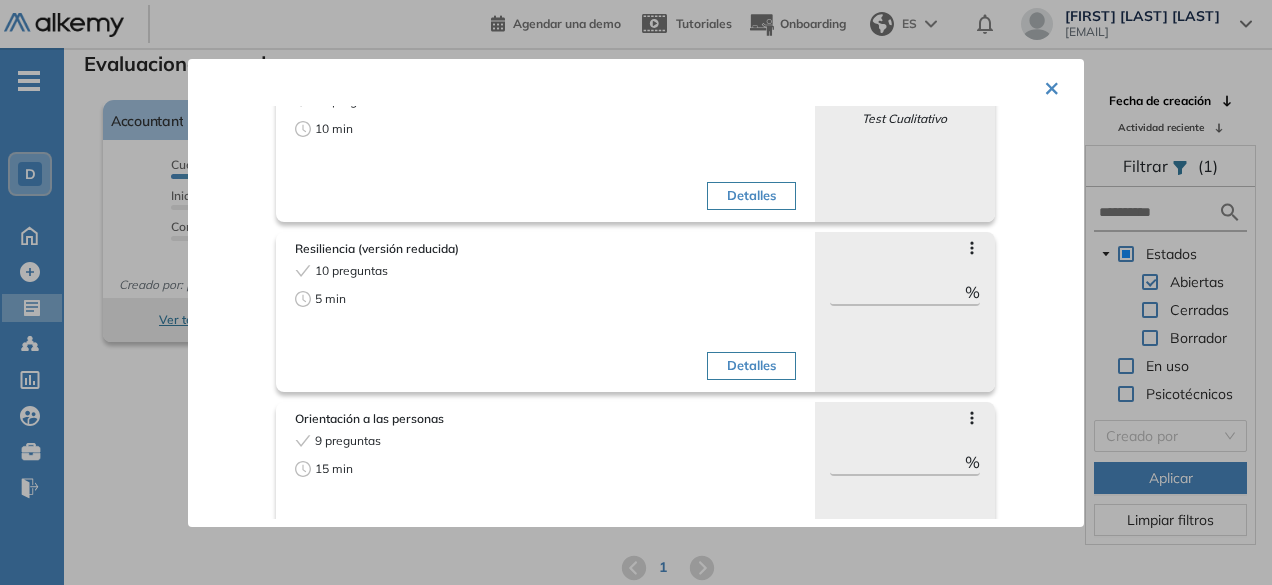 scroll, scrollTop: 516, scrollLeft: 0, axis: vertical 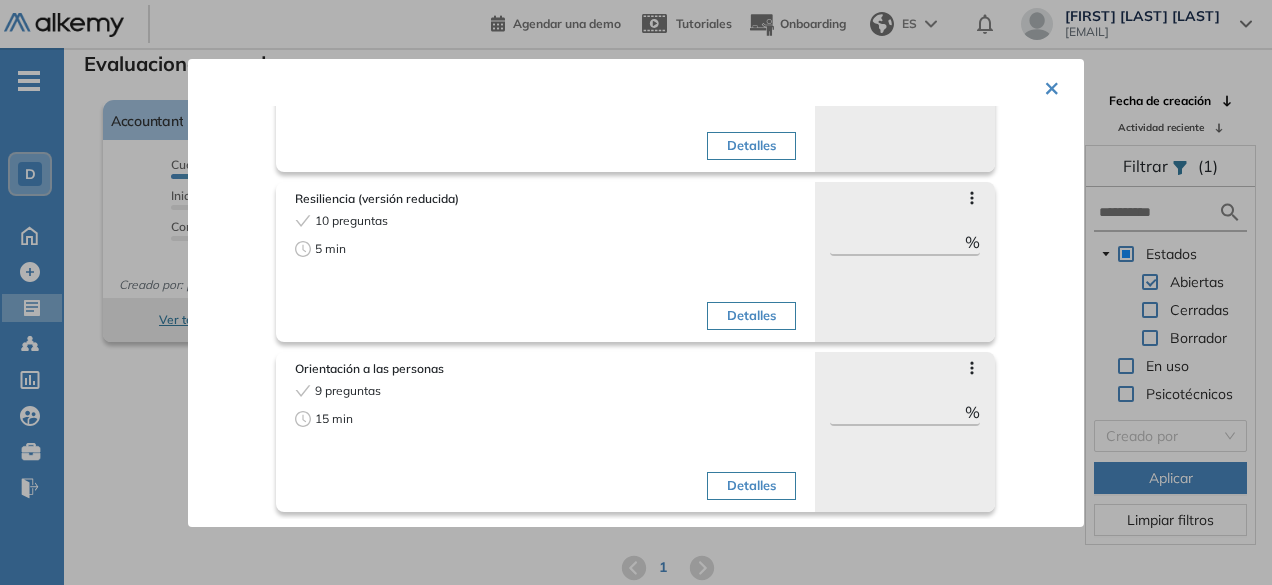 click on "× Accountant Tests seleccionados:  5 Duración total:  55 min   Argumentación en negociaciones 10 preguntas 15 min Detalles Saltar preguntas ** % Objetivos de la evaluación Comprensión Verb... Toma de decision... Casos Situaciona... Lógica Retórica Roles target Todos los roles   Gestión del Tiempo 10 preguntas 10 min Detalles Saltar preguntas ** % Objetivos de la evaluación Liderazgo Management Toma de decision... Gestión de tarea... Capacidad de del... Roles target Todos los roles   Personalidad Alkemy - INAP 60 preguntas 10 min Detalles Saltar preguntas Test Cualitativo Objetivos de la evaluación Autopercepción Analítico o Intu... Innovador o Norm... Orientado a pers... Planificador o P... Roles target Todos los roles   Resiliencia (versión reducida) 10 preguntas 5 min Detalles Saltar preguntas ** % Objetivos de la evaluación Resiliencia Roles target Todos los roles   Orientación a las personas 9 preguntas 15 min Detalles Saltar preguntas ** % Objetivos de la evaluación Escucha activa" at bounding box center [636, 293] 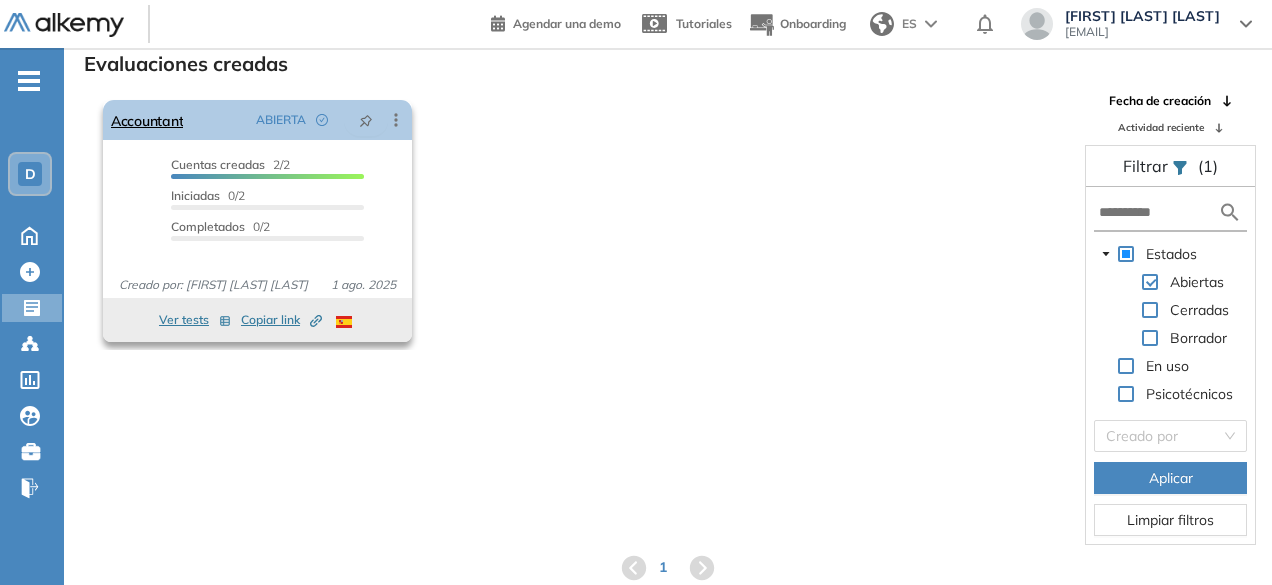 click 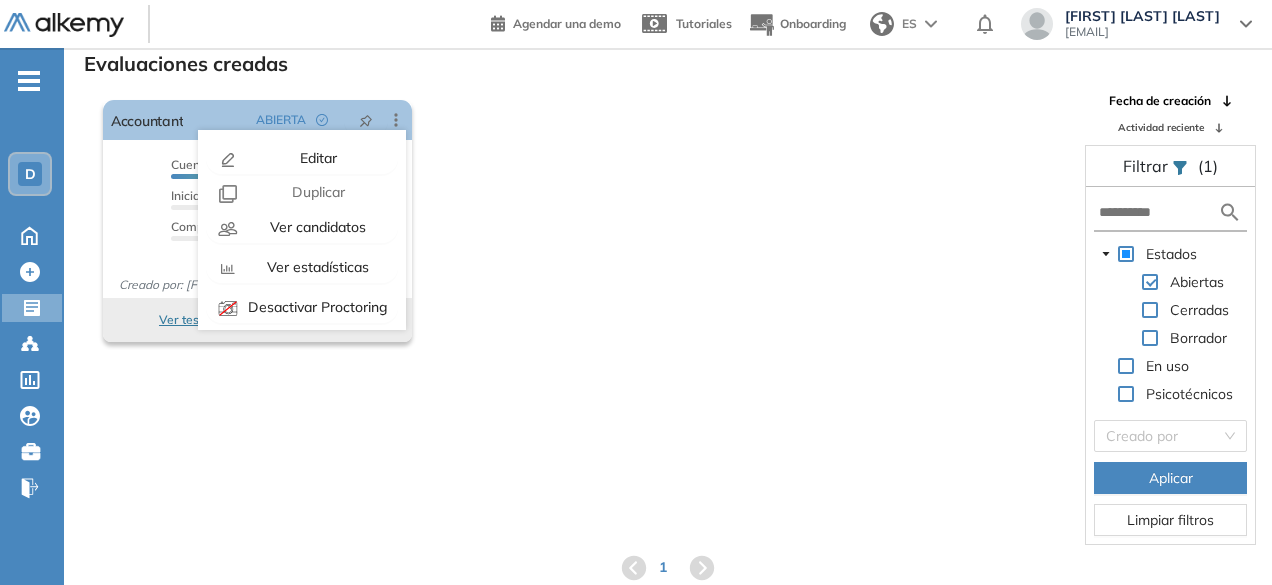 click on "El proctoring será activado ¡Importante!: Los usuarios que ya realizaron la evaluación no tendrán registros del proctoring Cancelar operación Activar Accountant ABIERTA Editar Los siguientes tests ya no están disponibles o tienen una nueva versión Revisa en el catálogo otras opciones o su detalle. Entendido Duplicar Reabrir Eliminar Ver candidatos Ver estadísticas Desactivar Proctoring Finalizar evaluación Mover de workspace Created by potrace 1.16, written by Peter Selinger 2001-2019 Copiar ID Publico Cuentas creadas 2/2 Prefiltrados 0/2 Iniciadas 0/2 Completados 0/2 Invitaciones enviadas 2 Invitados Evaluación completada 0 veces Fecha límite Sin fecha límite Creado por:  [FIRST] [LAST] [DAY] [MONTH]. [YEAR] Ver tests Copiar link Created by potrace 1.16, written by Peter Selinger 2001-2019" at bounding box center (582, 221) 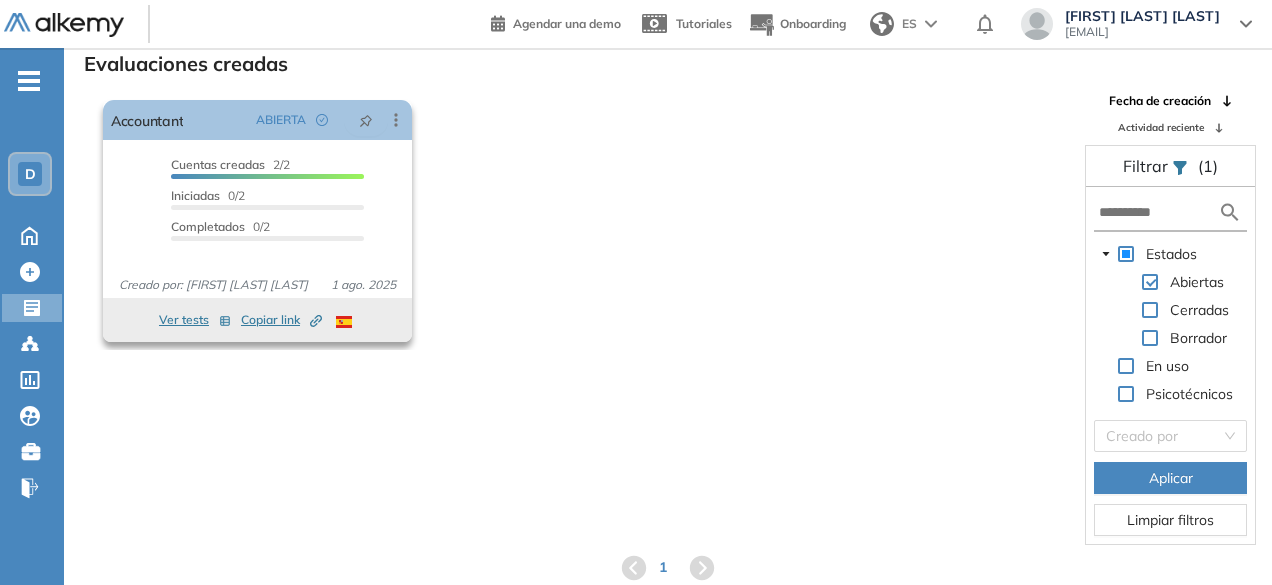click on "Copiar link Created by potrace 1.16, written by Peter Selinger 2001-2019" at bounding box center [281, 320] 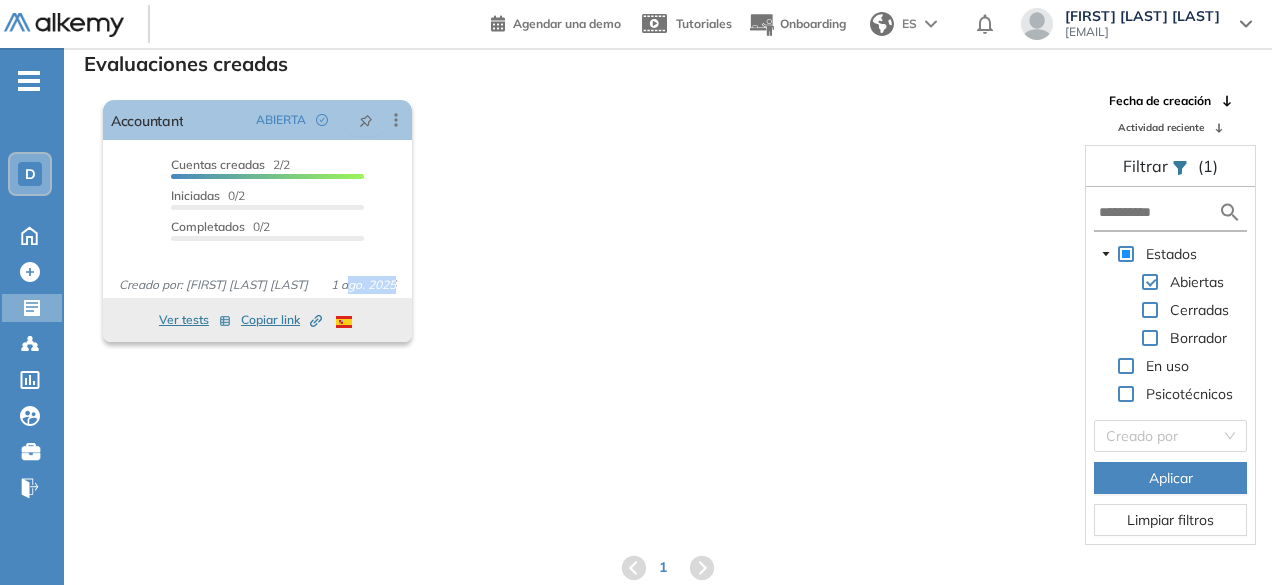 drag, startPoint x: 349, startPoint y: 282, endPoint x: 430, endPoint y: 293, distance: 81.7435 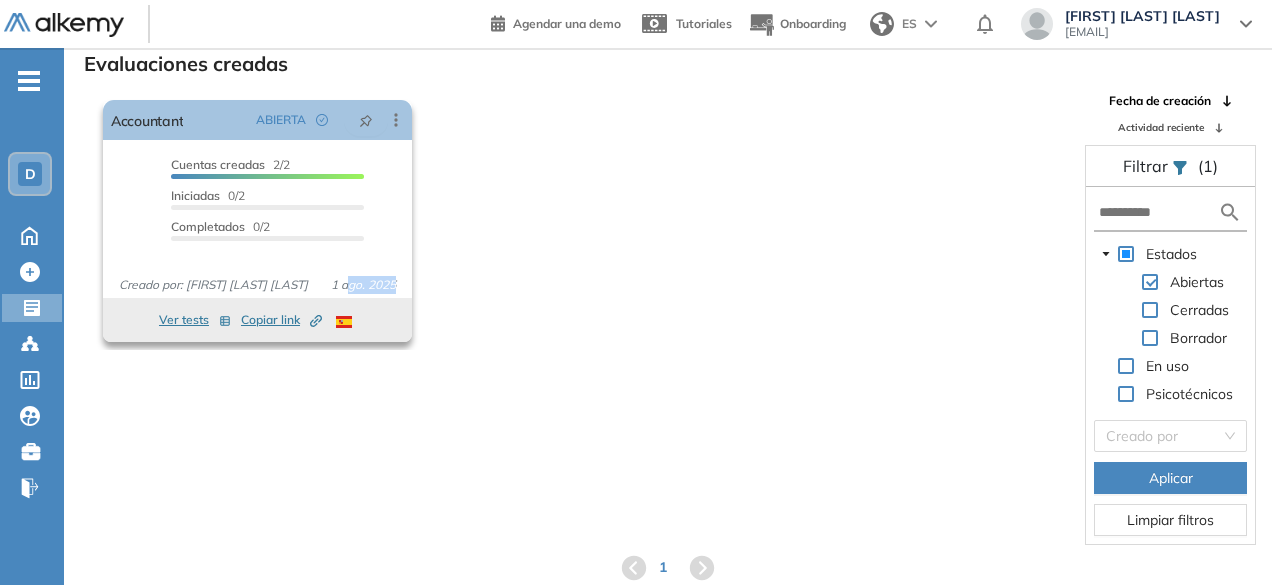 click on "1 ago. 2025" at bounding box center [363, 285] 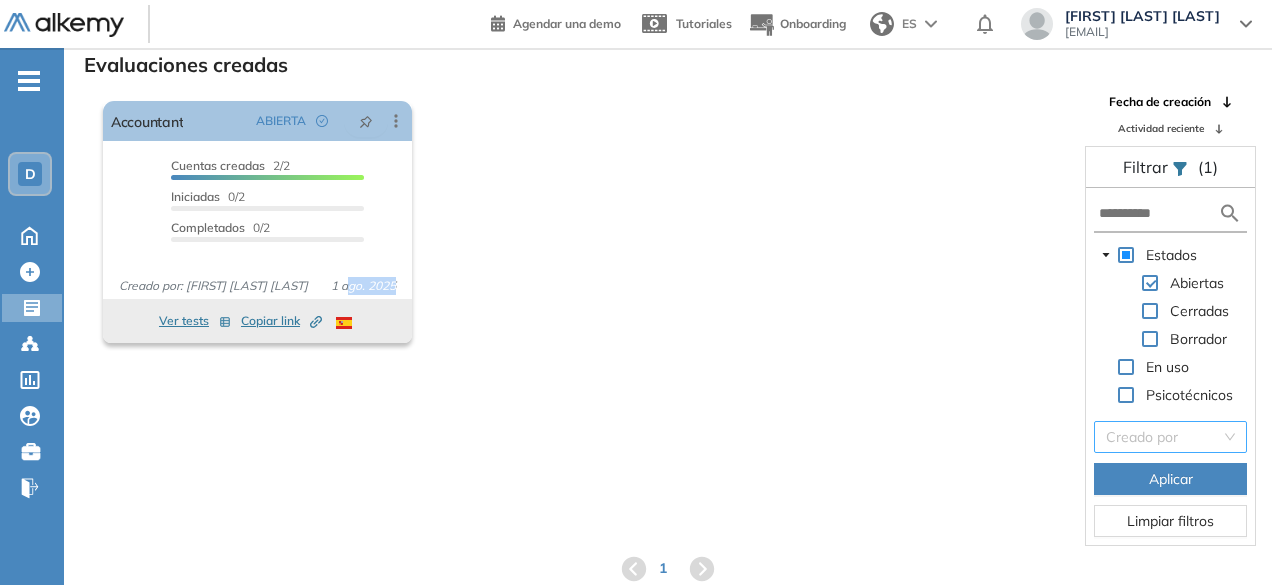 scroll, scrollTop: 48, scrollLeft: 0, axis: vertical 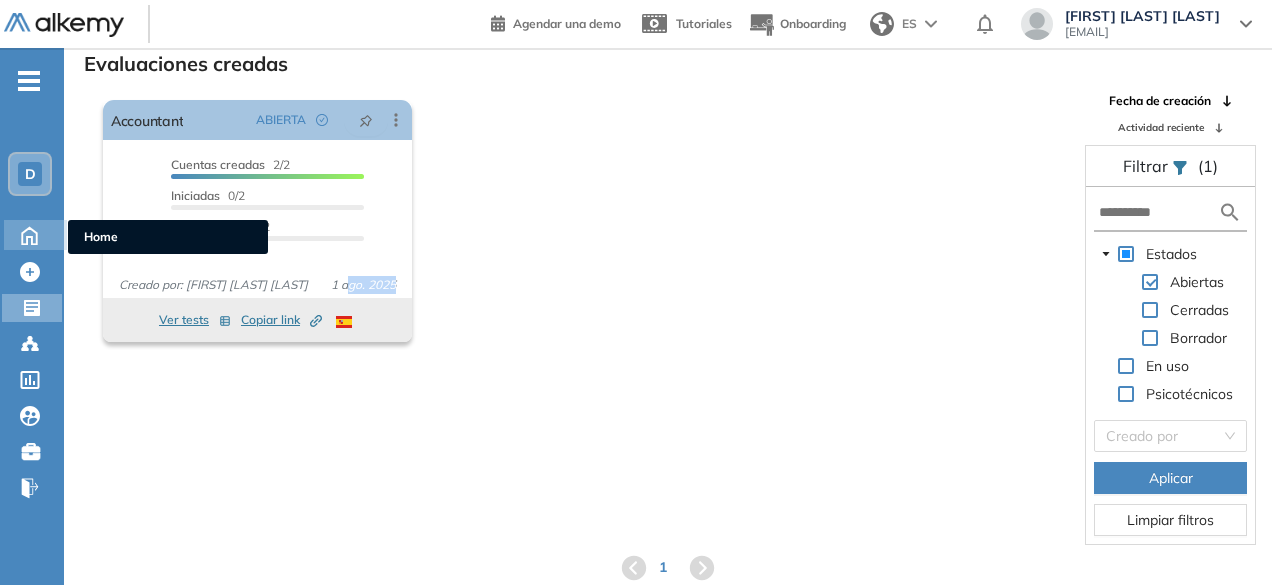 click 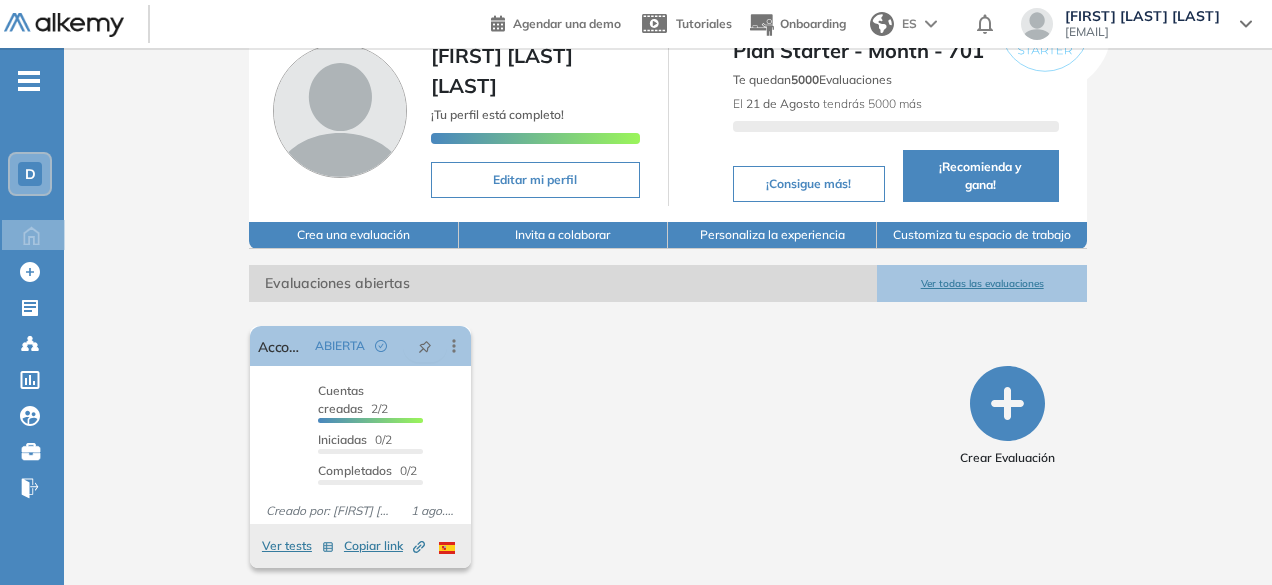 scroll, scrollTop: 104, scrollLeft: 0, axis: vertical 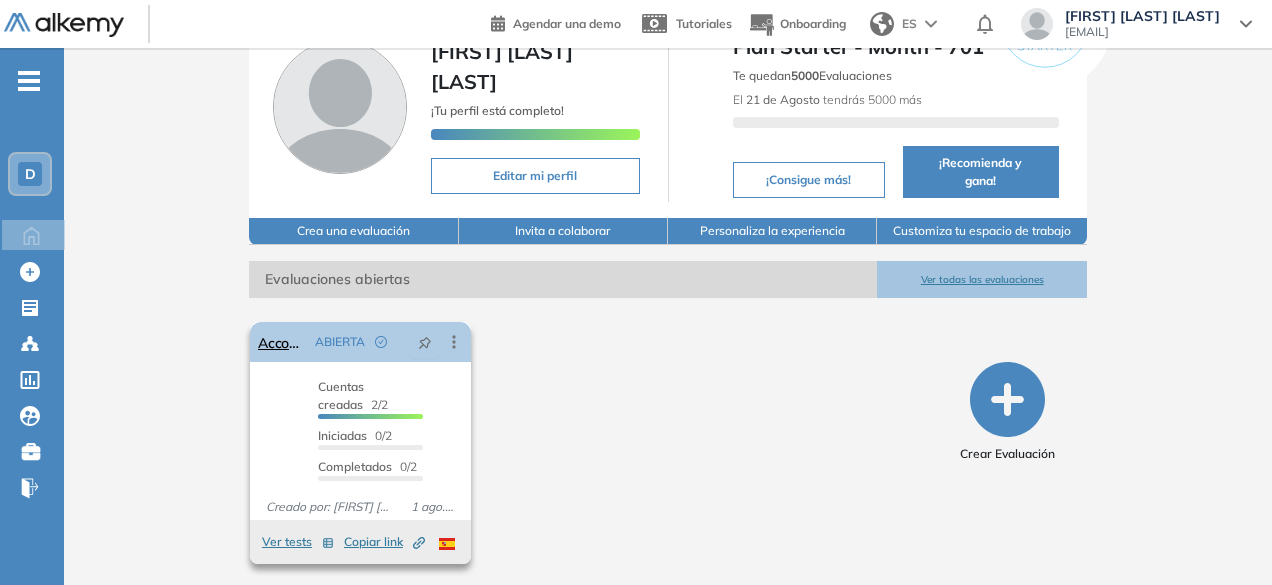 click 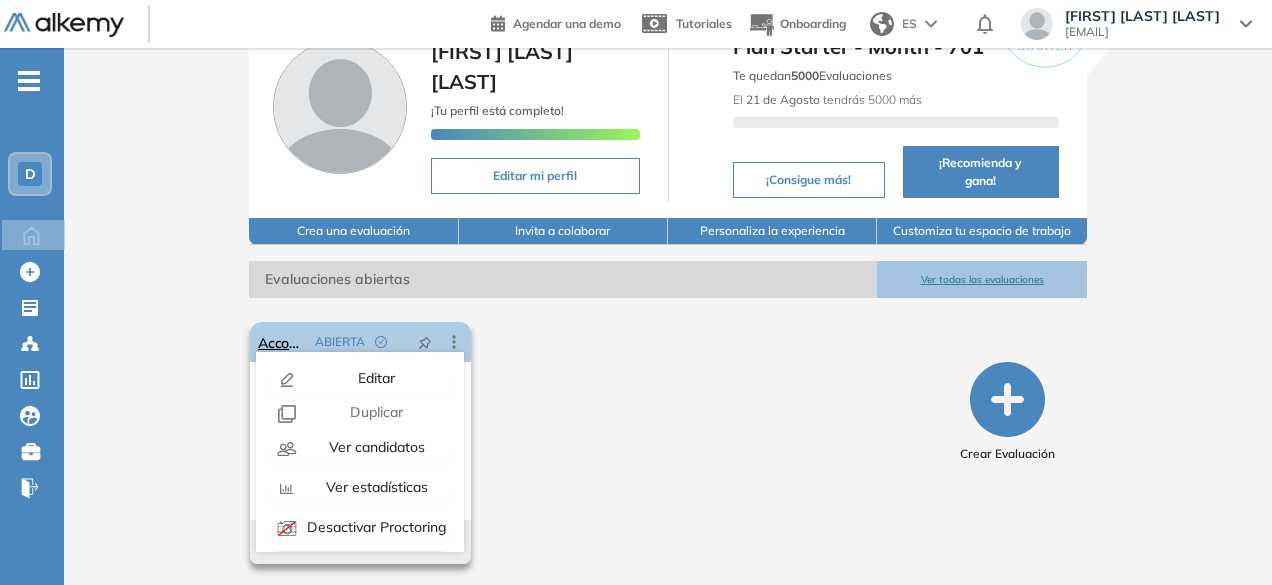 scroll, scrollTop: 0, scrollLeft: 0, axis: both 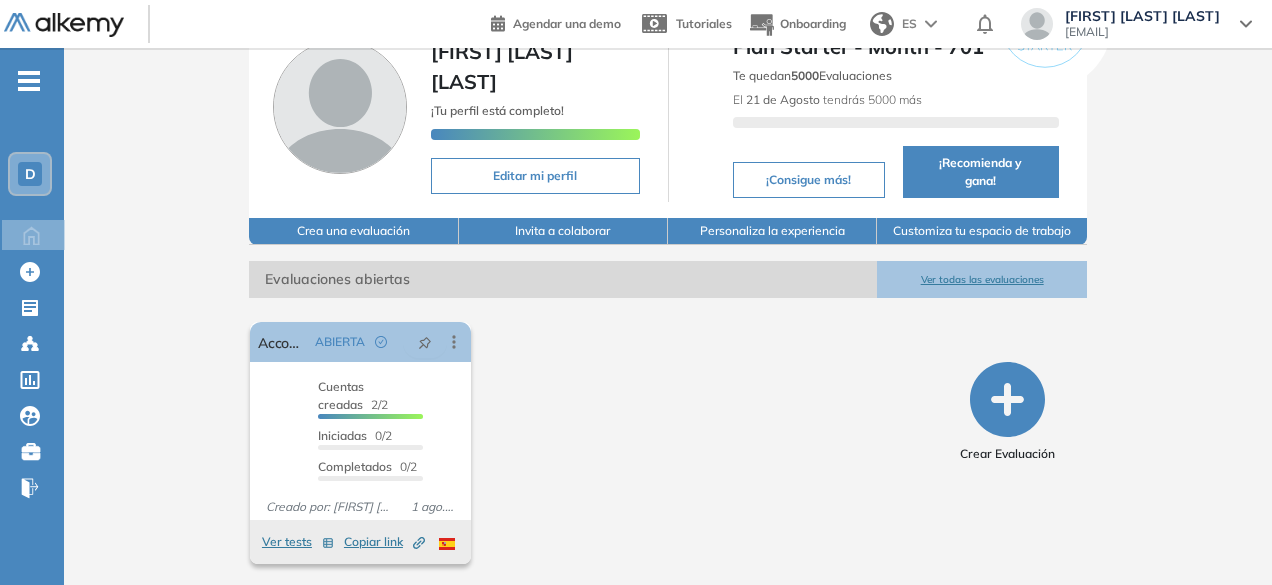 click on "El proctoring será activado ¡Importante!: Los usuarios que ya realizaron la evaluación no tendrán registros del proctoring Cancelar operación Activar Accountant ABIERTA Editar Los siguientes tests ya no están disponibles o tienen una nueva versión Revisa en el catálogo otras opciones o su detalle. Entendido Duplicar Reabrir Eliminar Ver candidatos Ver estadísticas Desactivar Proctoring Finalizar evaluación Mover de workspace Created by potrace 1.16, written by Peter Selinger 2001-2019 Copiar ID Publico Cuentas creadas 2/2 Prefiltrados 0/2 Iniciadas 0/2 Completados 0/2 Invitaciones enviadas 2 Invitados Evaluación completada 0 veces Fecha límite Sin fecha límite Creado por:  [FIRST] [LAST] [DAY] [MONTH]. [YEAR] Ver tests Copiar link Created by potrace 1.16, written by Peter Selinger 2001-2019" at bounding box center (597, 443) 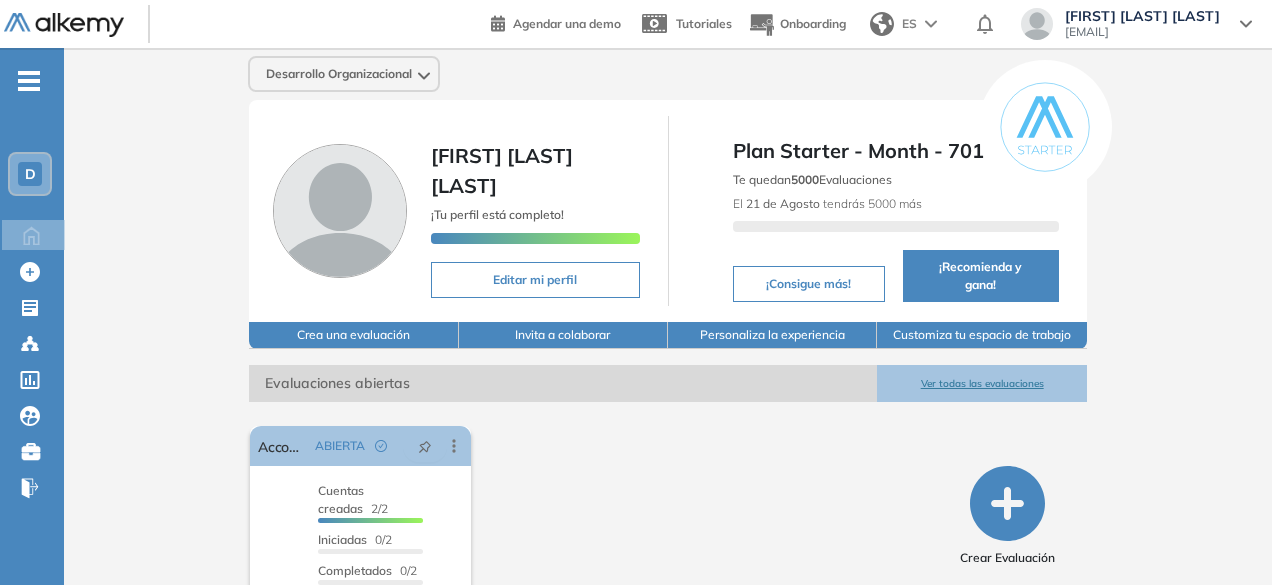 scroll, scrollTop: 100, scrollLeft: 0, axis: vertical 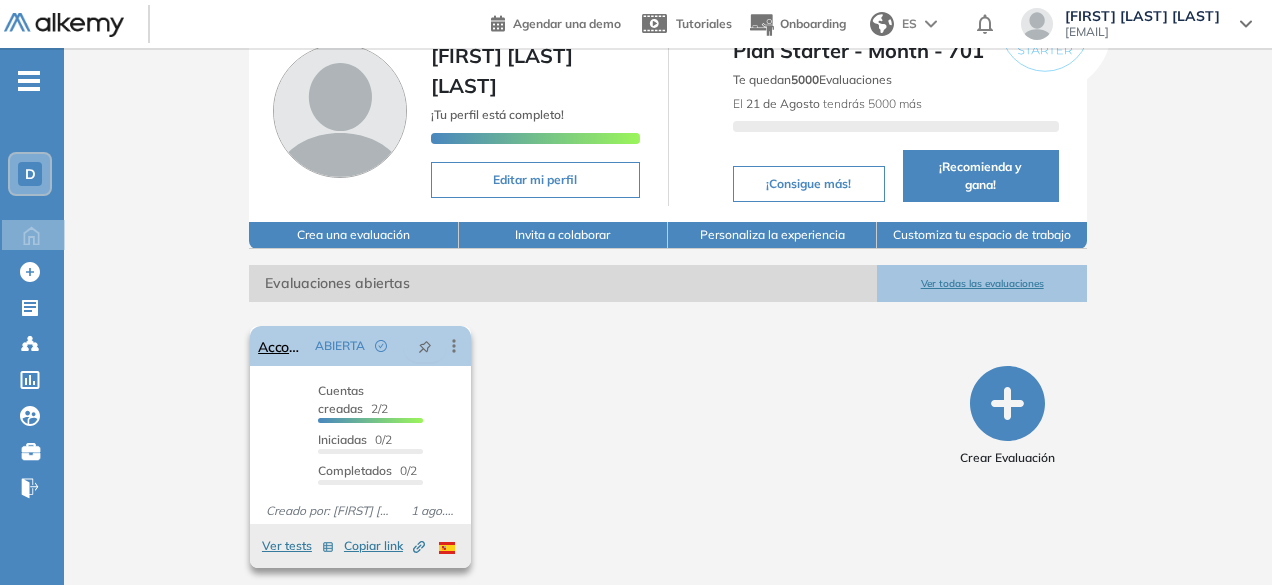 click 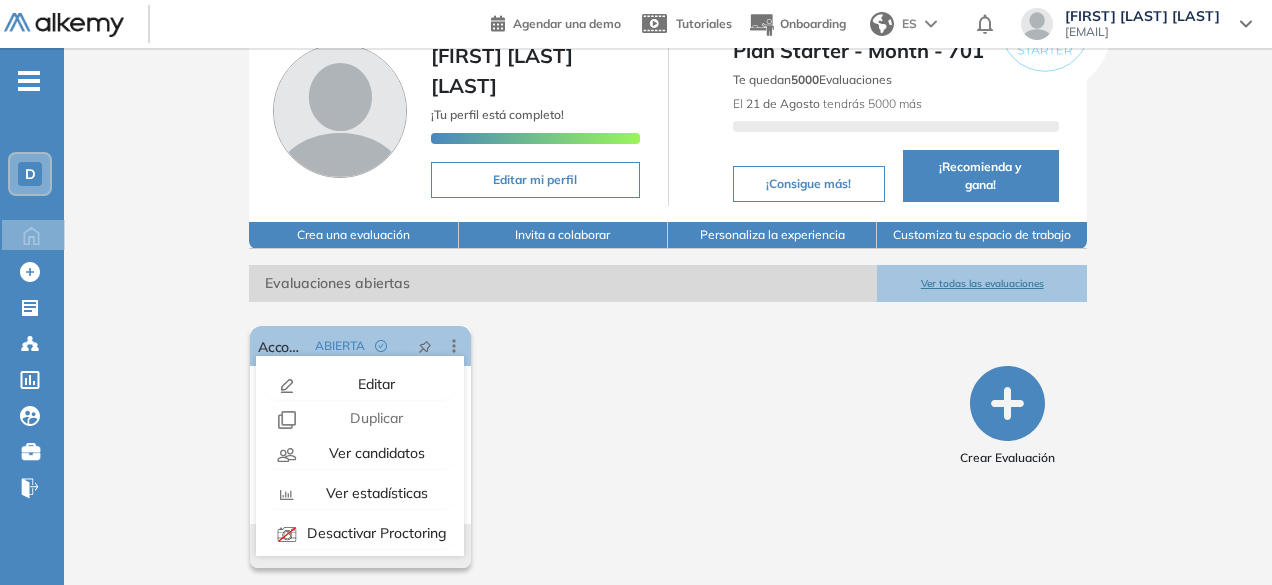 click on "El proctoring será activado ¡Importante!: Los usuarios que ya realizaron la evaluación no tendrán registros del proctoring Cancelar operación Activar Accountant ABIERTA Editar Los siguientes tests ya no están disponibles o tienen una nueva versión Revisa en el catálogo otras opciones o su detalle. Entendido Duplicar Reabrir Eliminar Ver candidatos Ver estadísticas Desactivar Proctoring Finalizar evaluación Mover de workspace Created by potrace 1.16, written by Peter Selinger 2001-2019 Copiar ID Publico Cuentas creadas 2/2 Prefiltrados 0/2 Iniciadas 0/2 Completados 0/2 Invitaciones enviadas 2 Invitados Evaluación completada 0 veces Fecha límite Sin fecha límite Creado por:  [FIRST] [LAST] [DAY] [MONTH]. [YEAR] Ver tests Copiar link Created by potrace 1.16, written by Peter Selinger 2001-2019" at bounding box center [597, 447] 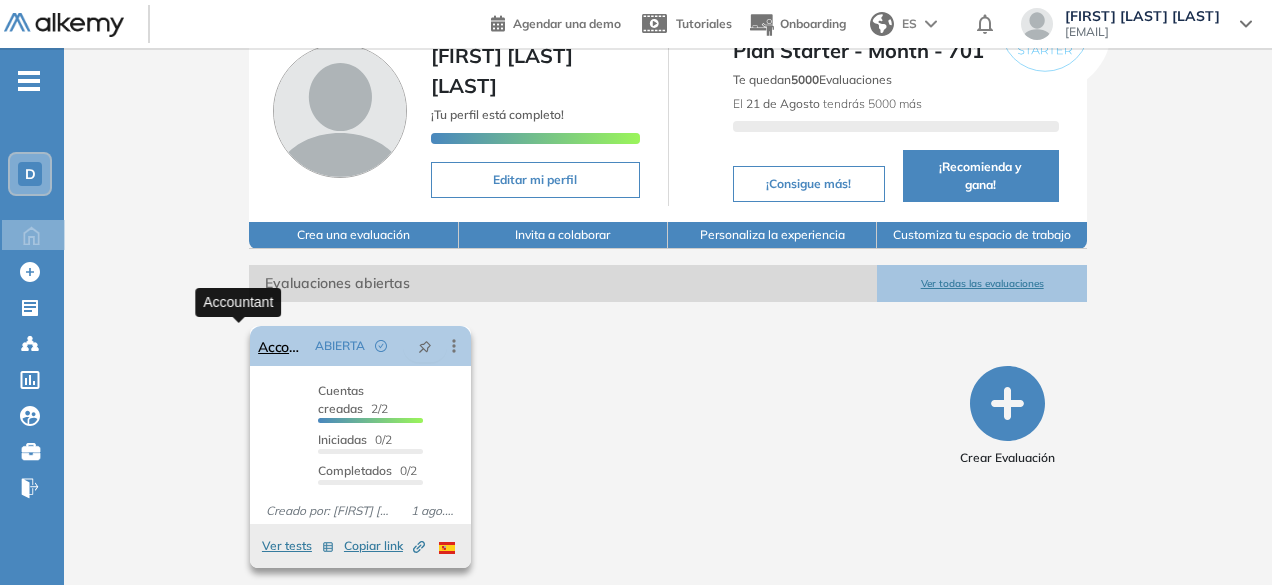 click on "Accountant" at bounding box center [282, 346] 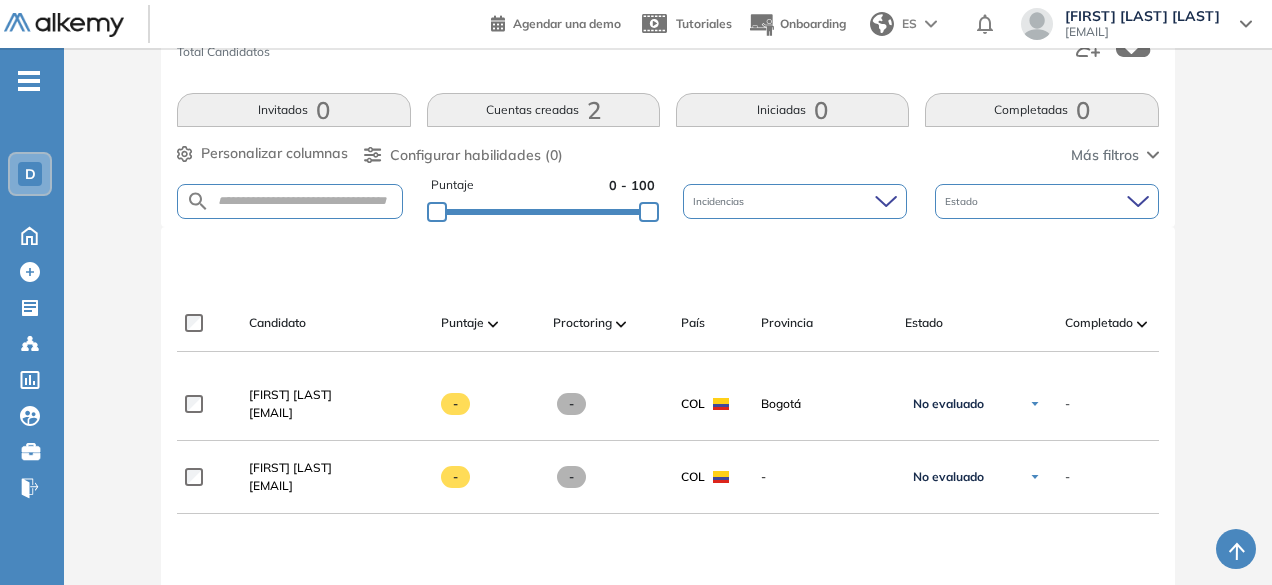 scroll, scrollTop: 300, scrollLeft: 0, axis: vertical 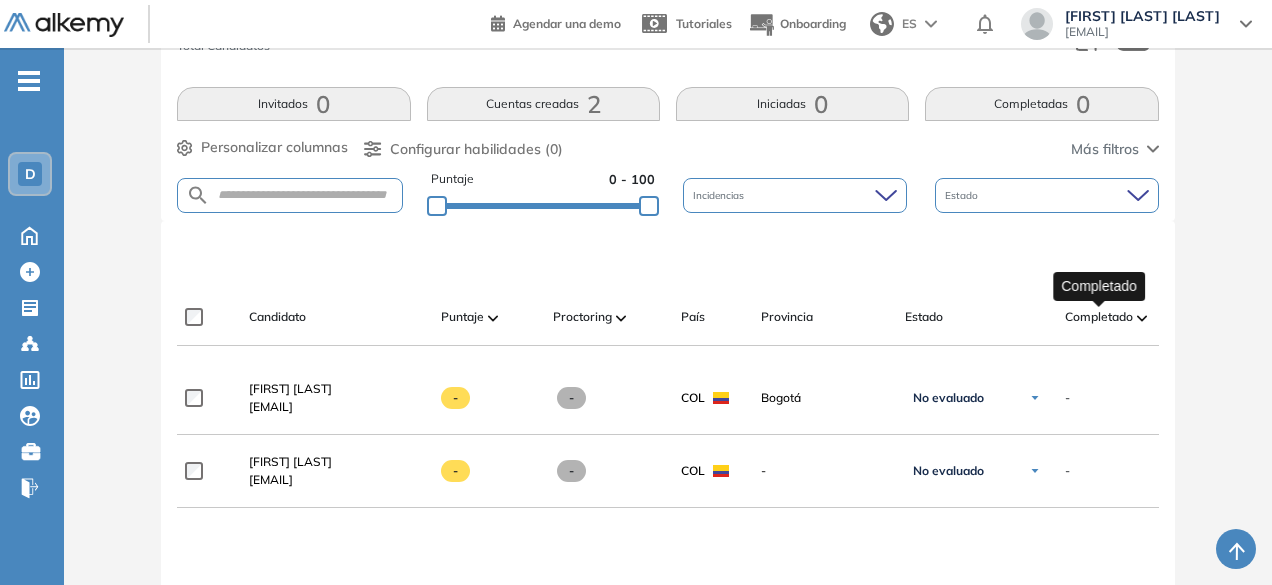 click on "Completado" at bounding box center [1099, 317] 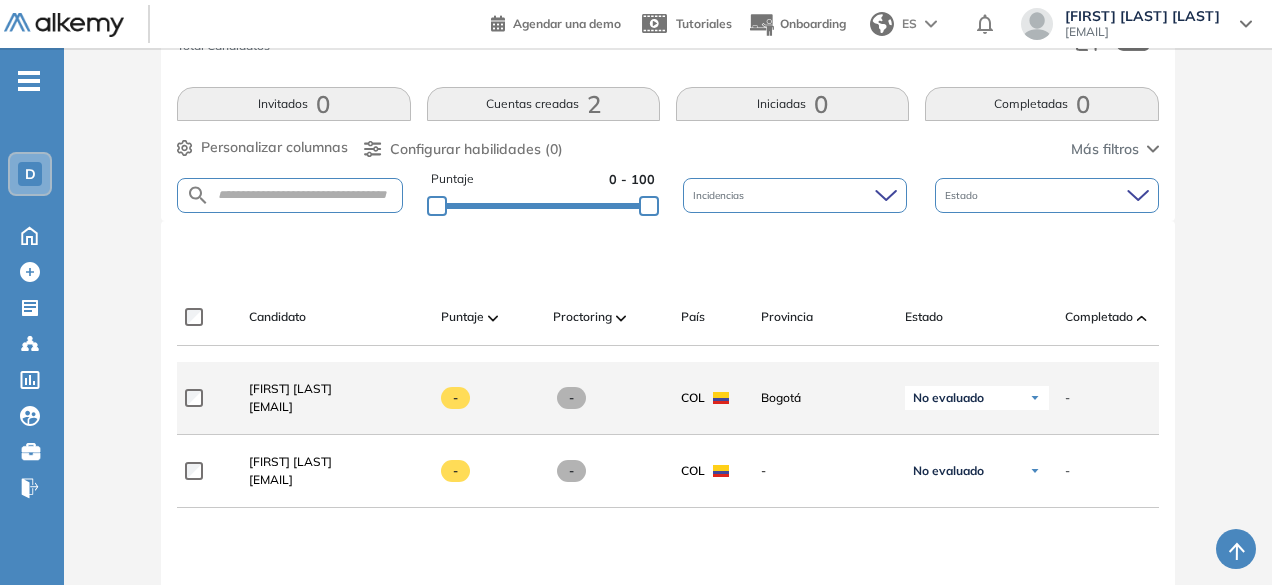 click on "No evaluado" at bounding box center (948, 398) 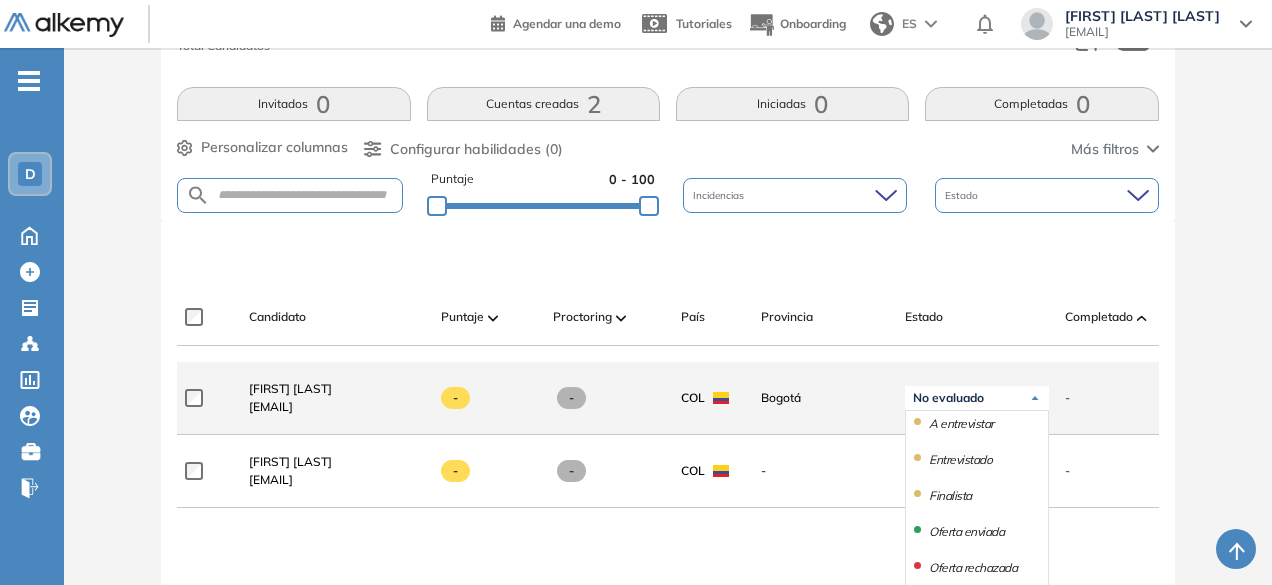 scroll, scrollTop: 177, scrollLeft: 0, axis: vertical 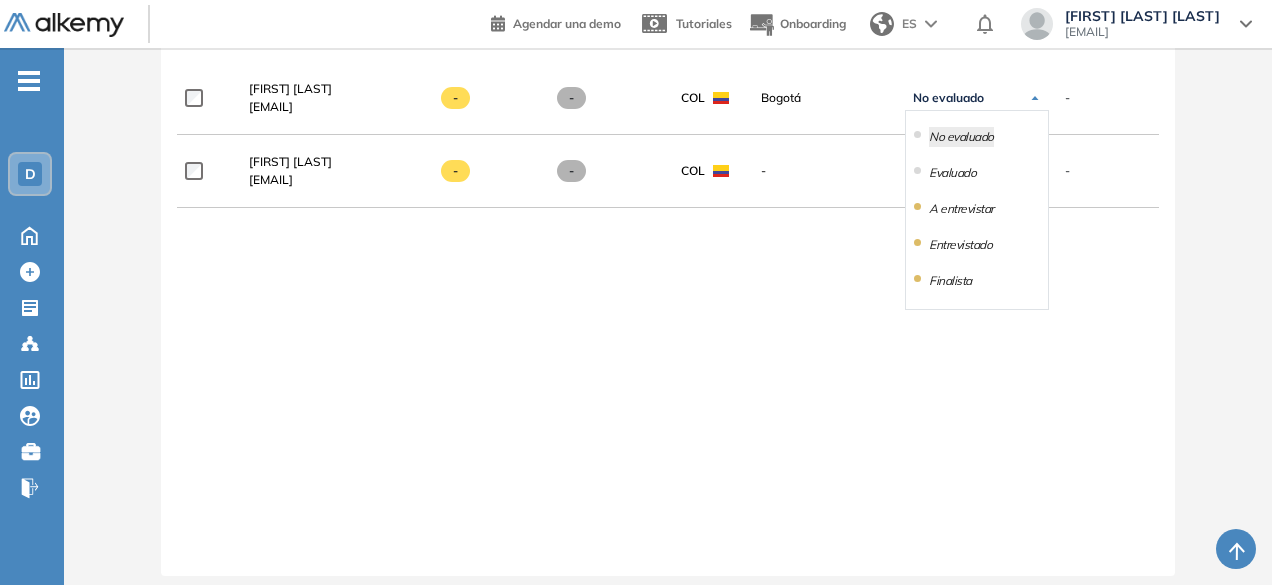 click on "**********" at bounding box center (667, 303) 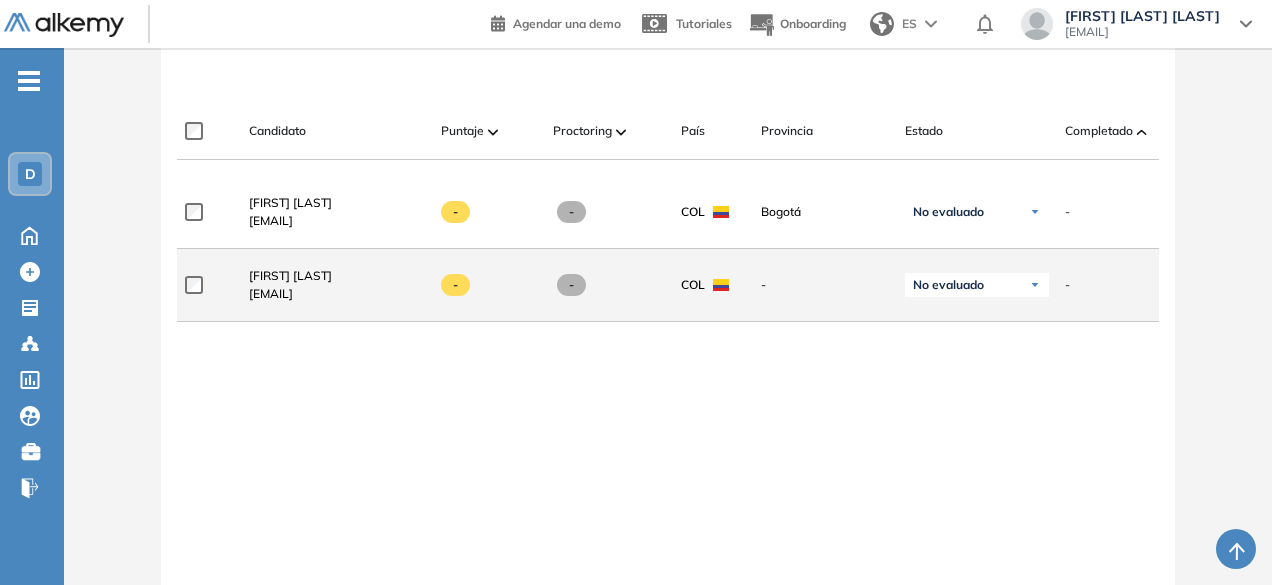 scroll, scrollTop: 400, scrollLeft: 0, axis: vertical 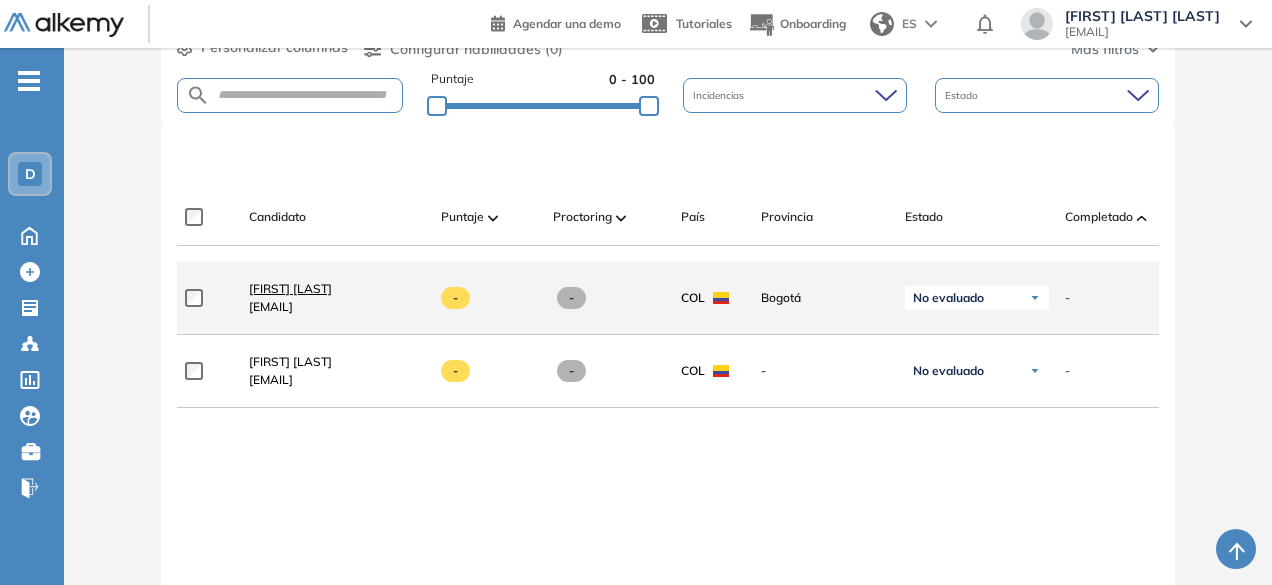 click on "[FIRST] [LAST]" at bounding box center [290, 288] 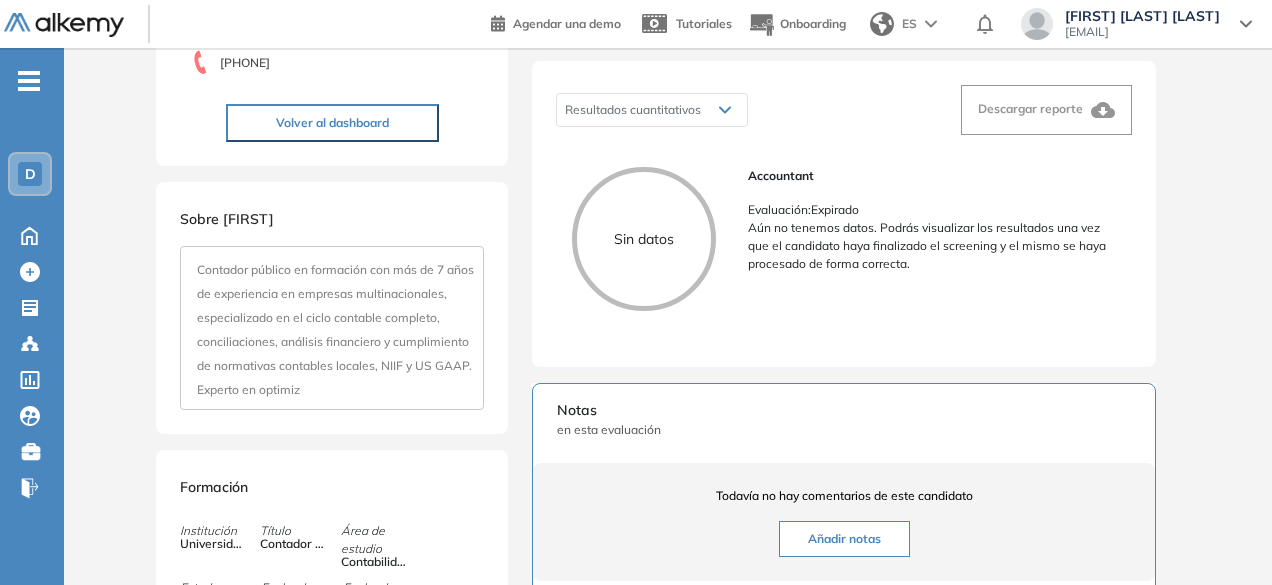 scroll, scrollTop: 300, scrollLeft: 0, axis: vertical 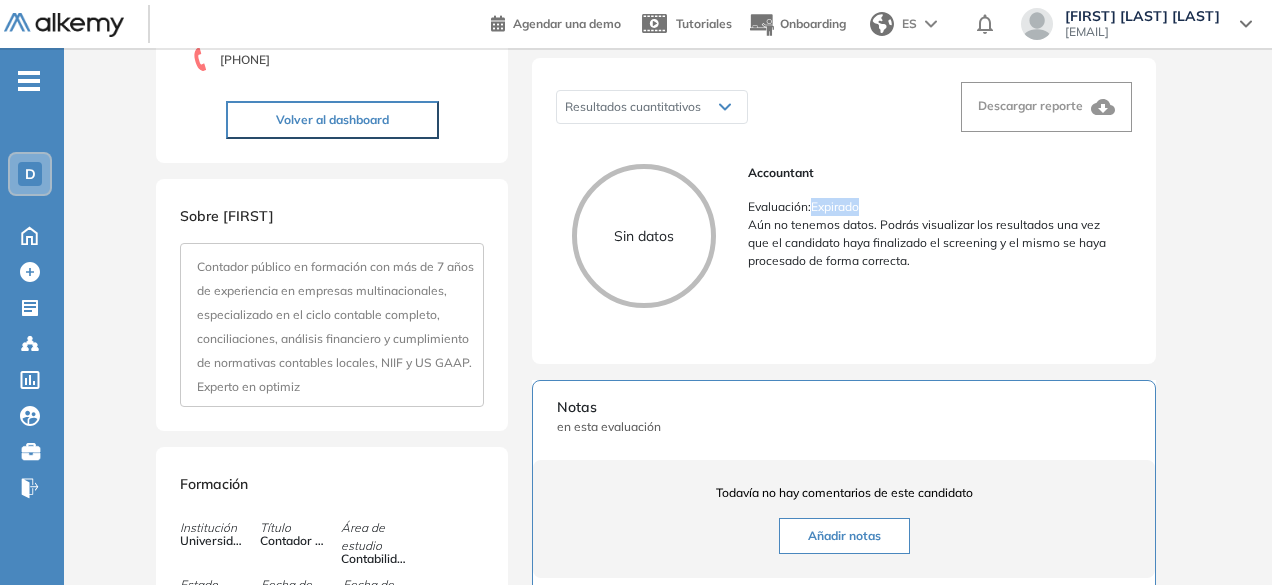 drag, startPoint x: 814, startPoint y: 230, endPoint x: 887, endPoint y: 225, distance: 73.171036 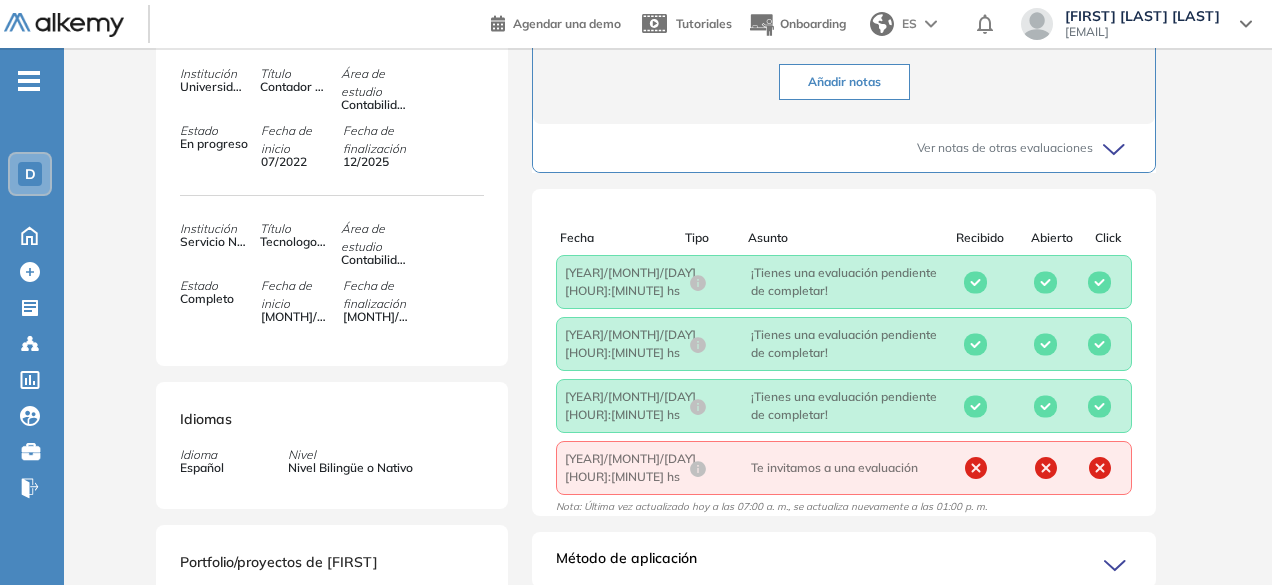 scroll, scrollTop: 800, scrollLeft: 0, axis: vertical 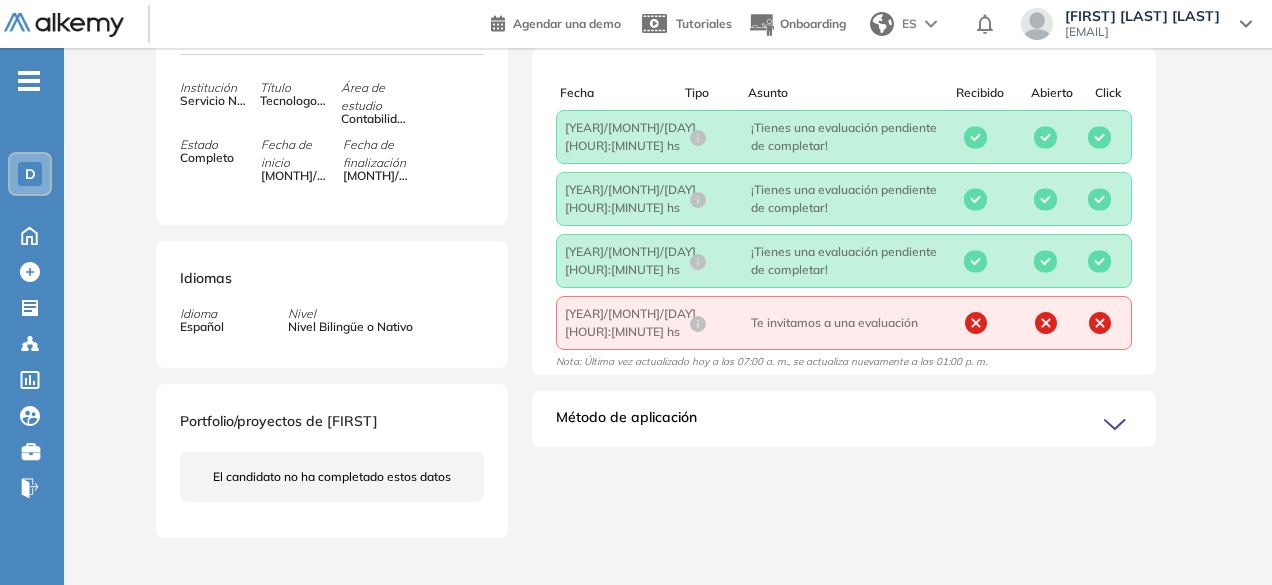 click on "Fecha : [YEAR]/[MONTH]/[DAY] [HOUR]:[MINUTE] hs Asunto : Te invitamos a una evaluación" at bounding box center (751, 323) 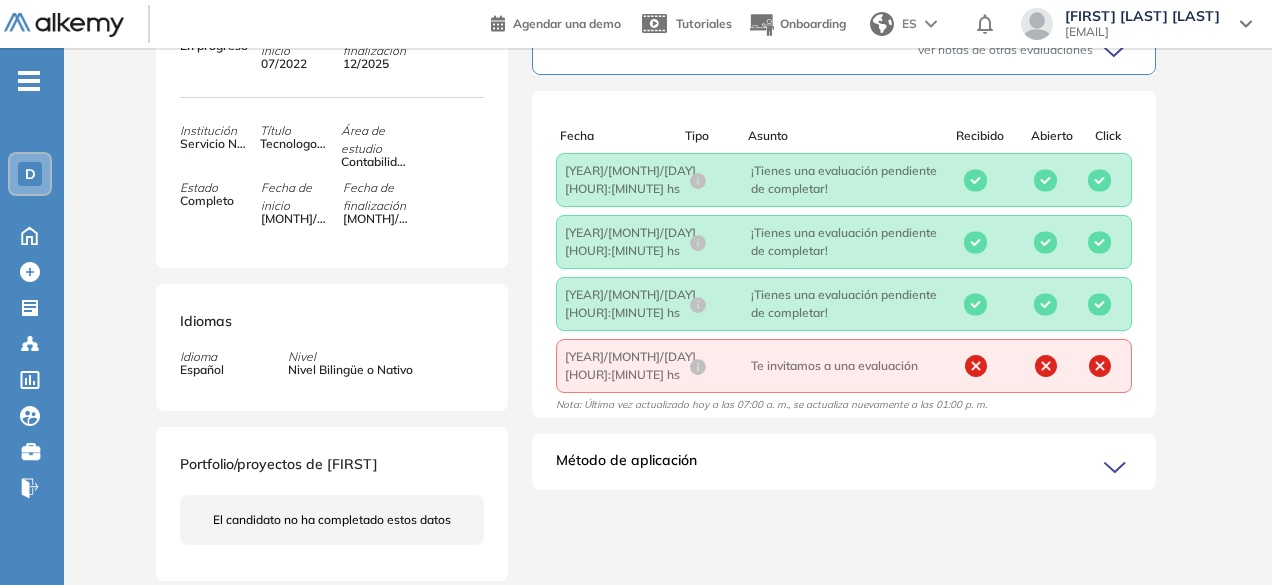 scroll, scrollTop: 895, scrollLeft: 0, axis: vertical 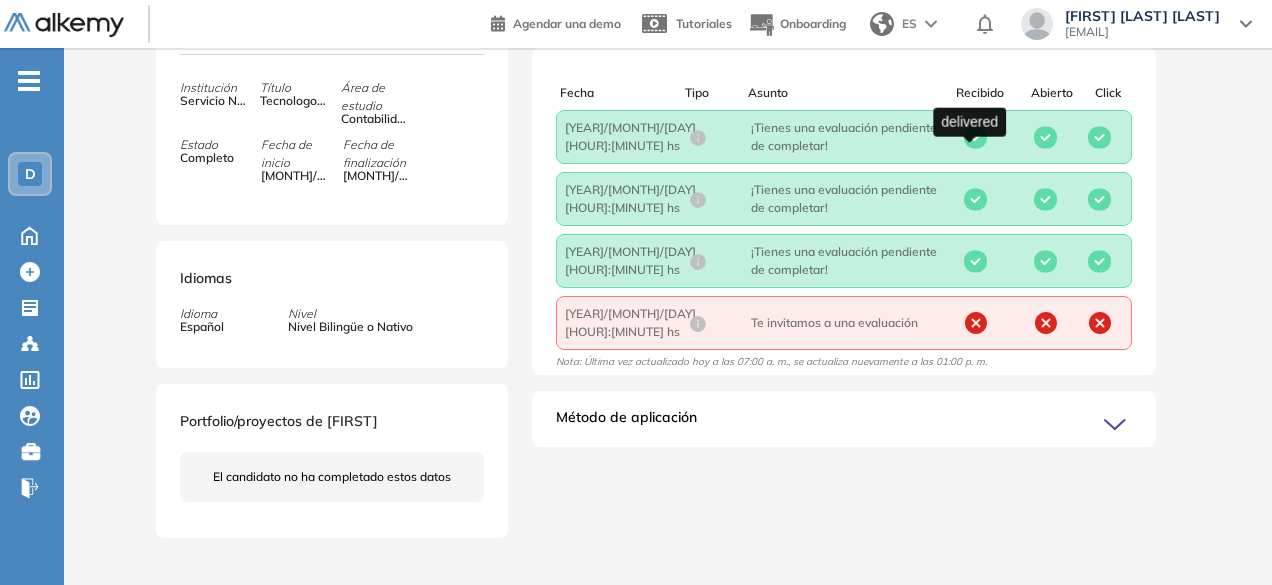 click 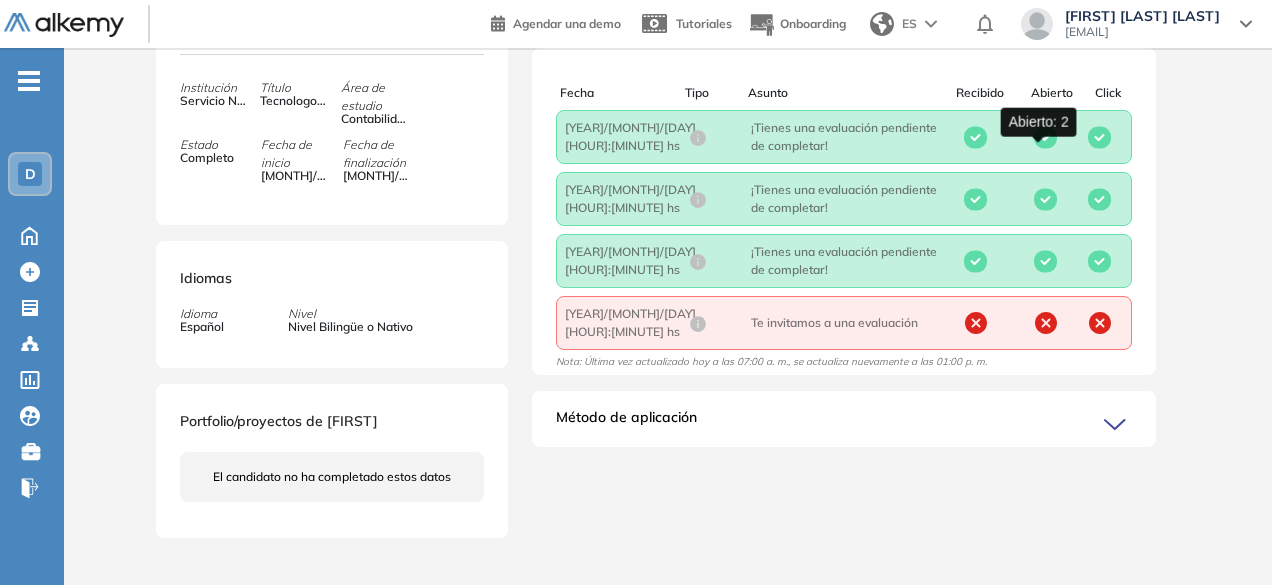 click at bounding box center (1046, 137) 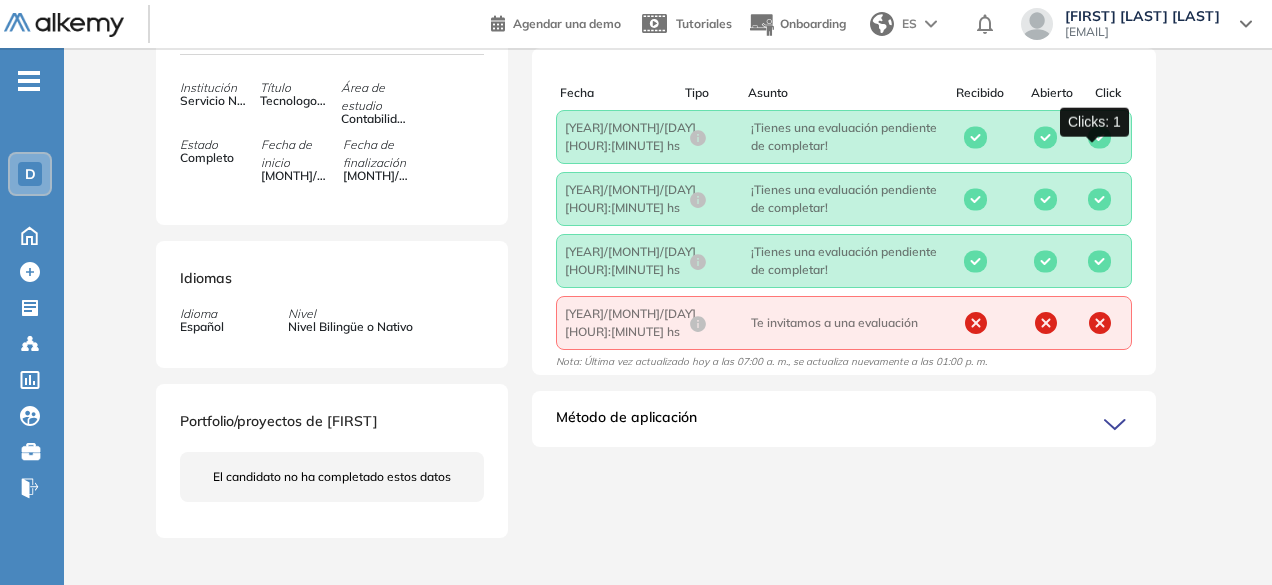 click 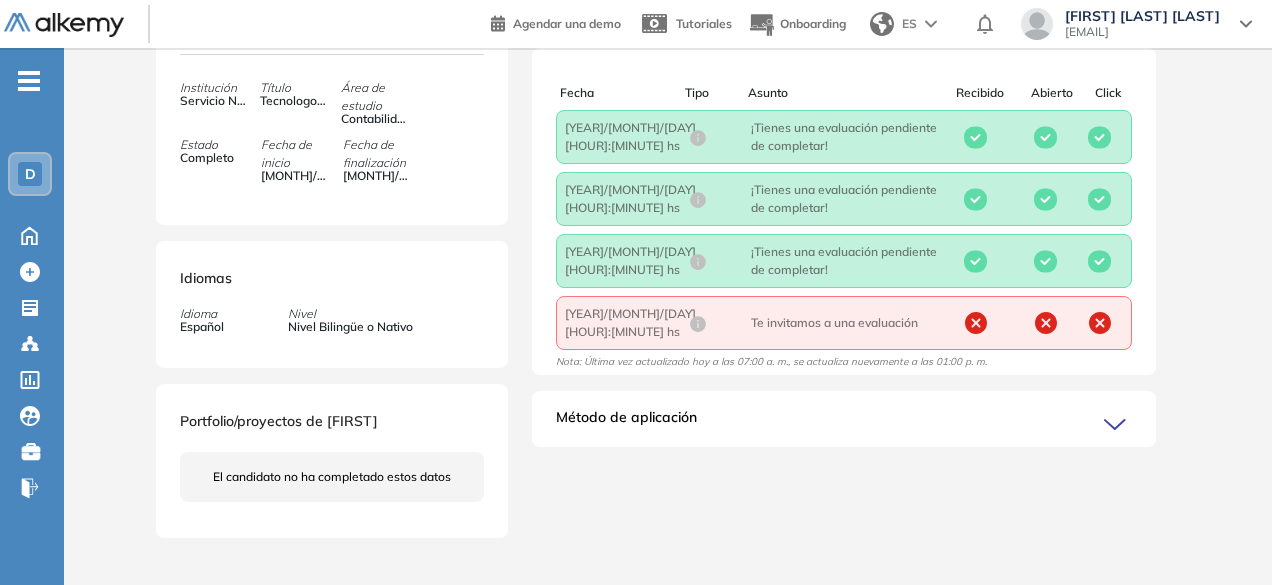 drag, startPoint x: 988, startPoint y: 187, endPoint x: 1000, endPoint y: 208, distance: 24.186773 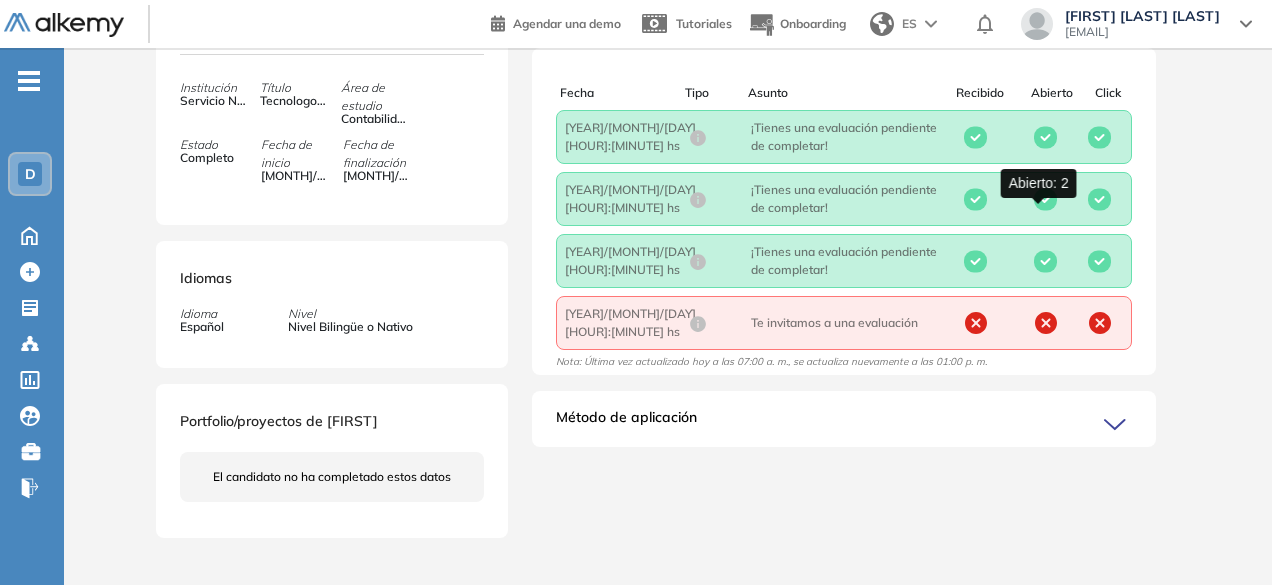 drag, startPoint x: 1040, startPoint y: 211, endPoint x: 1086, endPoint y: 215, distance: 46.173584 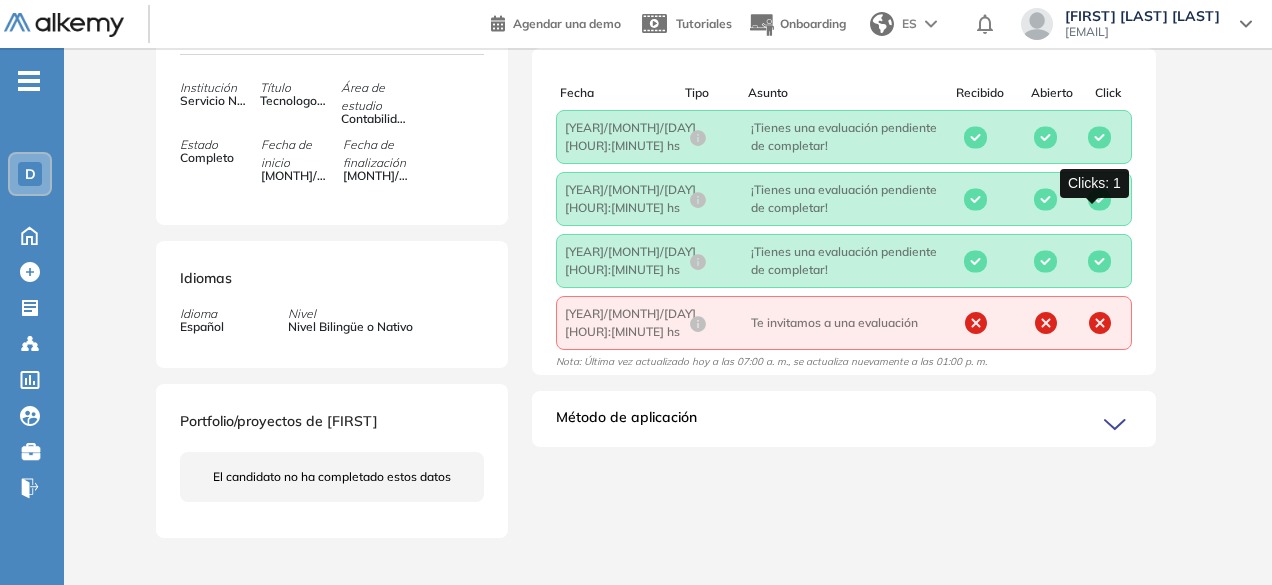 click 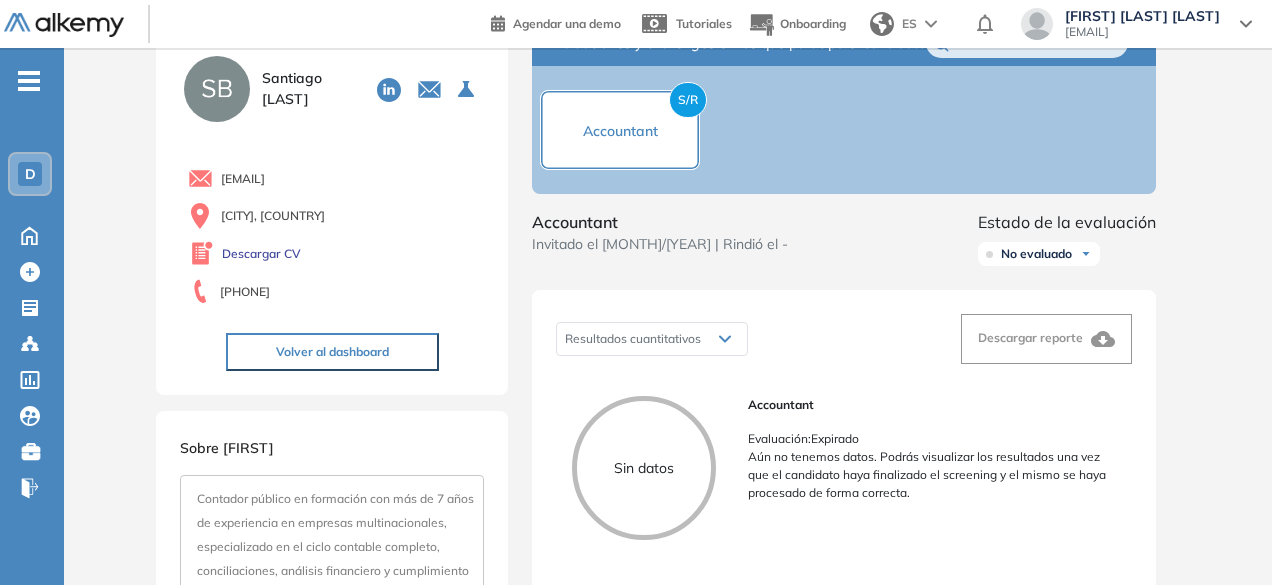 scroll, scrollTop: 0, scrollLeft: 0, axis: both 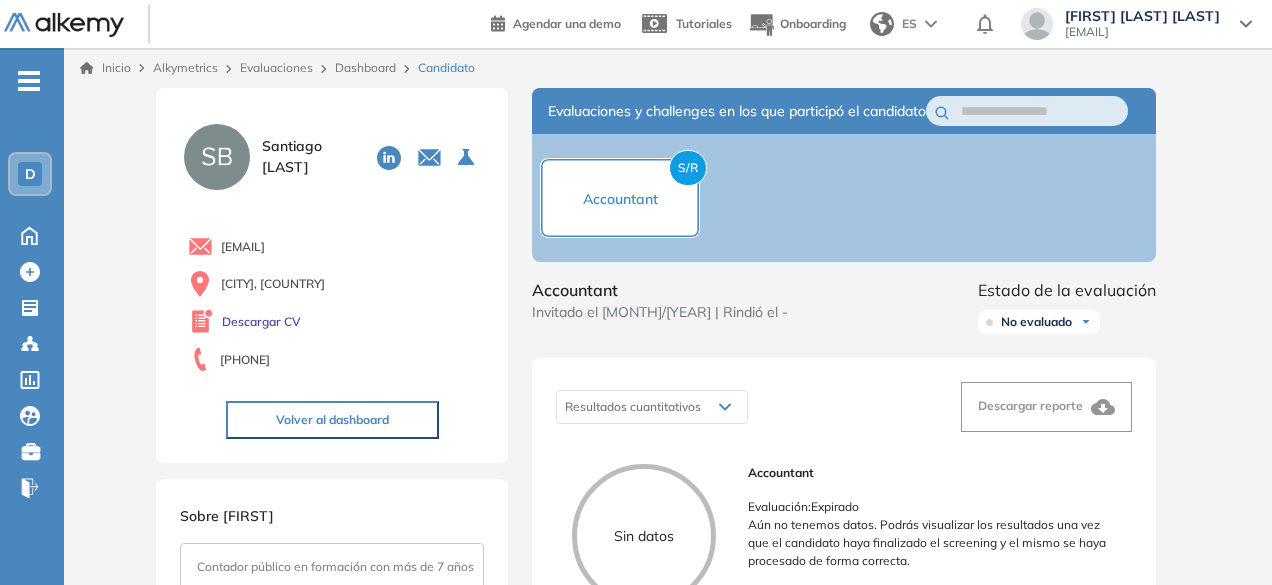 click on "Inicio" at bounding box center (105, 68) 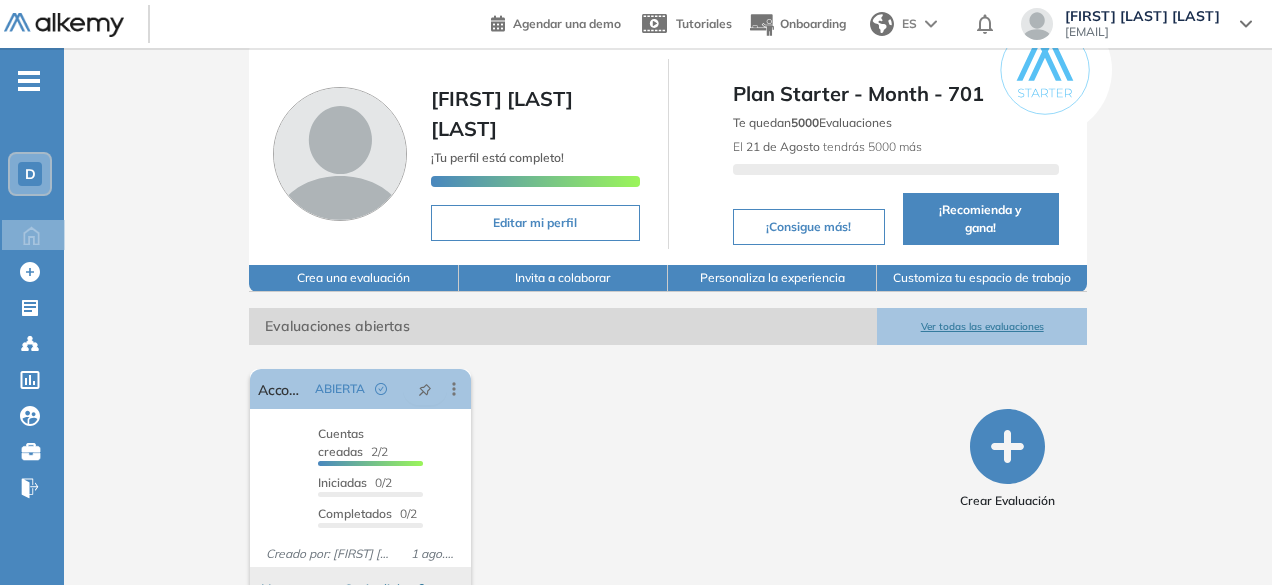scroll, scrollTop: 104, scrollLeft: 0, axis: vertical 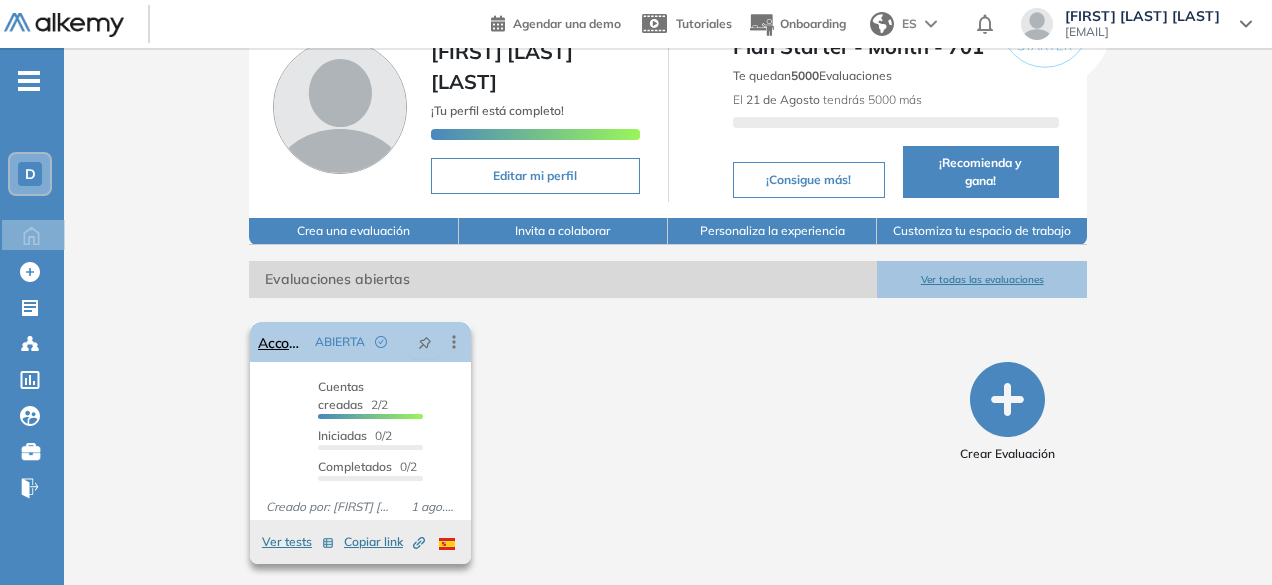 click on "ABIERTA" at bounding box center (355, 342) 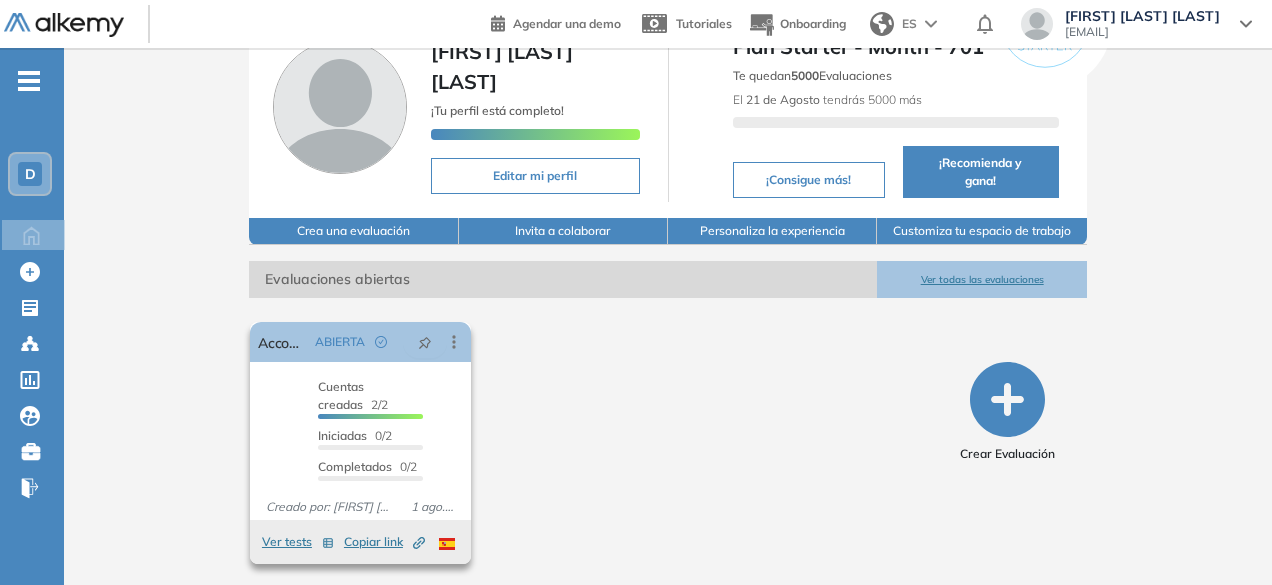click on "1 ago. 2025" at bounding box center [433, 507] 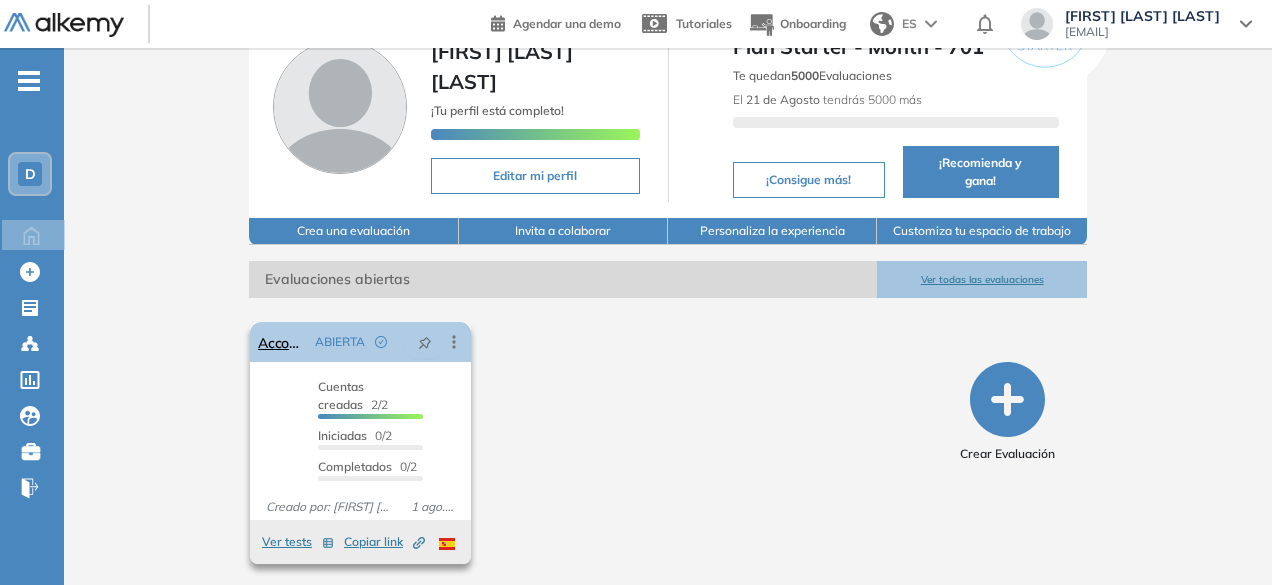 click 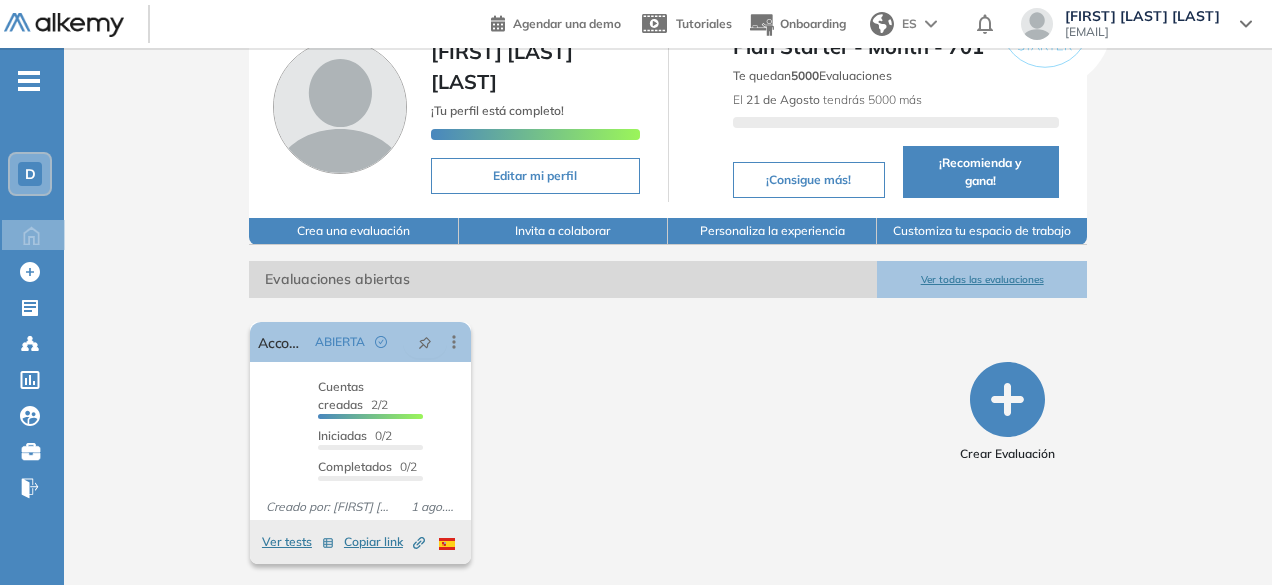 click on "El proctoring será activado ¡Importante!: Los usuarios que ya realizaron la evaluación no tendrán registros del proctoring Cancelar operación Activar Accountant ABIERTA Editar Los siguientes tests ya no están disponibles o tienen una nueva versión Revisa en el catálogo otras opciones o su detalle. Entendido Duplicar Reabrir Eliminar Ver candidatos Ver estadísticas Desactivar Proctoring Finalizar evaluación Mover de workspace Created by potrace 1.16, written by Peter Selinger 2001-2019 Copiar ID Publico Cuentas creadas 2/2 Prefiltrados 0/2 Iniciadas 0/2 Completados 0/2 Invitaciones enviadas 2 Invitados Evaluación completada 0 veces Fecha límite Sin fecha límite Creado por:  [FIRST] [LAST] [DAY] [MONTH]. [YEAR] Ver tests Copiar link Created by potrace 1.16, written by Peter Selinger 2001-2019" at bounding box center [597, 443] 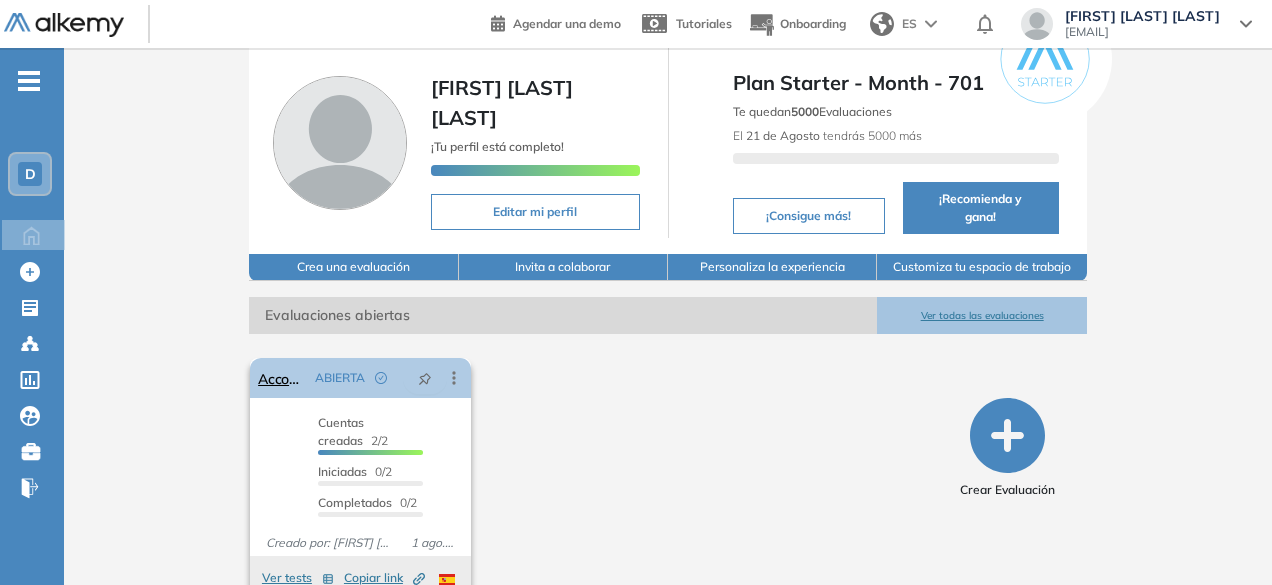 scroll, scrollTop: 104, scrollLeft: 0, axis: vertical 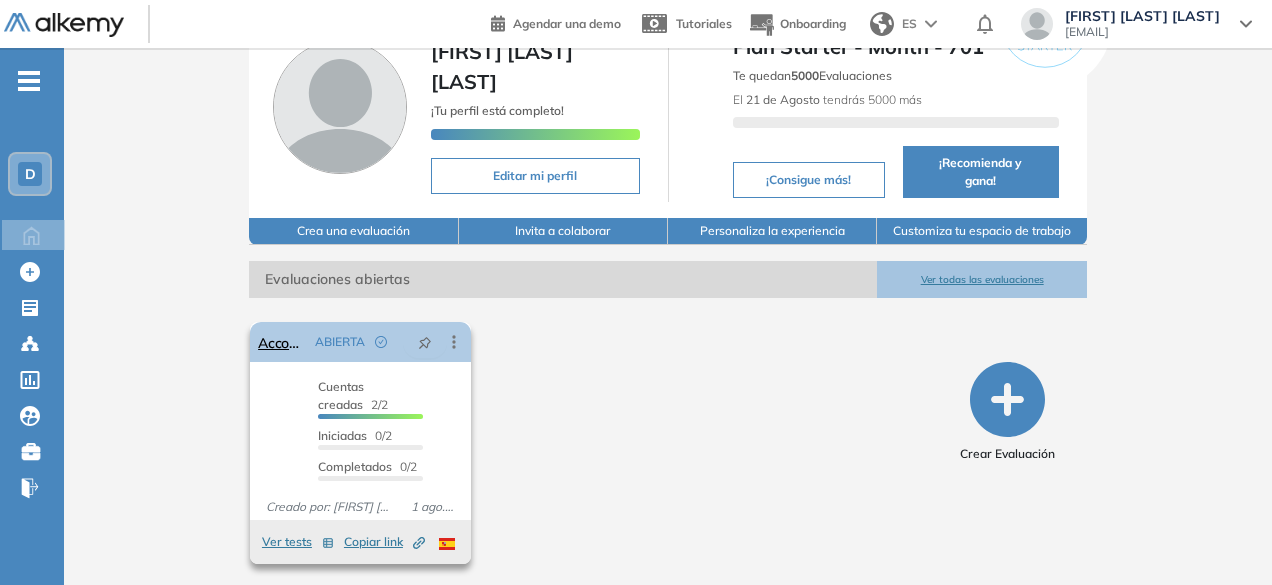 click 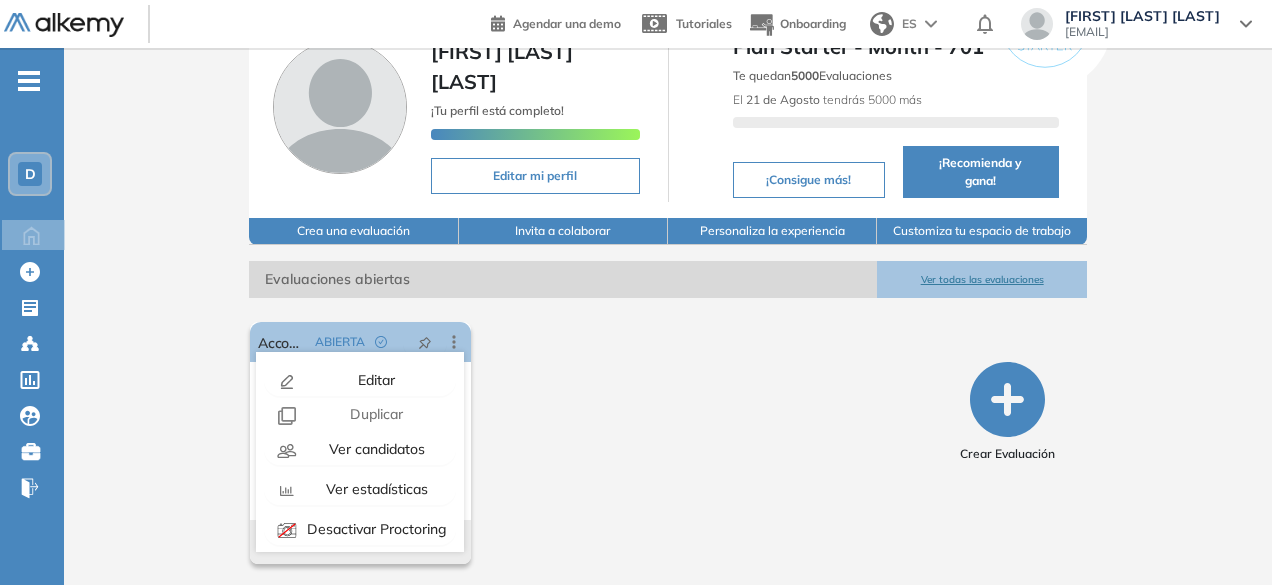 click on "El proctoring será activado ¡Importante!: Los usuarios que ya realizaron la evaluación no tendrán registros del proctoring Cancelar operación Activar Accountant ABIERTA Editar Los siguientes tests ya no están disponibles o tienen una nueva versión Revisa en el catálogo otras opciones o su detalle. Entendido Duplicar Reabrir Eliminar Ver candidatos Ver estadísticas Desactivar Proctoring Finalizar evaluación Mover de workspace Created by potrace 1.16, written by Peter Selinger 2001-2019 Copiar ID Publico Cuentas creadas 2/2 Prefiltrados 0/2 Iniciadas 0/2 Completados 0/2 Invitaciones enviadas 2 Invitados Evaluación completada 0 veces Fecha límite Sin fecha límite Creado por:  [FIRST] [LAST] [DAY] [MONTH]. [YEAR] Ver tests Copiar link Created by potrace 1.16, written by Peter Selinger 2001-2019" at bounding box center [597, 443] 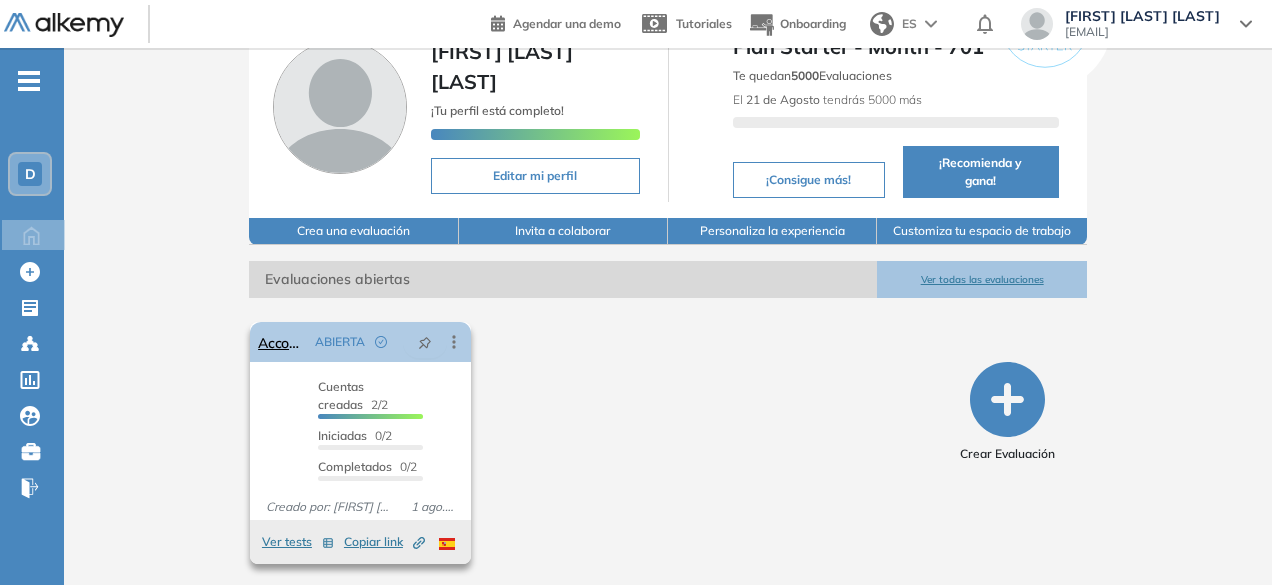 click on "ABIERTA" at bounding box center [385, 342] 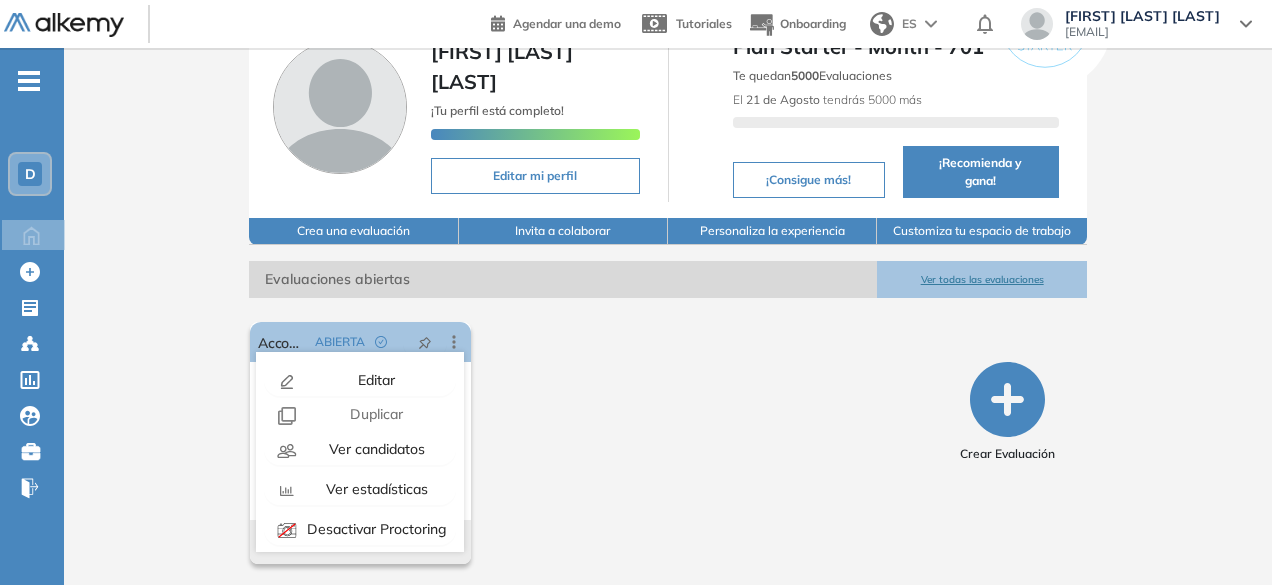 click on "El proctoring será activado ¡Importante!: Los usuarios que ya realizaron la evaluación no tendrán registros del proctoring Cancelar operación Activar Accountant ABIERTA Editar Los siguientes tests ya no están disponibles o tienen una nueva versión Revisa en el catálogo otras opciones o su detalle. Entendido Duplicar Reabrir Eliminar Ver candidatos Ver estadísticas Desactivar Proctoring Finalizar evaluación Mover de workspace Created by potrace 1.16, written by Peter Selinger 2001-2019 Copiar ID Publico Cuentas creadas 2/2 Prefiltrados 0/2 Iniciadas 0/2 Completados 0/2 Invitaciones enviadas 2 Invitados Evaluación completada 0 veces Fecha límite Sin fecha límite Creado por:  [FIRST] [LAST] [DAY] [MONTH]. [YEAR] Ver tests Copiar link Created by potrace 1.16, written by Peter Selinger 2001-2019" at bounding box center [597, 443] 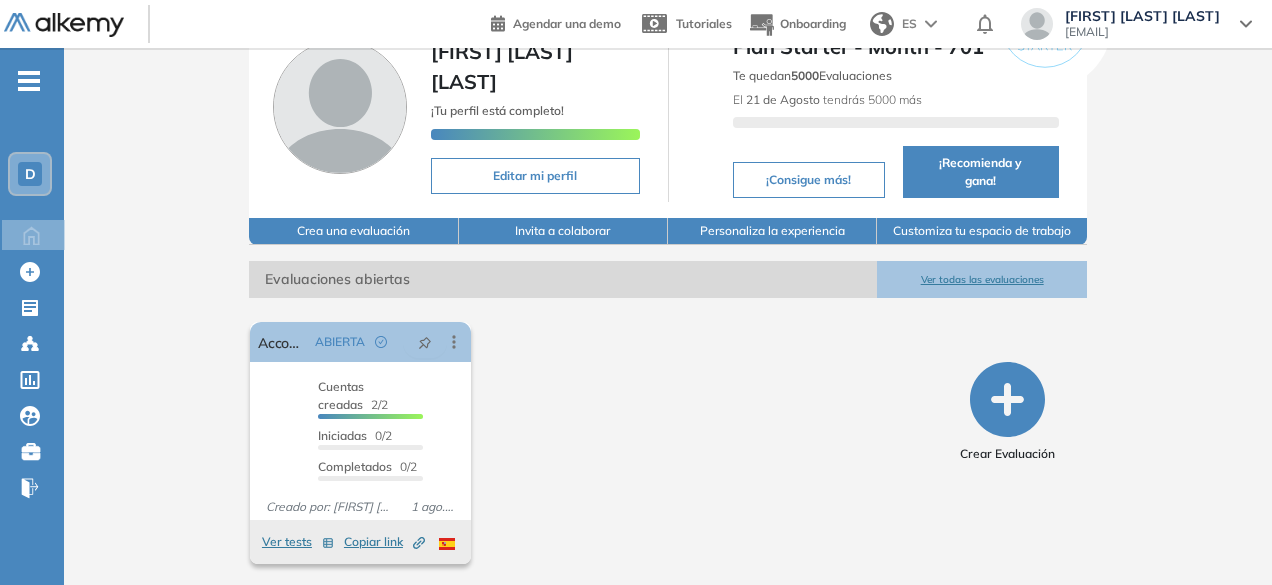 click 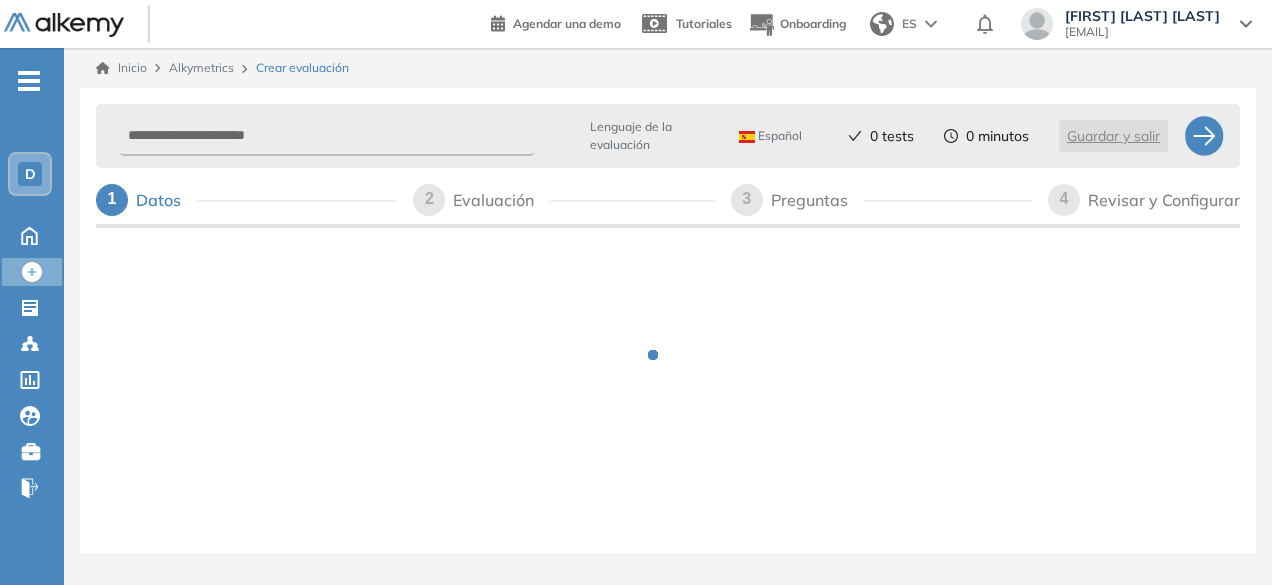 scroll, scrollTop: 0, scrollLeft: 0, axis: both 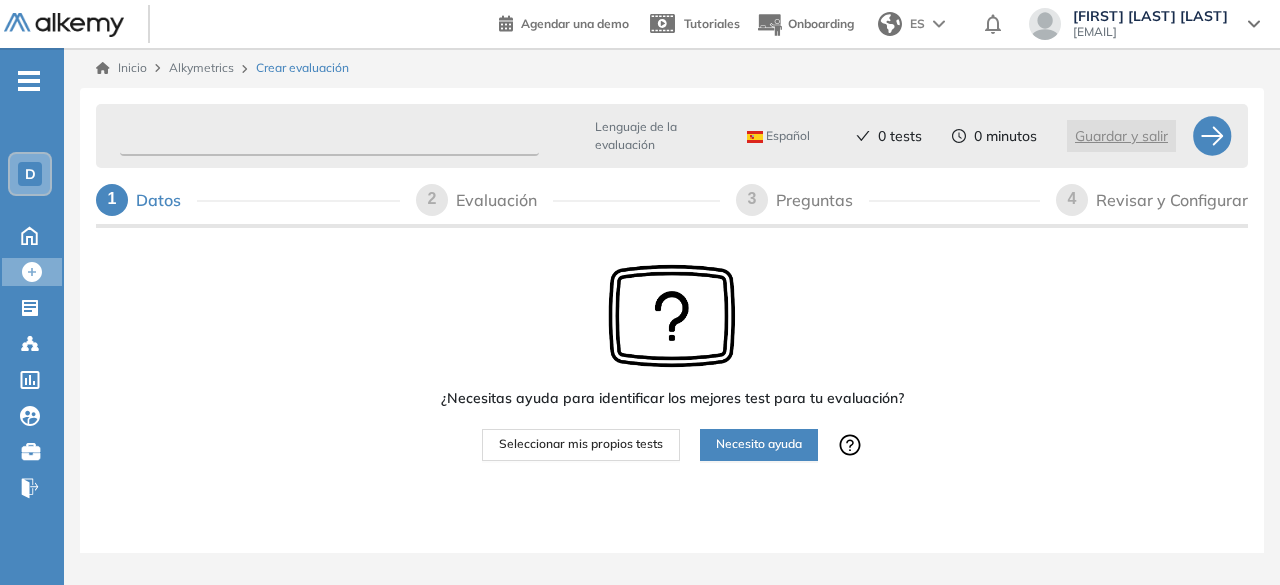 click at bounding box center (329, 136) 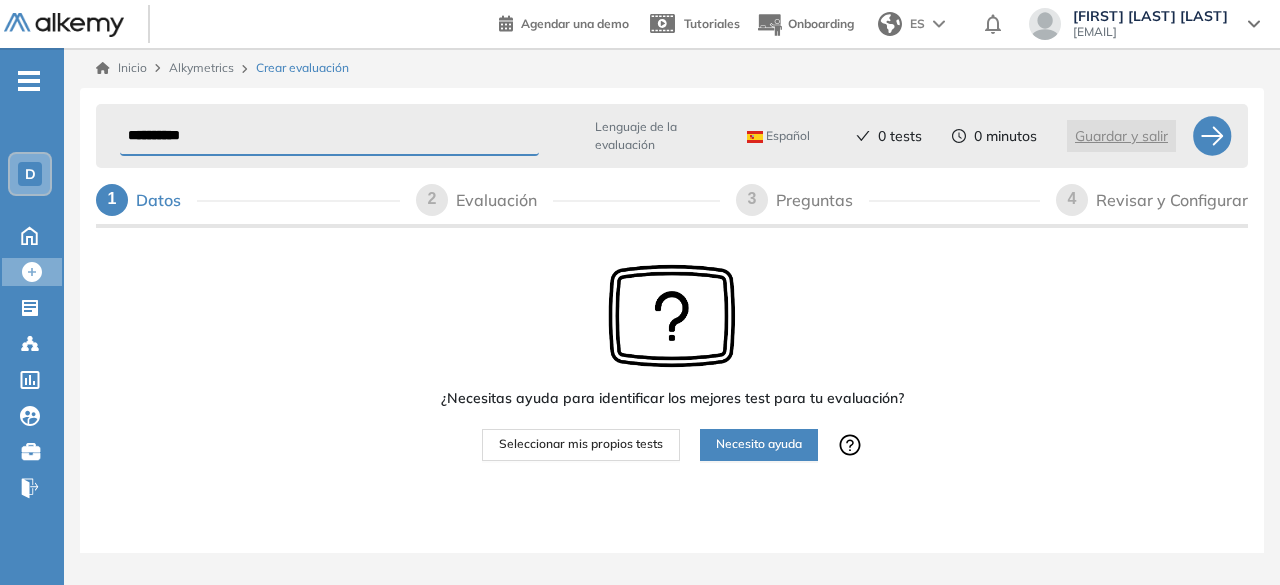 click on "**********" at bounding box center [329, 136] 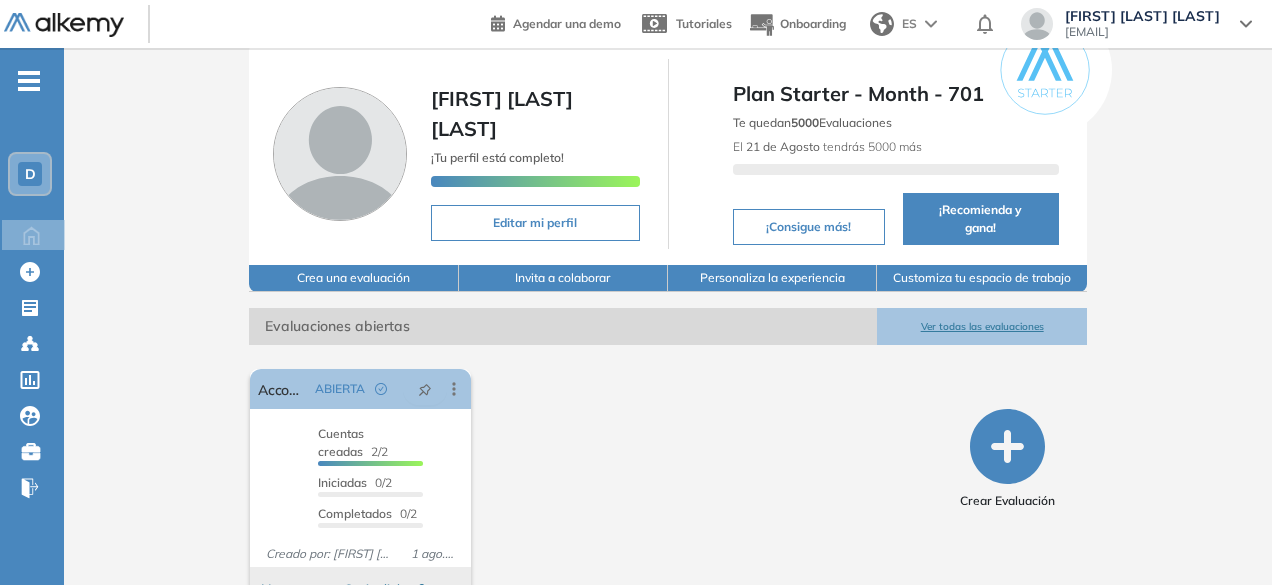 scroll, scrollTop: 104, scrollLeft: 0, axis: vertical 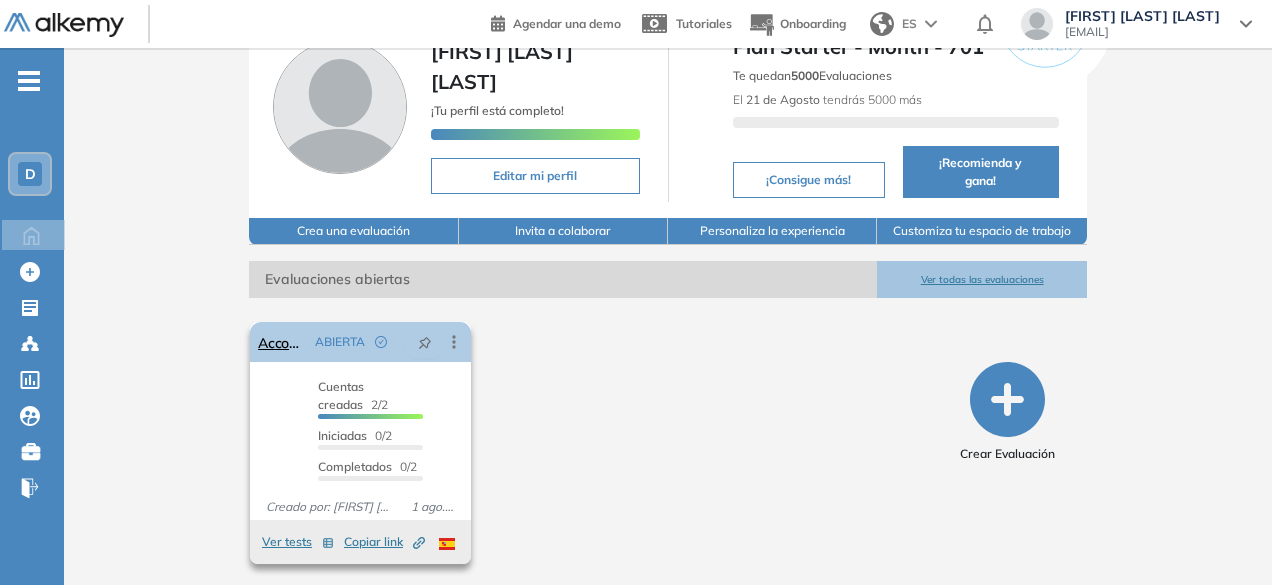 click 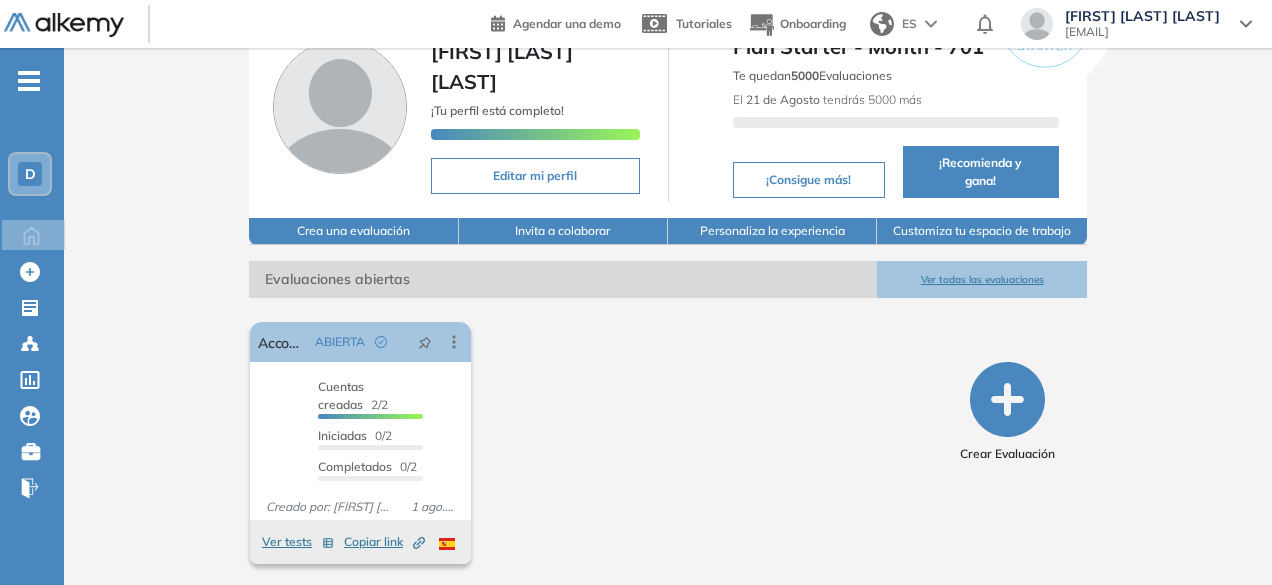 drag, startPoint x: 516, startPoint y: 363, endPoint x: 164, endPoint y: 339, distance: 352.81723 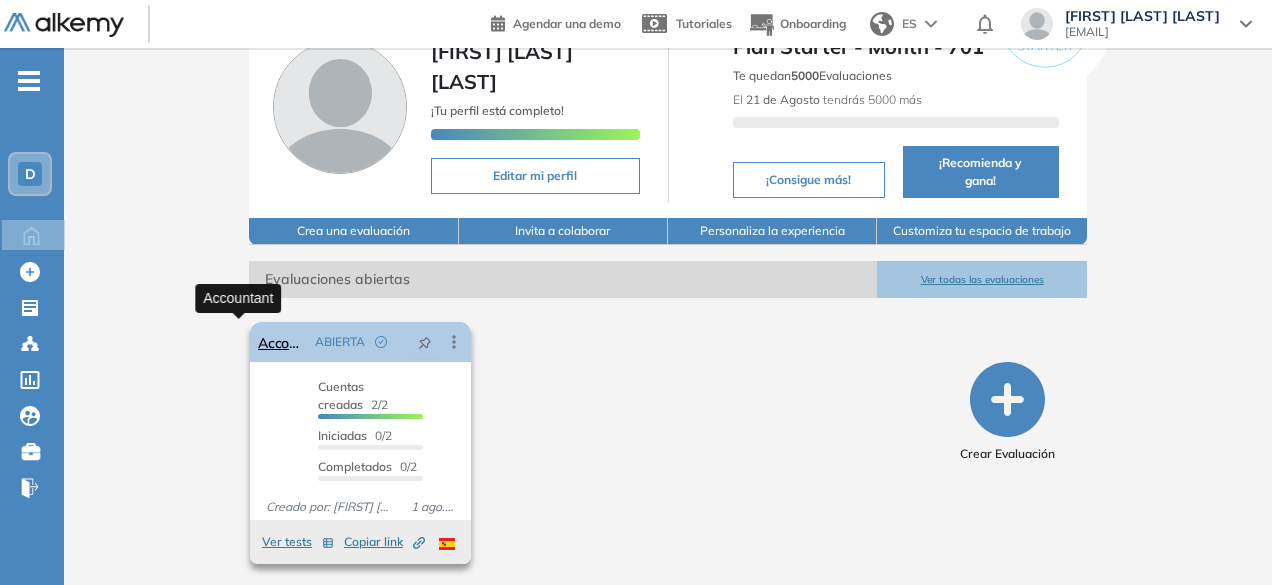 click on "Accountant" at bounding box center [282, 342] 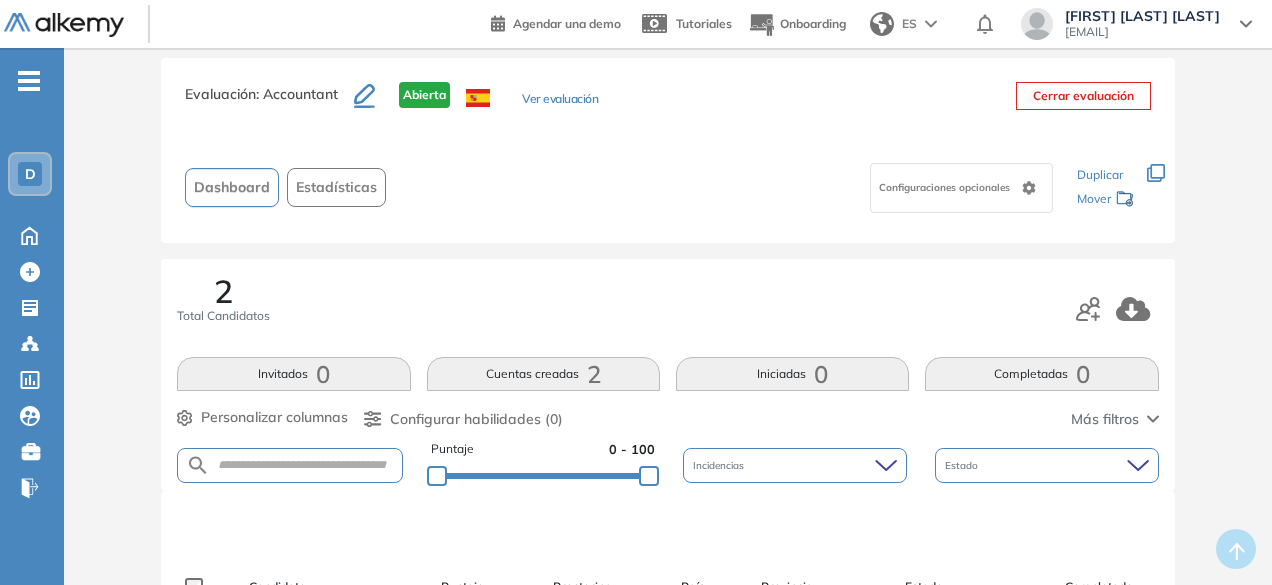 scroll, scrollTop: 0, scrollLeft: 0, axis: both 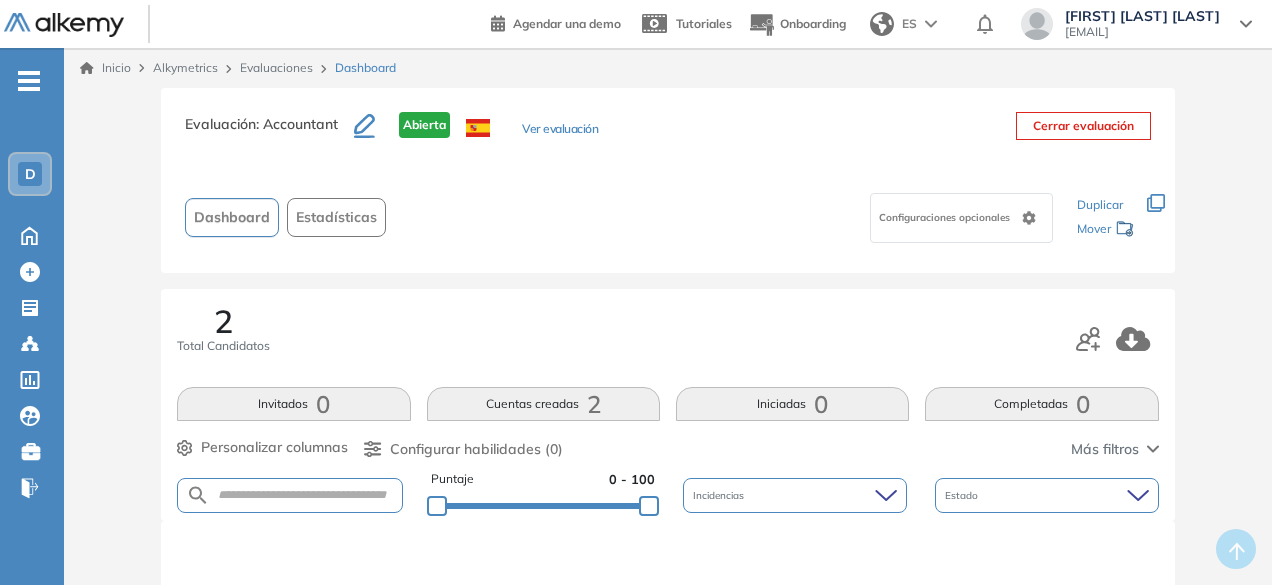 click on "Ver evaluación" at bounding box center [560, 130] 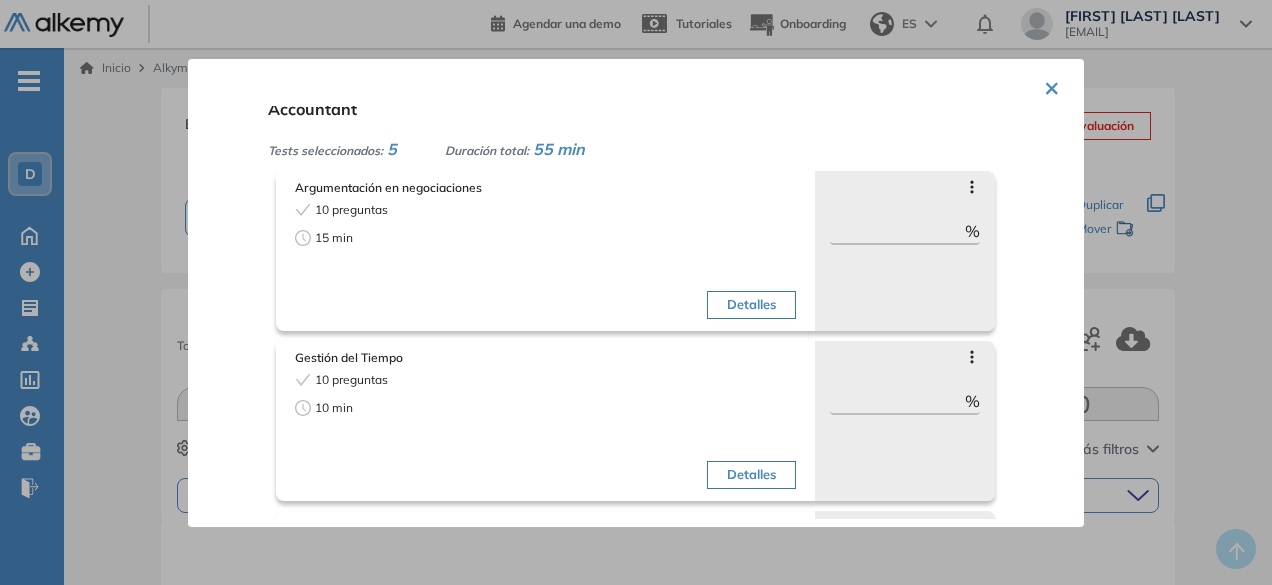 scroll, scrollTop: 0, scrollLeft: 0, axis: both 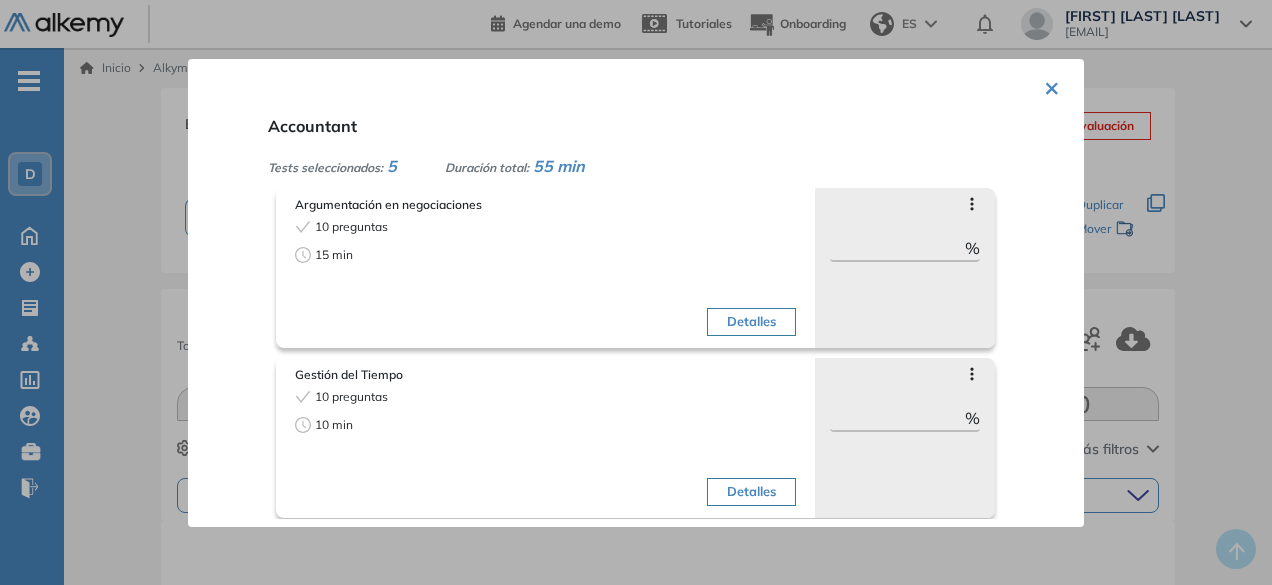 click 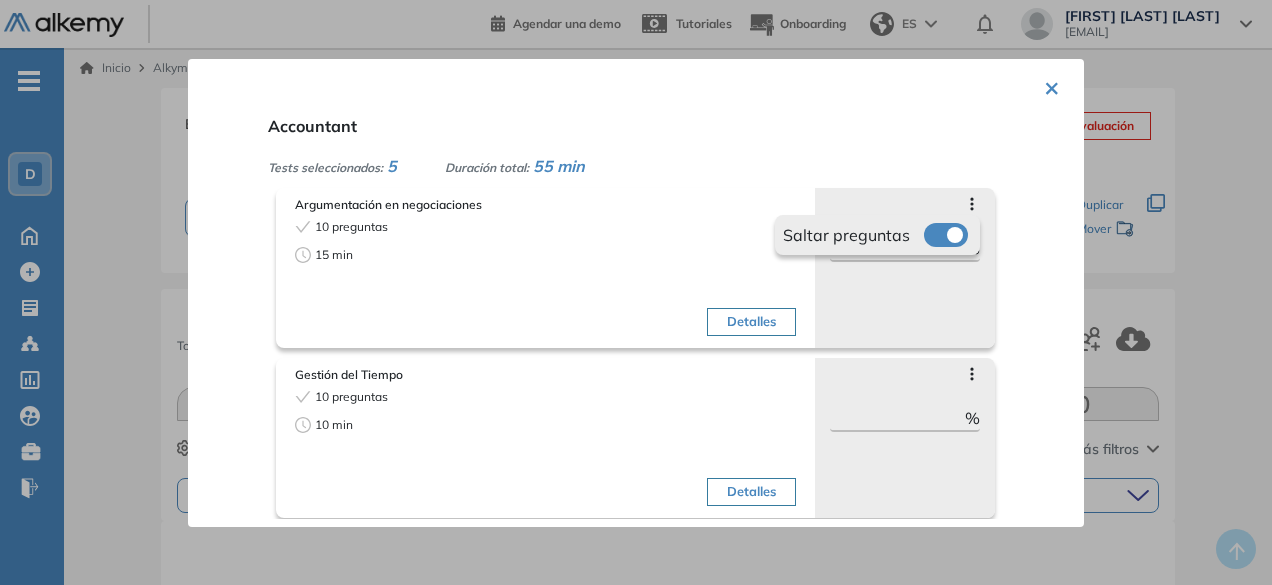 click 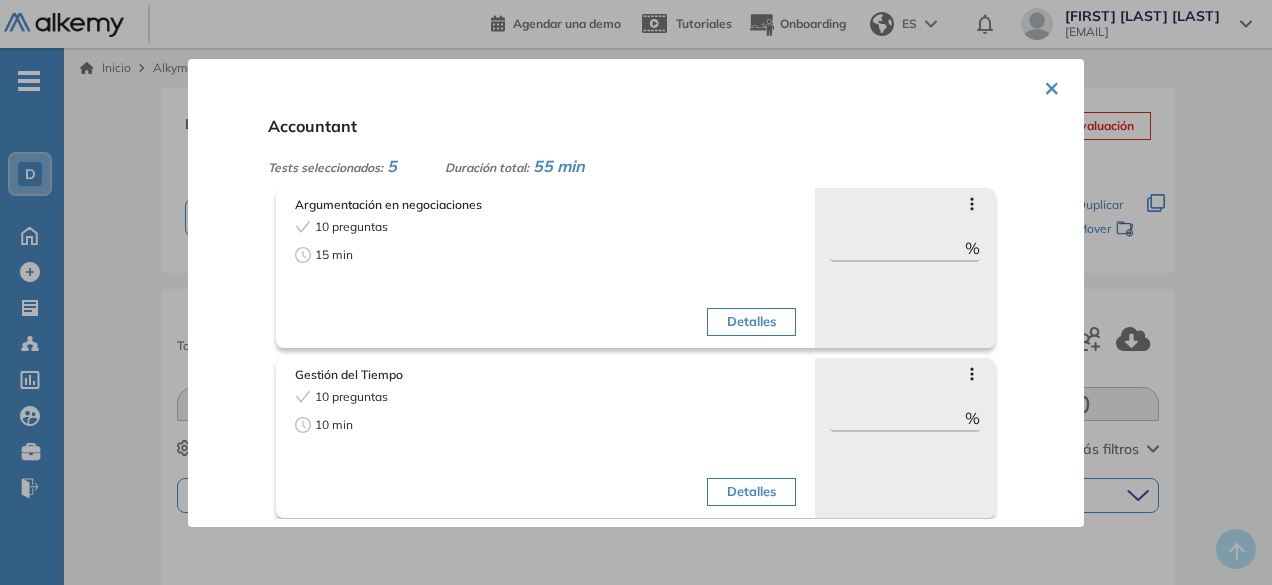 scroll, scrollTop: 100, scrollLeft: 0, axis: vertical 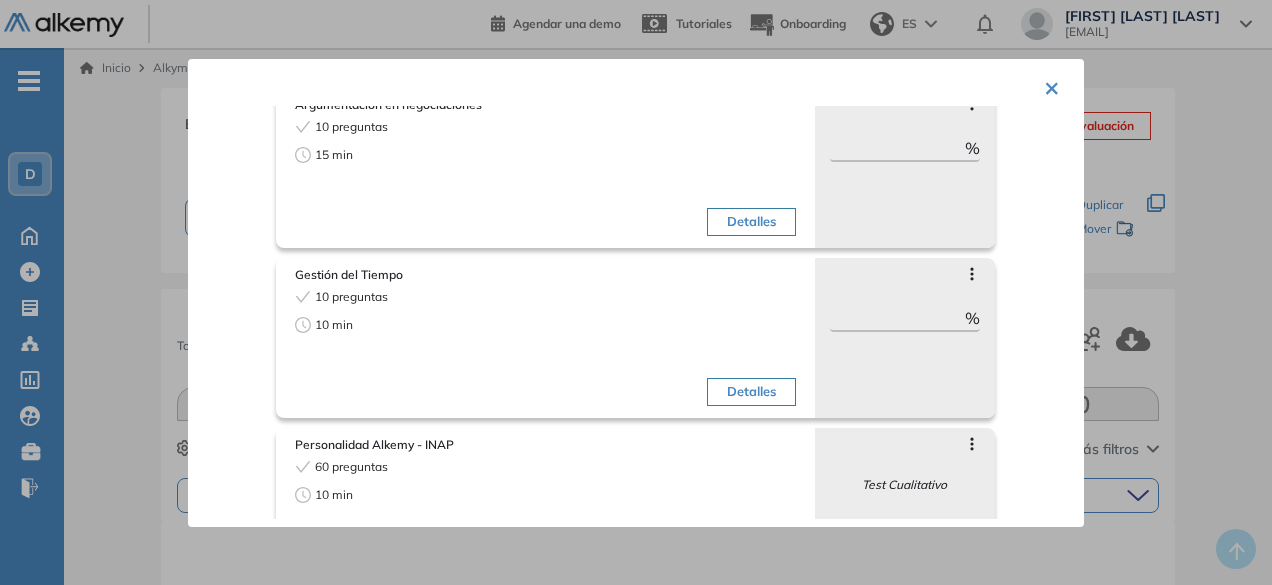 click on "Detalles" at bounding box center [751, 222] 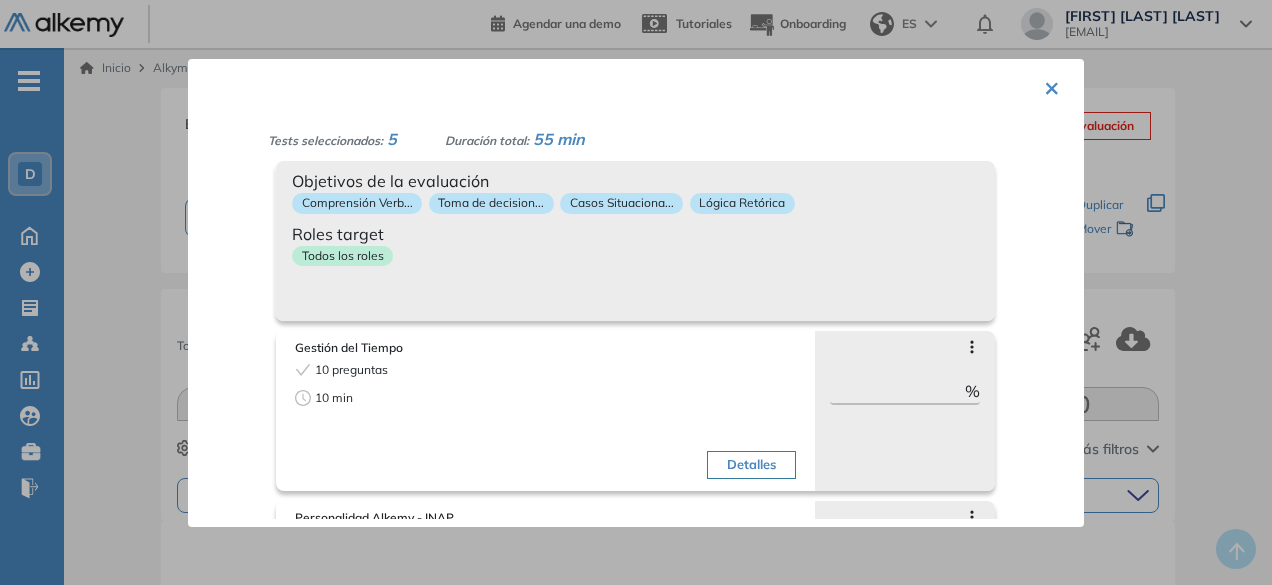 scroll, scrollTop: 0, scrollLeft: 0, axis: both 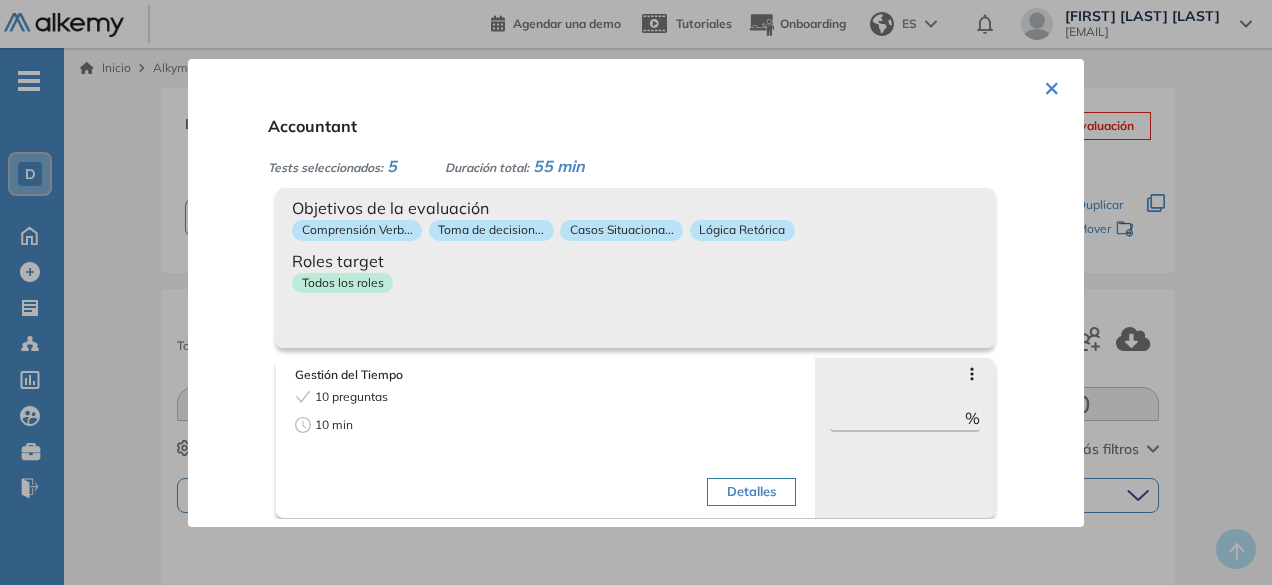 click on "× Accountant Tests seleccionados:  5 Duración total:  55 min   Argumentación en negociaciones 10 preguntas 15 min Detalles Saltar preguntas ** % Objetivos de la evaluación Comprensión Verb... Toma de decision... Casos Situaciona... Lógica Retórica Roles target Todos los roles   Gestión del Tiempo 10 preguntas 10 min Detalles Saltar preguntas ** % Objetivos de la evaluación Liderazgo Management Toma de decision... Gestión de tarea... Capacidad de del... Roles target Todos los roles   Personalidad Alkemy - INAP 60 preguntas 10 min Detalles Saltar preguntas Test Cualitativo Objetivos de la evaluación Autopercepción Analítico o Intu... Innovador o Norm... Orientado a pers... Planificador o P... Roles target Todos los roles   Resiliencia (versión reducida) 10 preguntas 5 min Detalles Saltar preguntas ** % Objetivos de la evaluación Resiliencia Roles target Todos los roles   Orientación a las personas 9 preguntas 15 min Detalles Saltar preguntas ** % Objetivos de la evaluación Escucha activa" at bounding box center [636, 293] 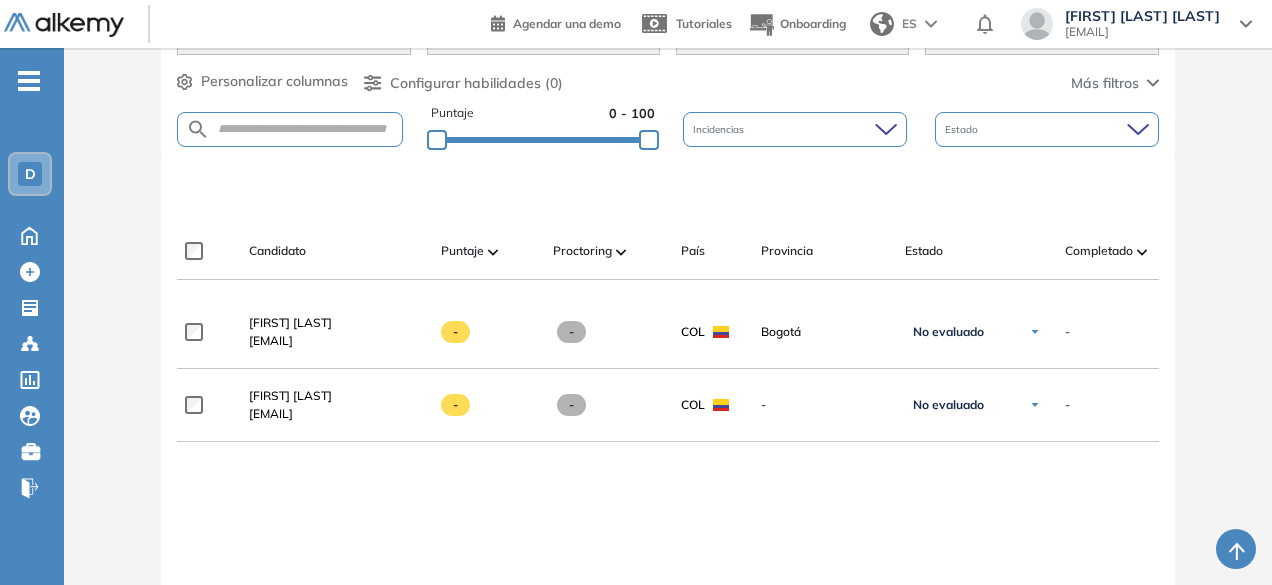 scroll, scrollTop: 300, scrollLeft: 0, axis: vertical 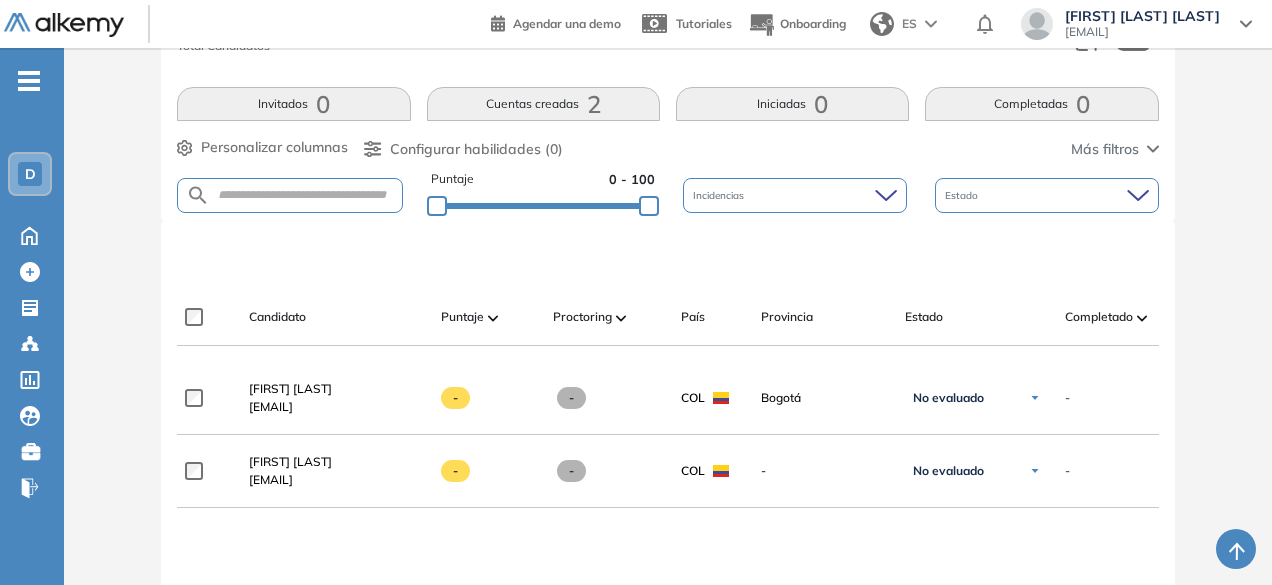 click at bounding box center (289, 195) 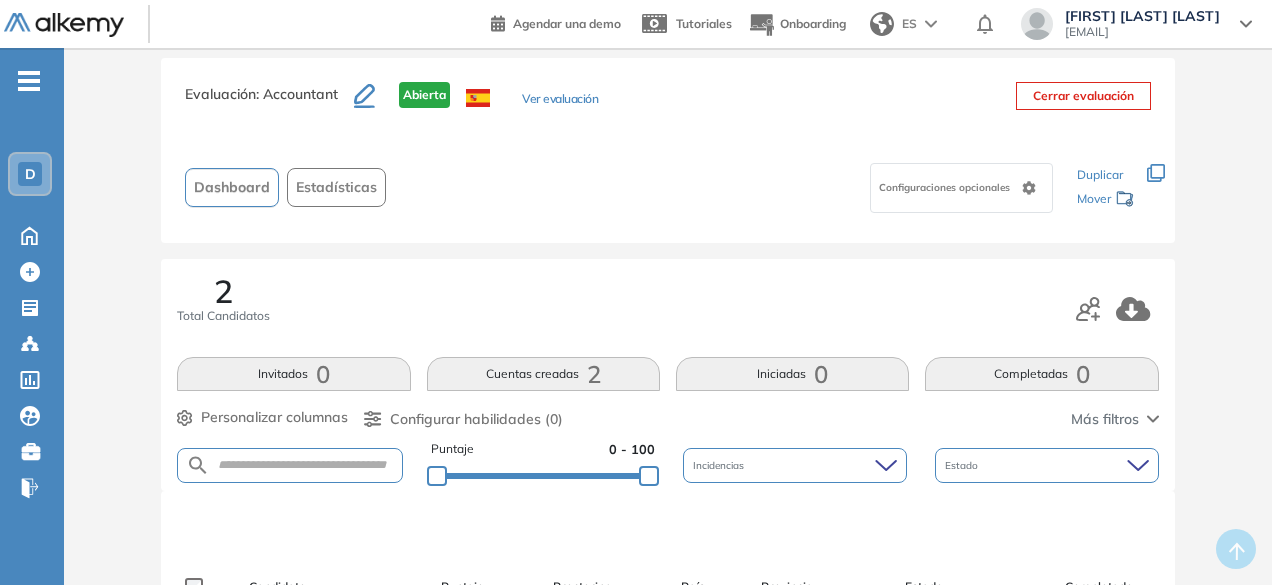 scroll, scrollTop: 0, scrollLeft: 0, axis: both 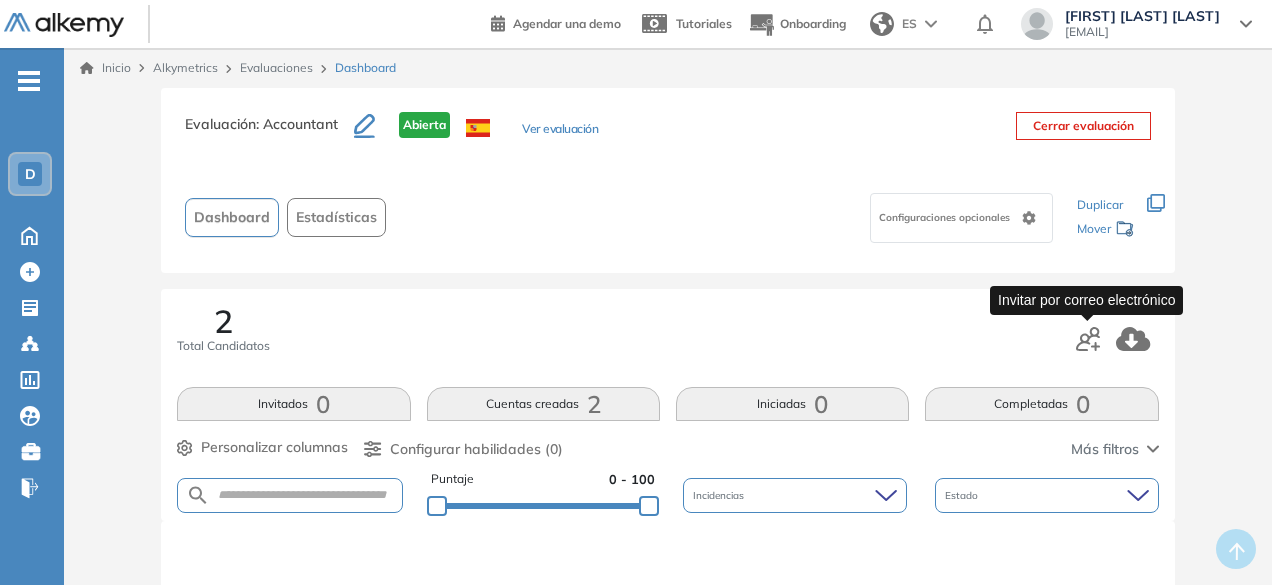 click 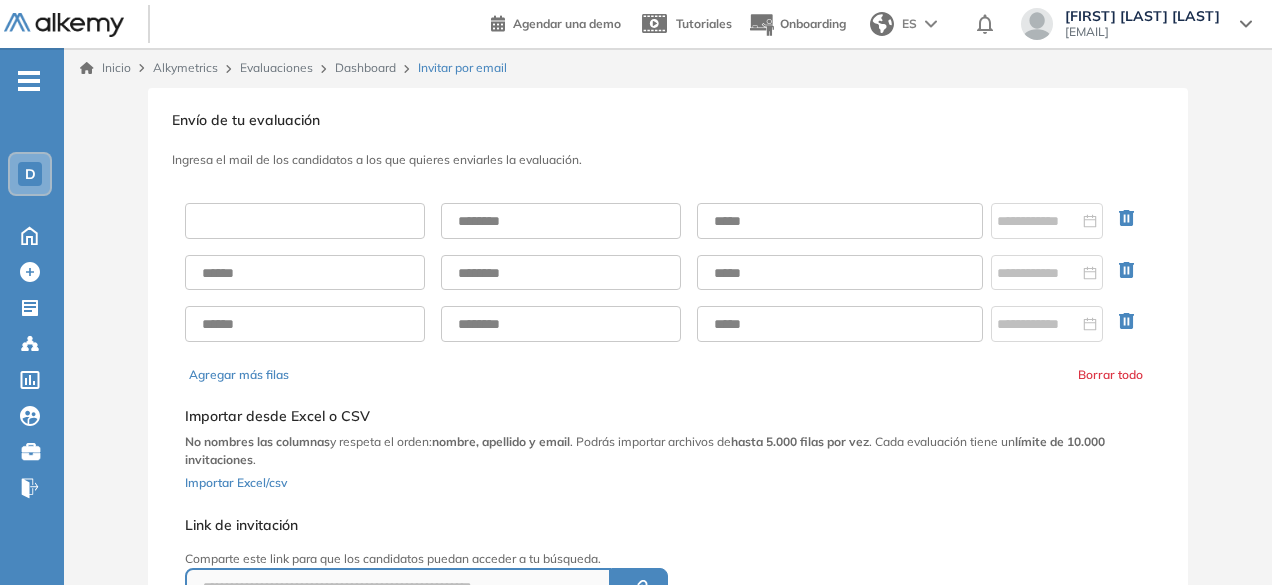 click at bounding box center [305, 221] 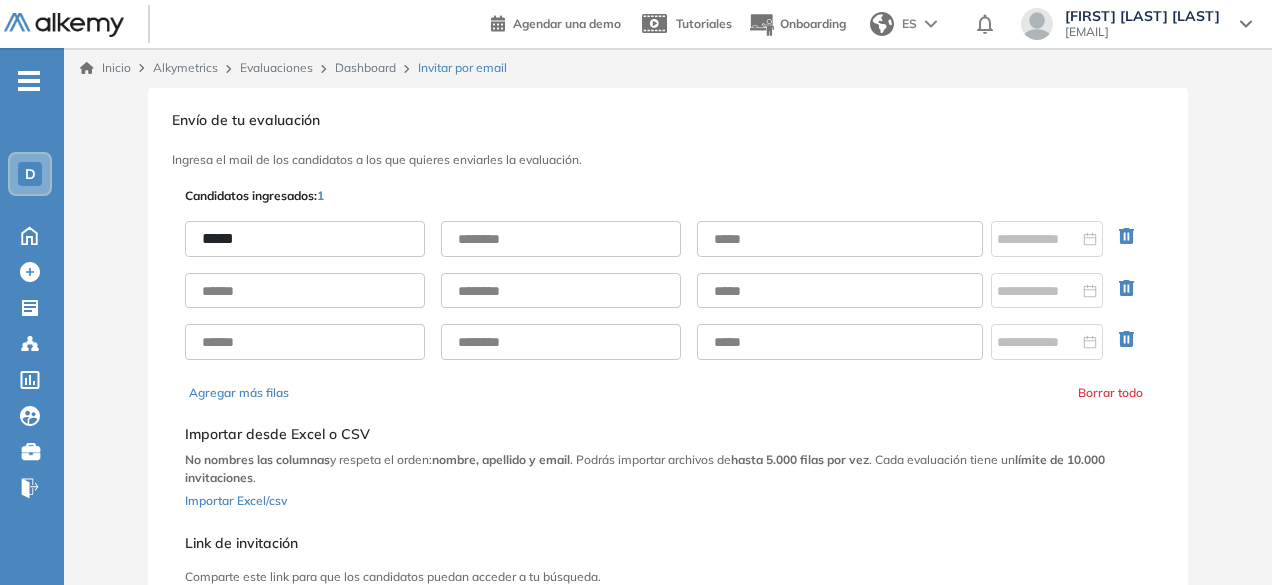 type on "*****" 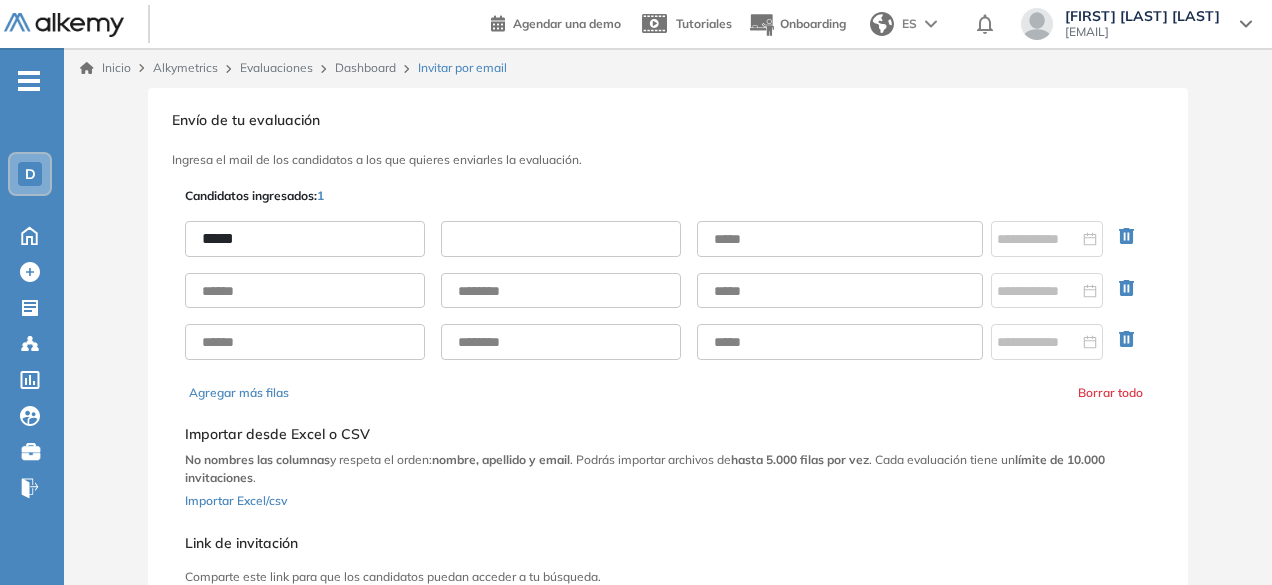 click at bounding box center [561, 239] 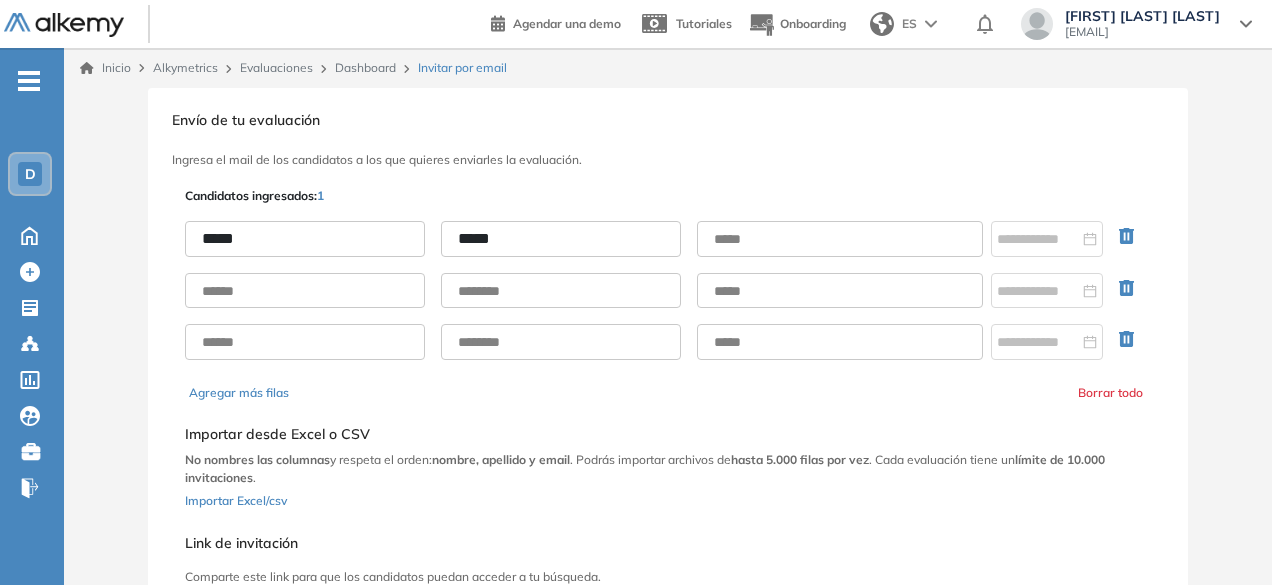 type on "*****" 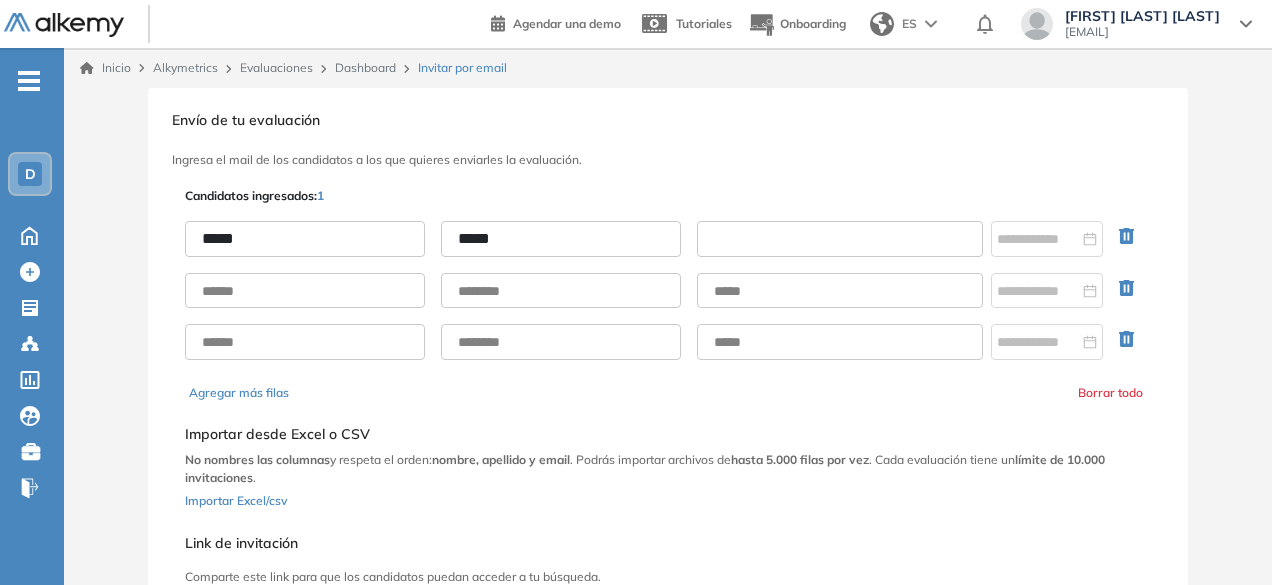 click at bounding box center (840, 239) 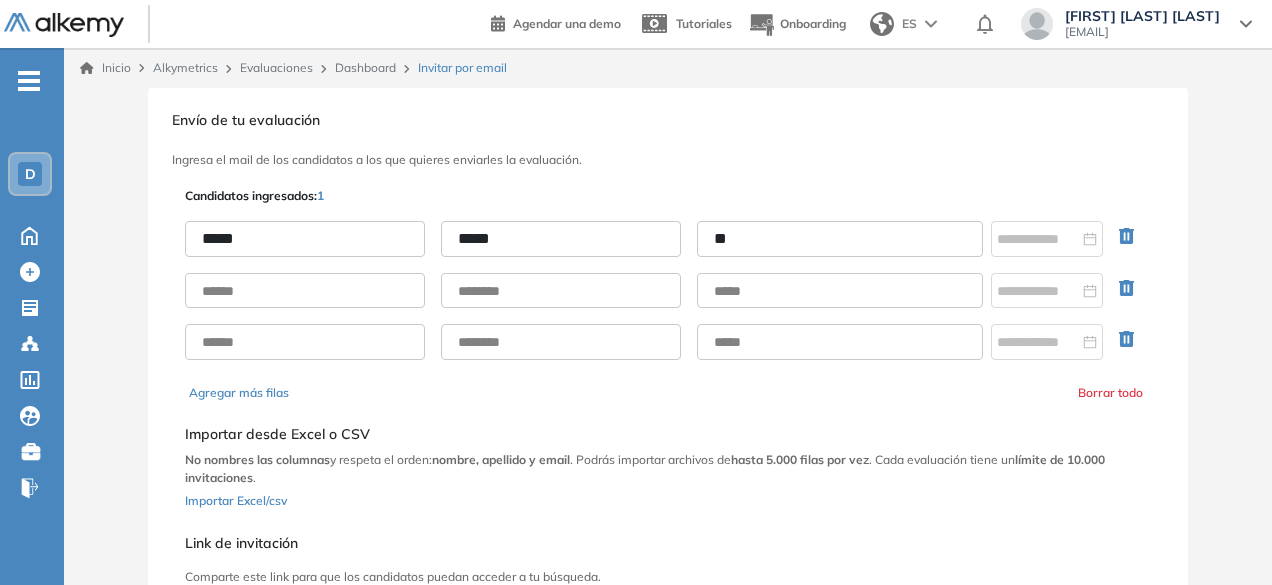 type on "*" 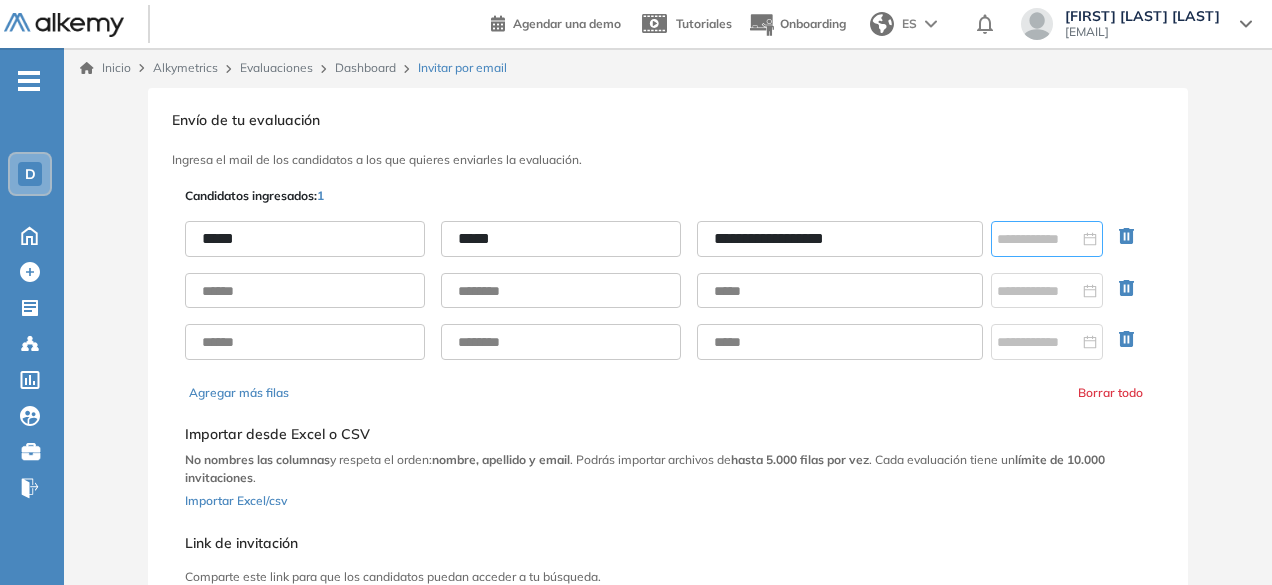 type on "**********" 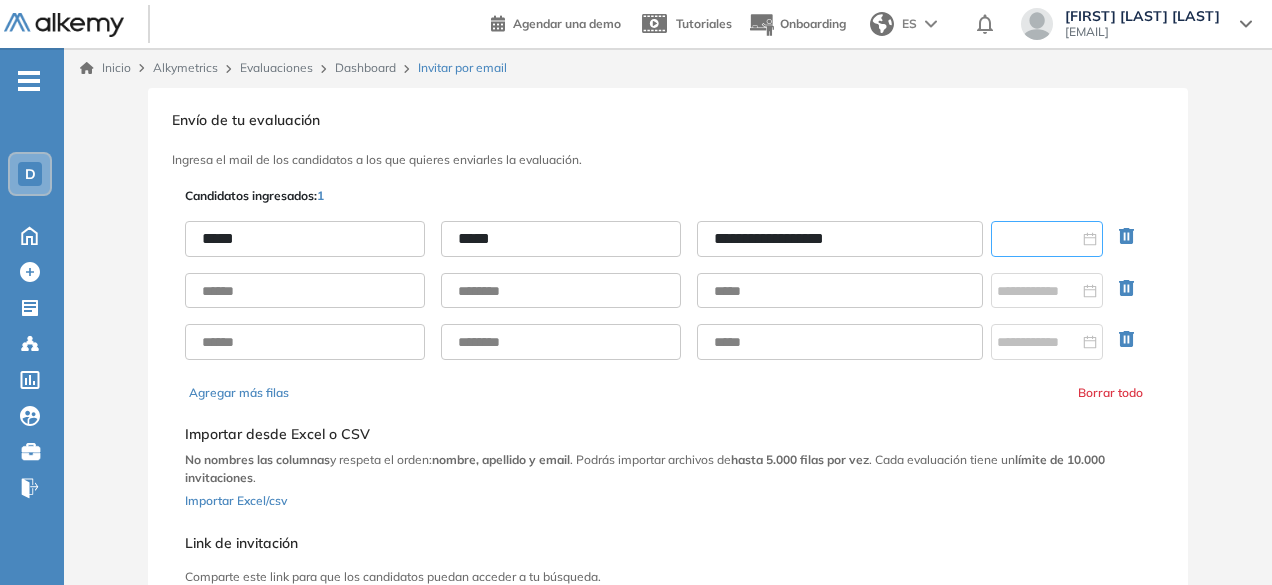 click at bounding box center (1038, 239) 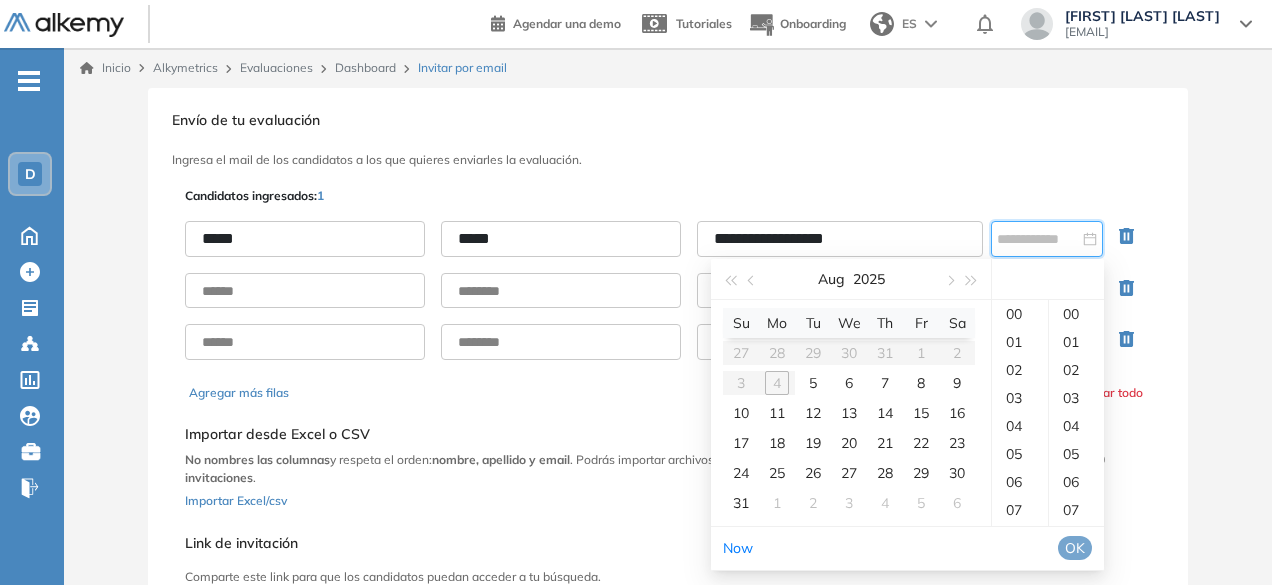 click on "**********" at bounding box center (668, 447) 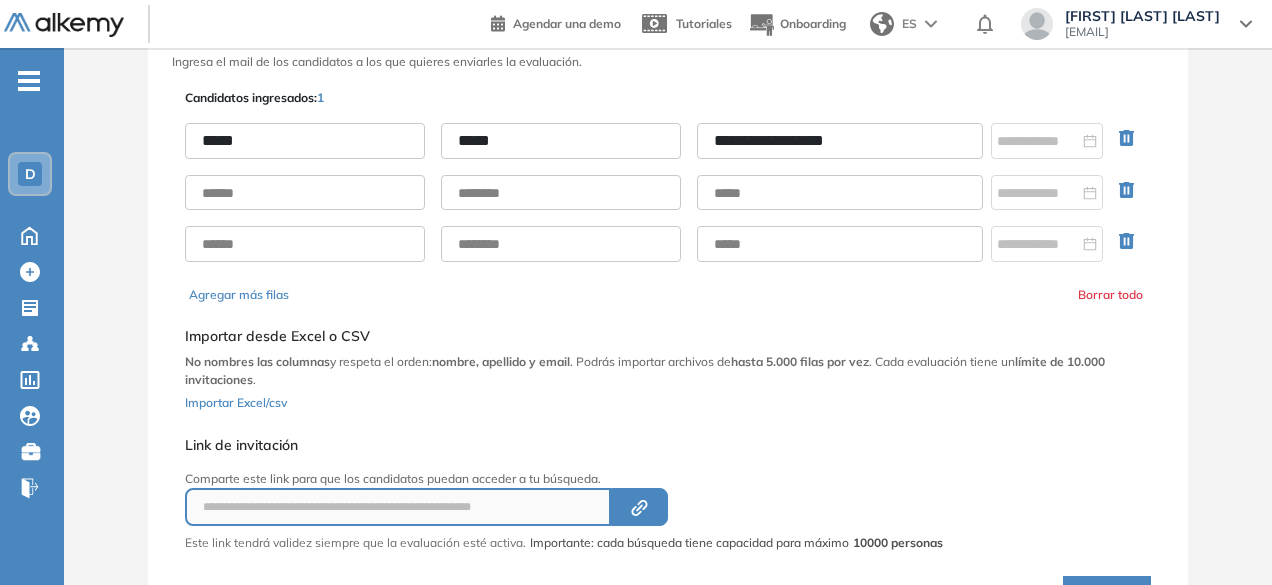 scroll, scrollTop: 204, scrollLeft: 0, axis: vertical 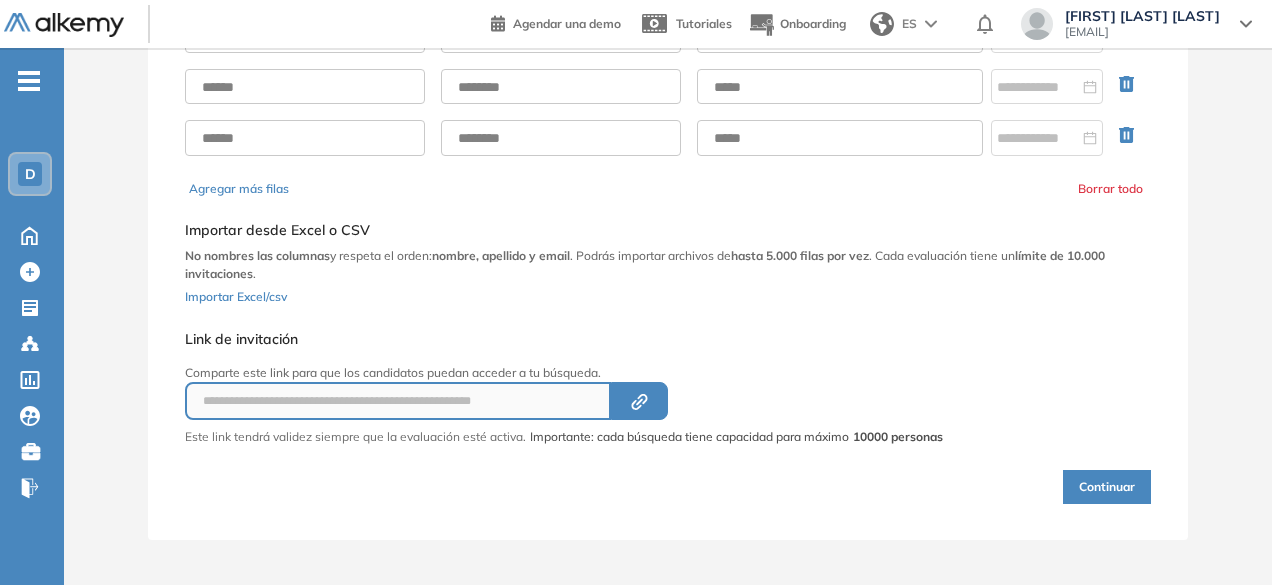 click on "Continuar" at bounding box center (1107, 487) 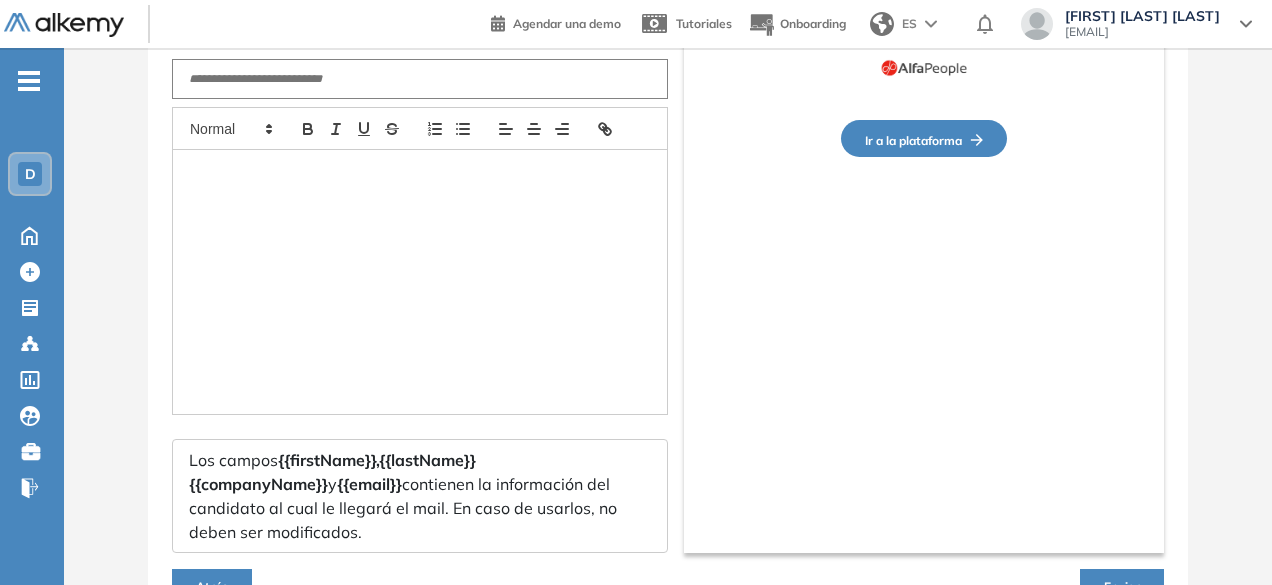 type on "**********" 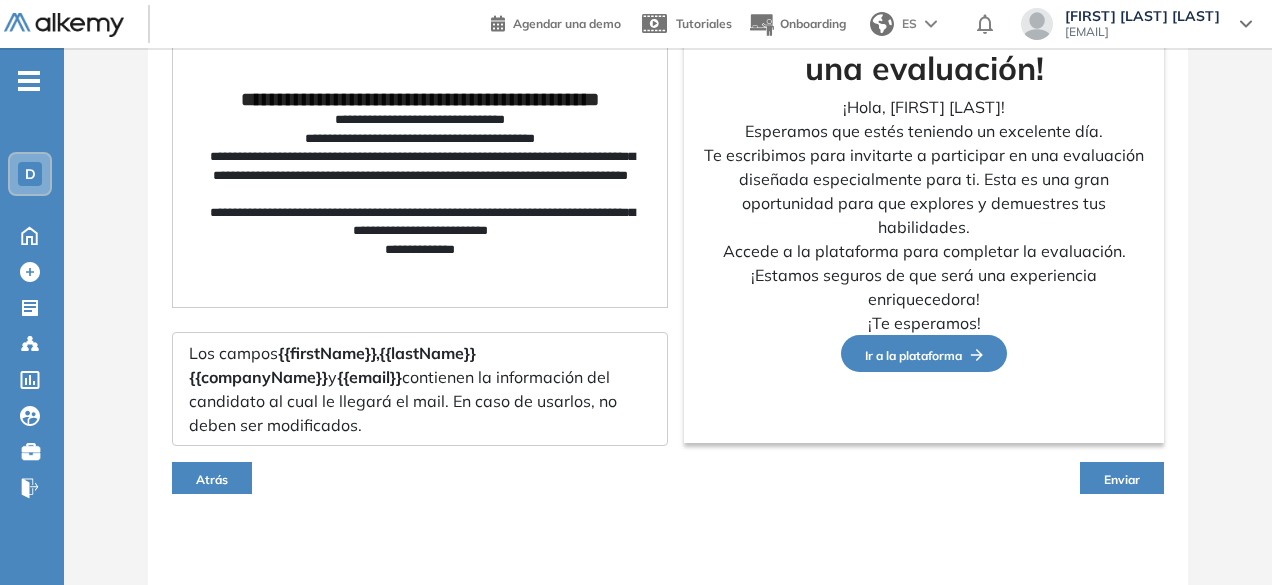 scroll, scrollTop: 316, scrollLeft: 0, axis: vertical 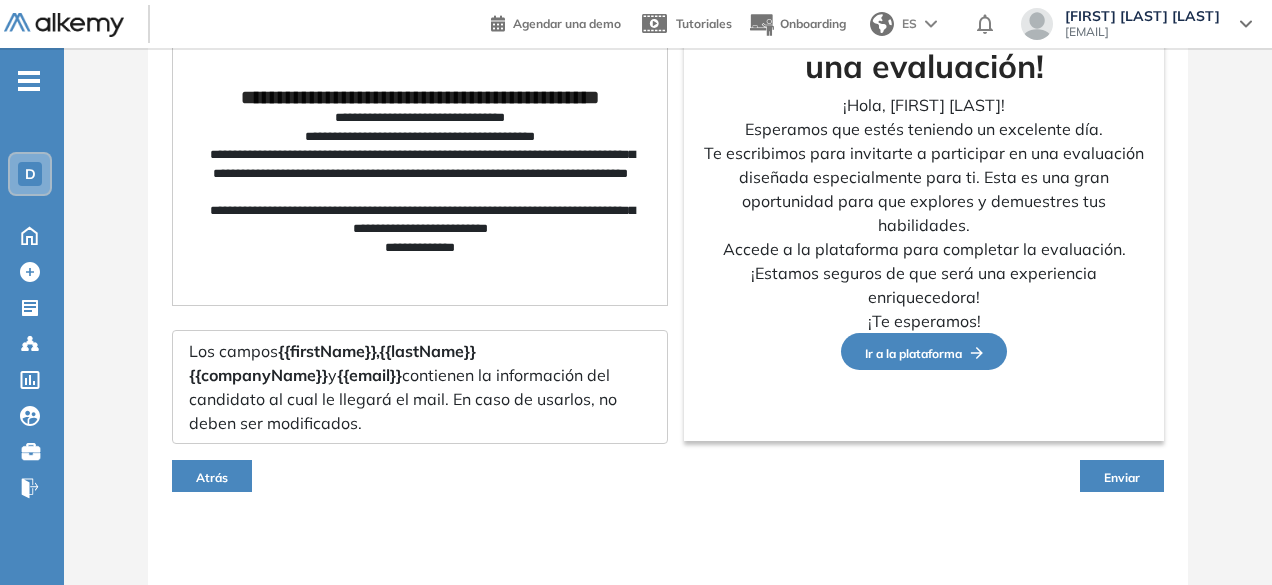 click on "Enviar" at bounding box center (1122, 476) 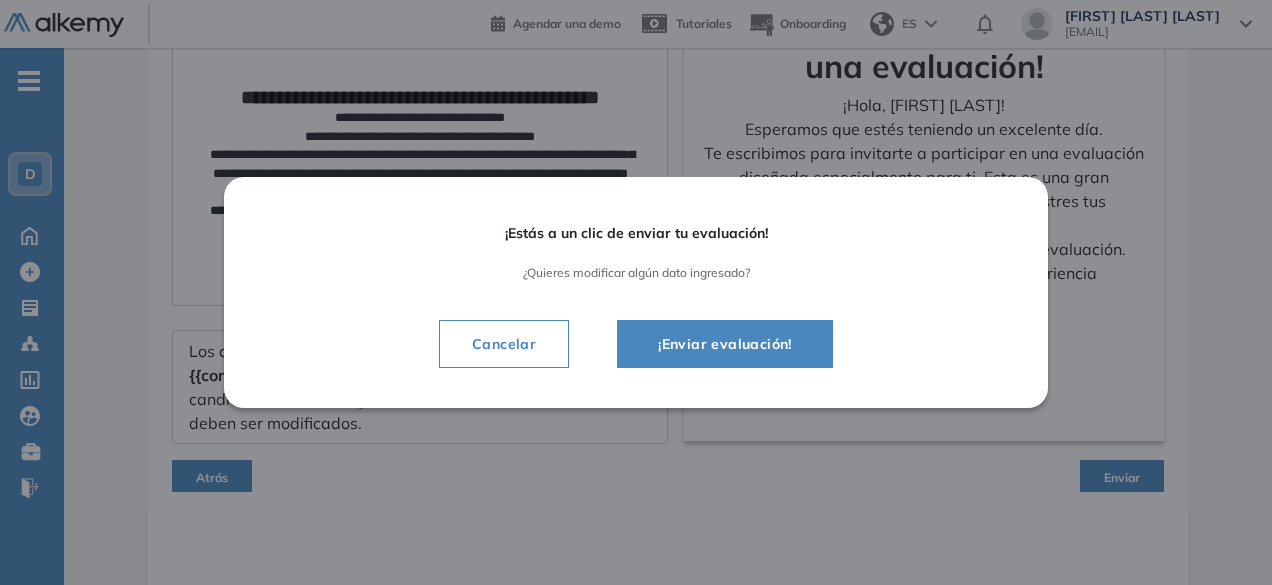 click on "¡Enviar evaluación!" at bounding box center (725, 344) 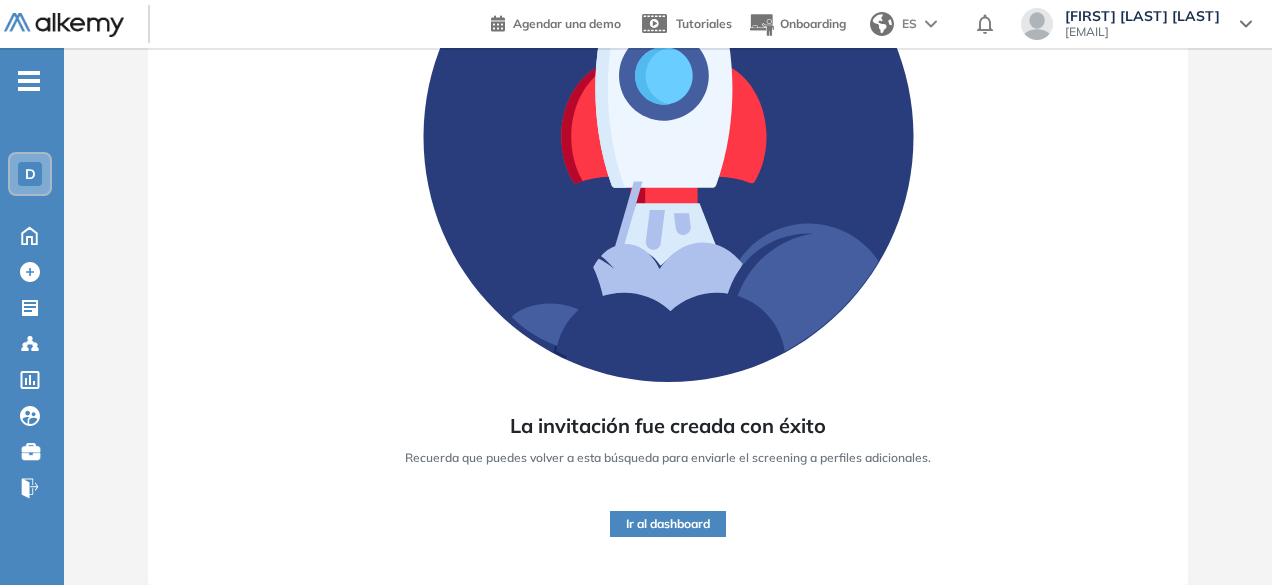 scroll, scrollTop: 296, scrollLeft: 0, axis: vertical 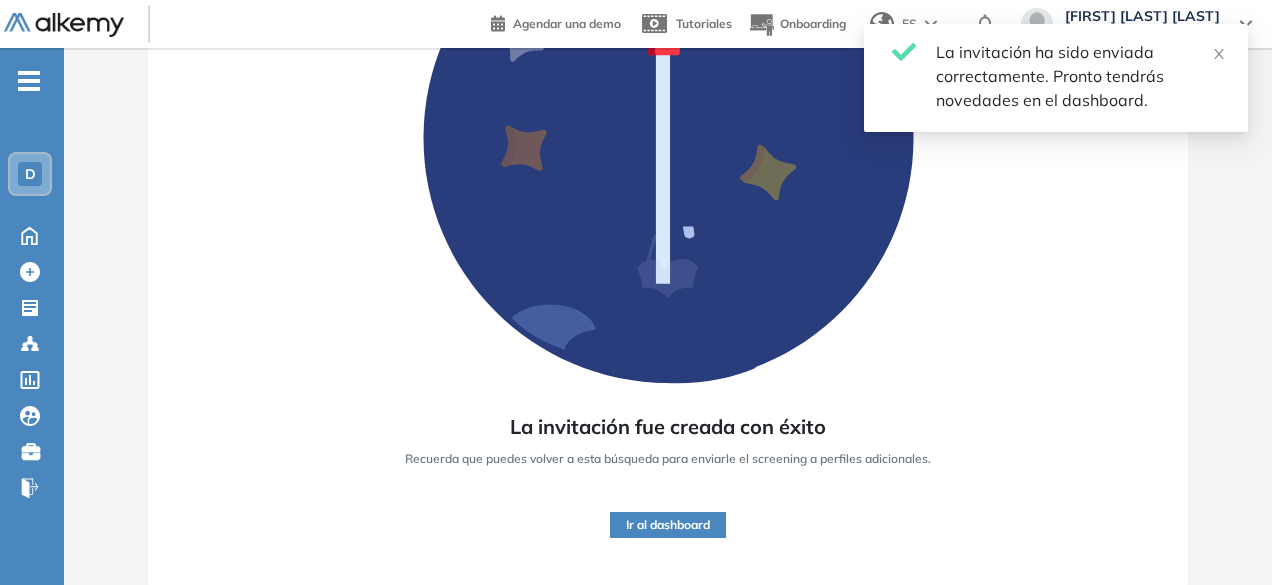 click on "La invitación fue creada con éxito Recuerda que puedes volver a esta búsqueda para enviarle el screening a perfiles adicionales. Ir al dashboard" at bounding box center [668, 209] 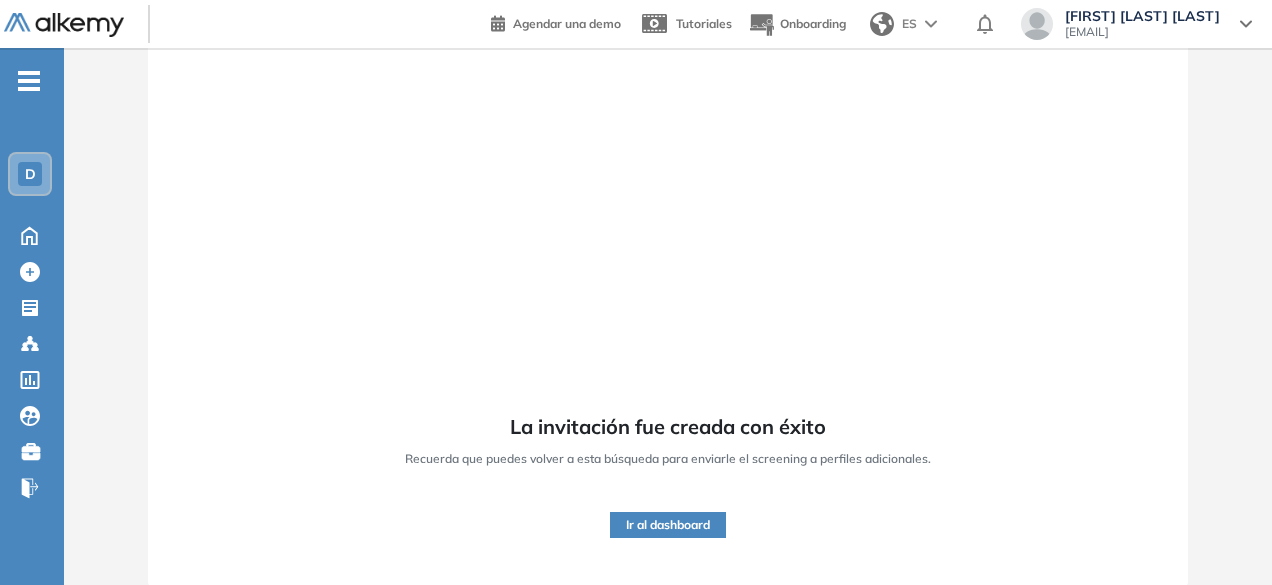 click on "Ir al dashboard" at bounding box center (668, 525) 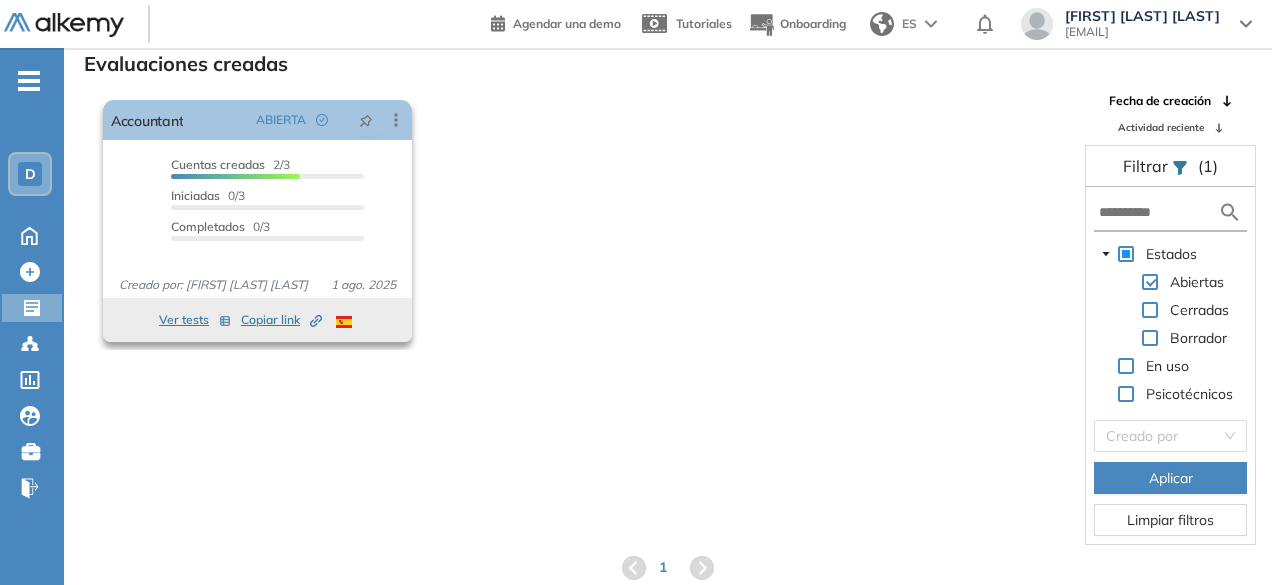 click on "Copiar link Created by potrace 1.16, written by Peter Selinger 2001-2019" at bounding box center (281, 320) 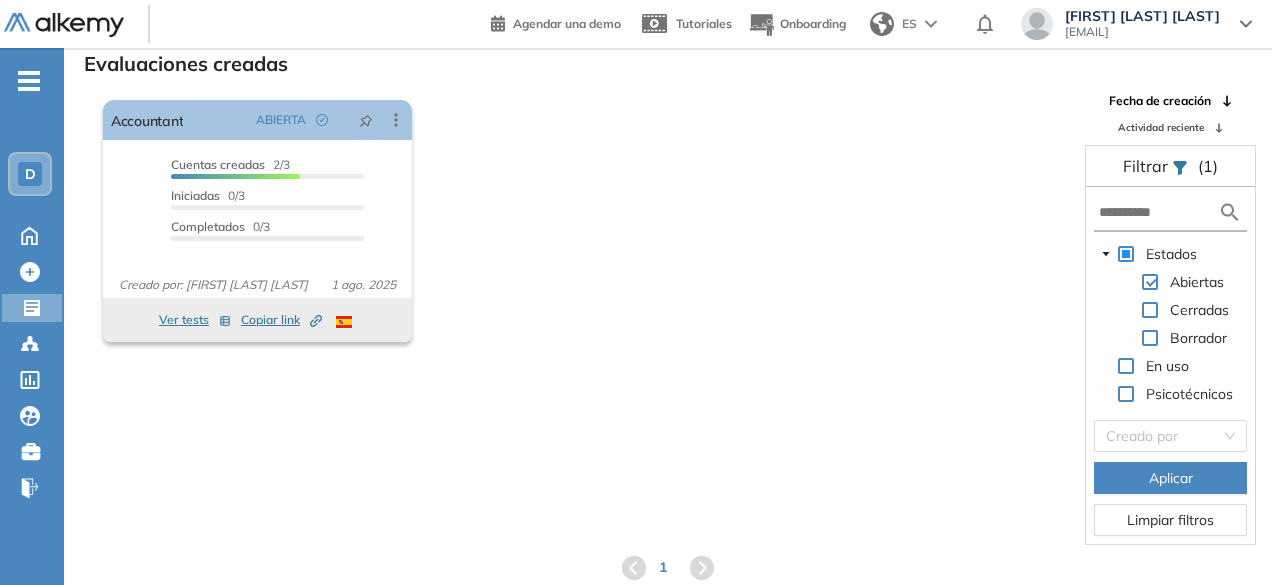 click on "El proctoring será activado ¡Importante!: Los usuarios que ya realizaron la evaluación no tendrán registros del proctoring Cancelar operación Activar Accountant ABIERTA Editar Los siguientes tests ya no están disponibles o tienen una nueva versión Revisa en el catálogo otras opciones o su detalle. Entendido Duplicar Reabrir Eliminar Ver candidatos Ver estadísticas Desactivar Proctoring Finalizar evaluación Mover de workspace Created by potrace 1.16, written by Peter Selinger 2001-2019 Copiar ID Publico Cuentas creadas 2/3 Prefiltrados 0/3 Iniciadas 0/3 Completados 0/3 Invitaciones enviadas 3 Invitados Evaluación completada 0 veces Fecha límite Sin fecha límite Creado por:  [FIRST] [LAST] [DAY] [MONTH]. [YEAR] Ver tests Copiar link Created by potrace 1.16, written by Peter Selinger 2001-2019" at bounding box center [582, 221] 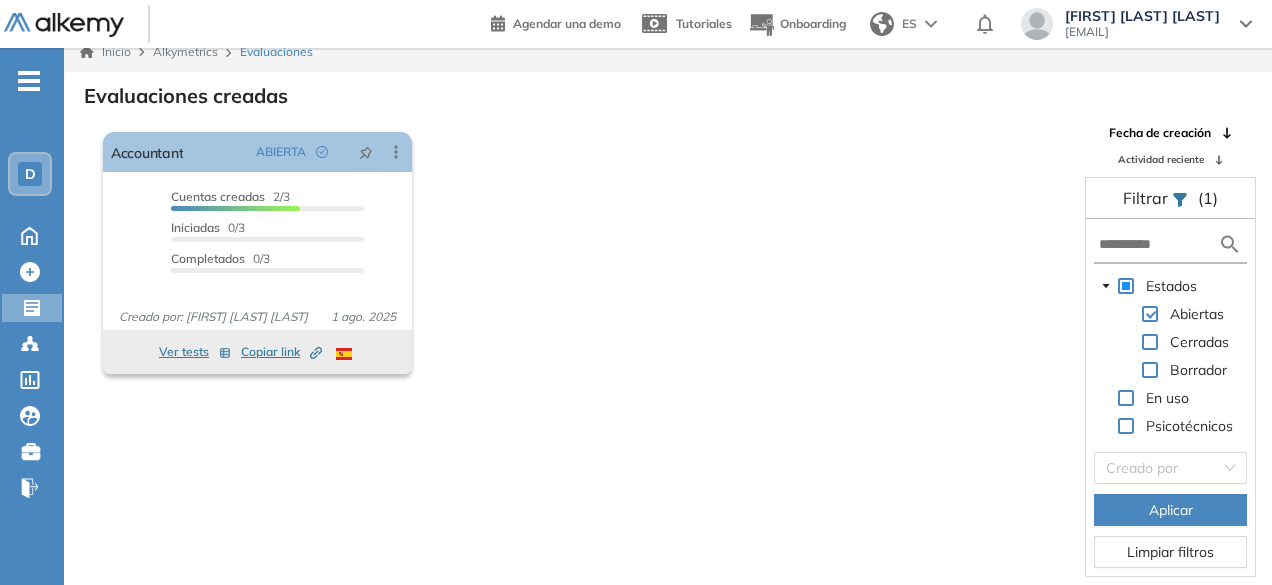 scroll, scrollTop: 0, scrollLeft: 0, axis: both 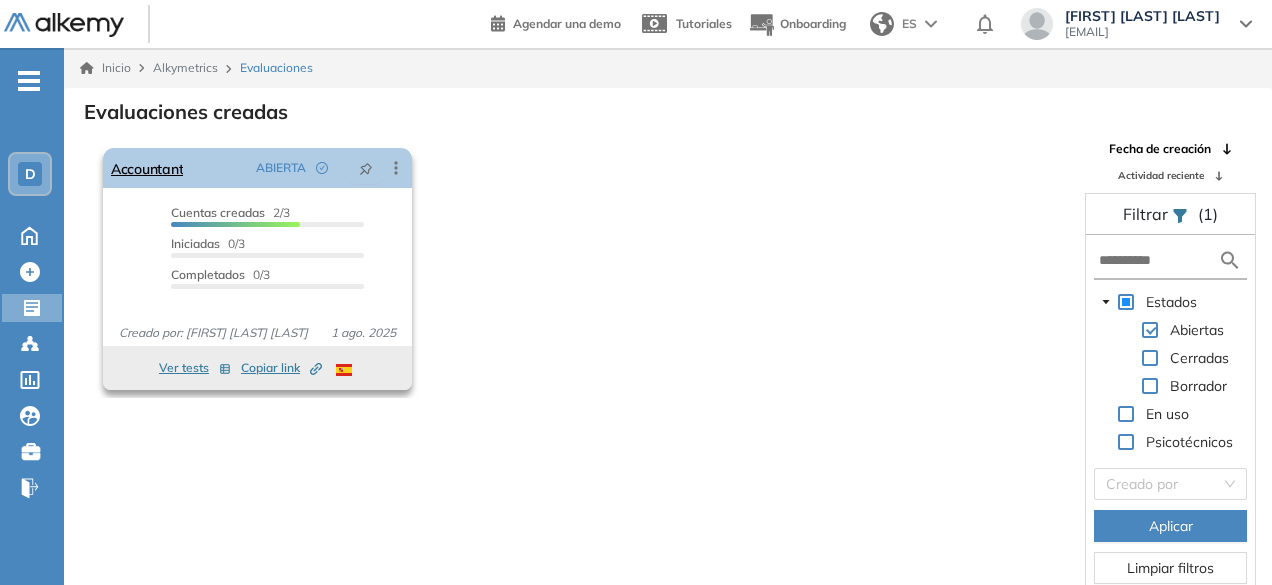 click 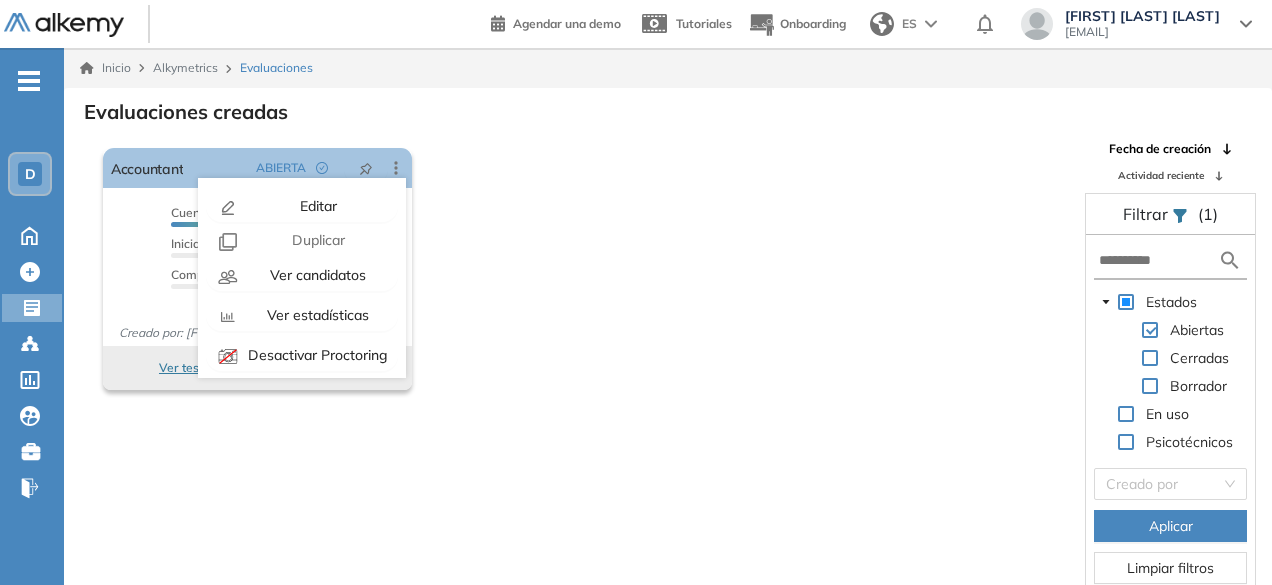 click on "El proctoring será activado ¡Importante!: Los usuarios que ya realizaron la evaluación no tendrán registros del proctoring Cancelar operación Activar Accountant ABIERTA Editar Los siguientes tests ya no están disponibles o tienen una nueva versión Revisa en el catálogo otras opciones o su detalle. Entendido Duplicar Reabrir Eliminar Ver candidatos Ver estadísticas Desactivar Proctoring Finalizar evaluación Mover de workspace Created by potrace 1.16, written by Peter Selinger 2001-2019 Copiar ID Publico Cuentas creadas 2/3 Prefiltrados 0/3 Iniciadas 0/3 Completados 0/3 Invitaciones enviadas 3 Invitados Evaluación completada 0 veces Fecha límite Sin fecha límite Creado por:  [FIRST] [LAST] [DAY] [MONTH]. [YEAR] Ver tests Copiar link Created by potrace 1.16, written by Peter Selinger 2001-2019" at bounding box center [582, 269] 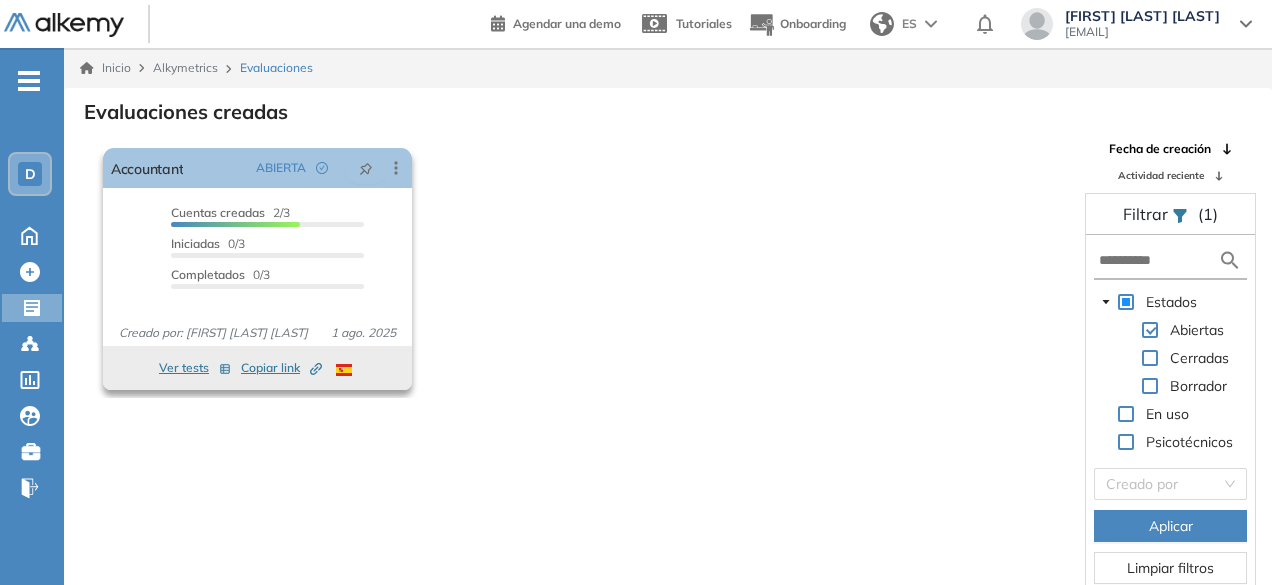 click on "Copiar link Created by potrace 1.16, written by Peter Selinger 2001-2019" at bounding box center [281, 368] 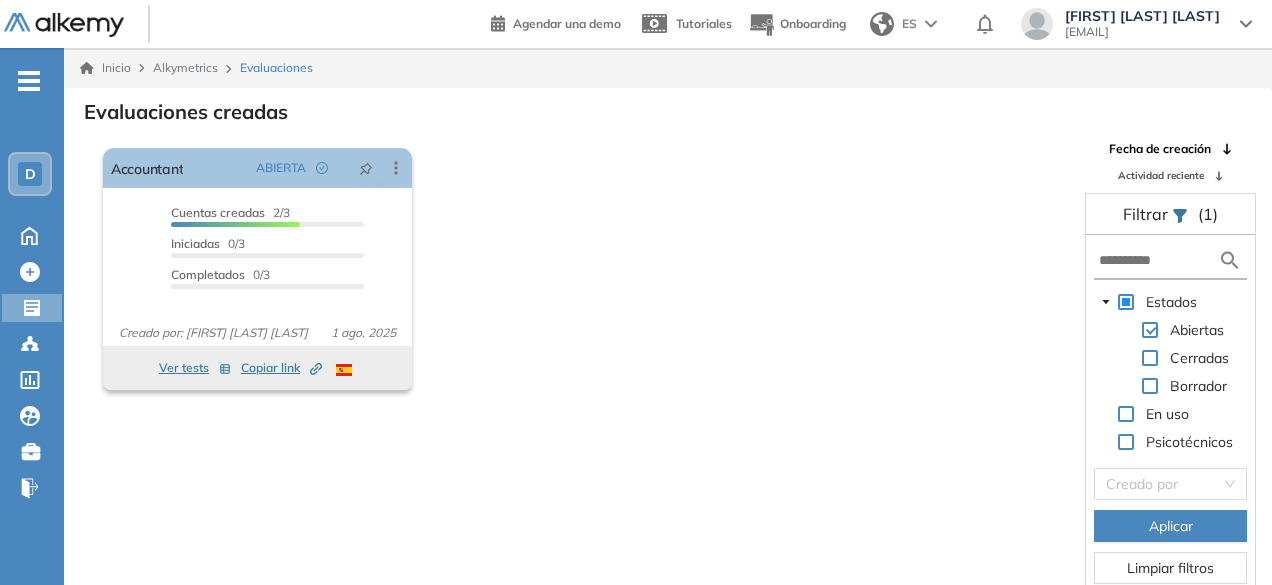 type 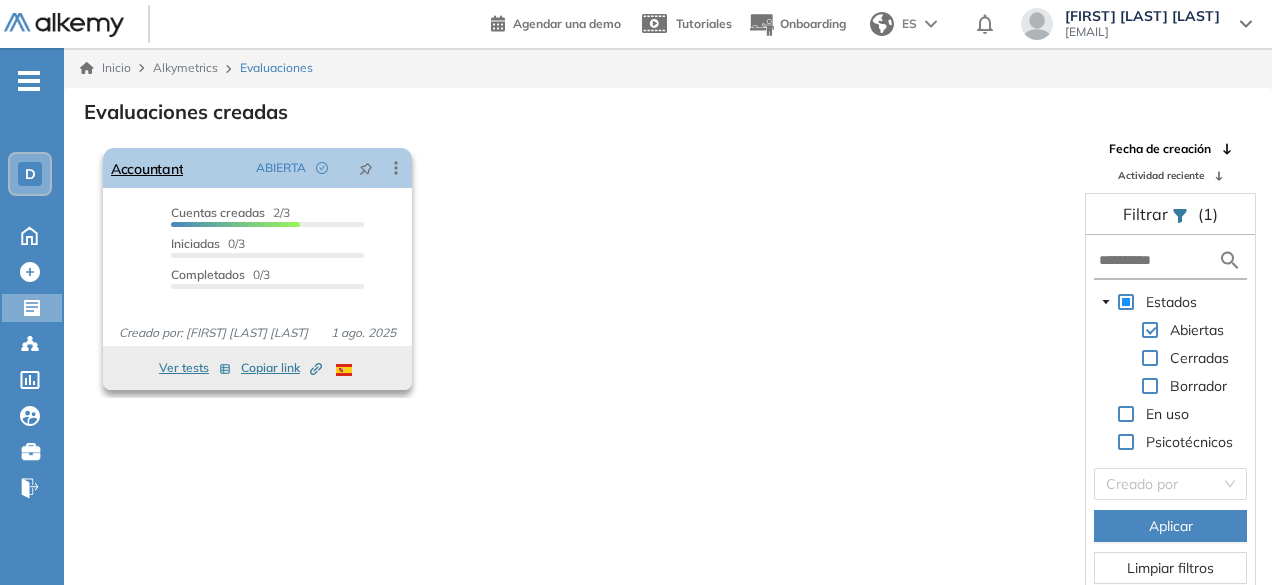 click 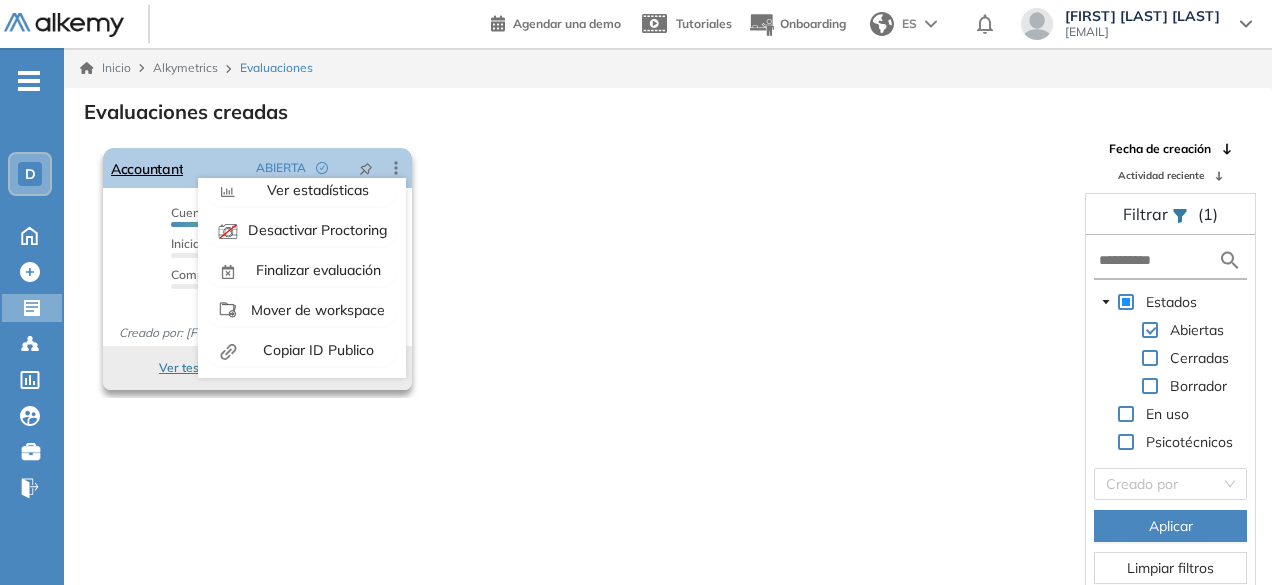 scroll, scrollTop: 124, scrollLeft: 0, axis: vertical 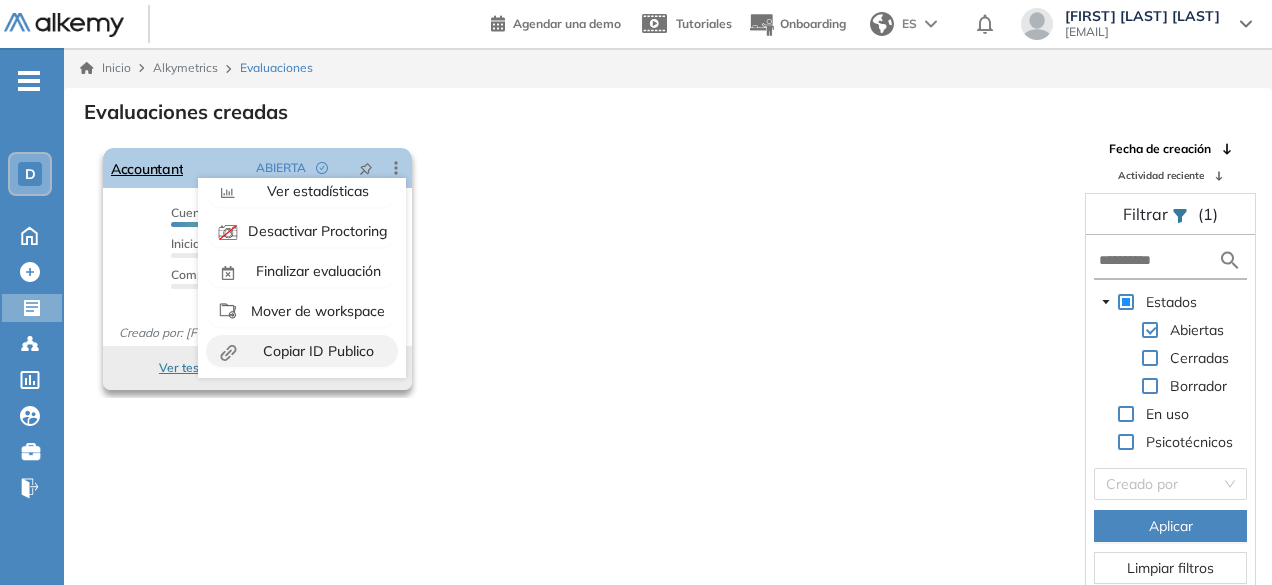 click on "Copiar ID Publico" at bounding box center [316, 351] 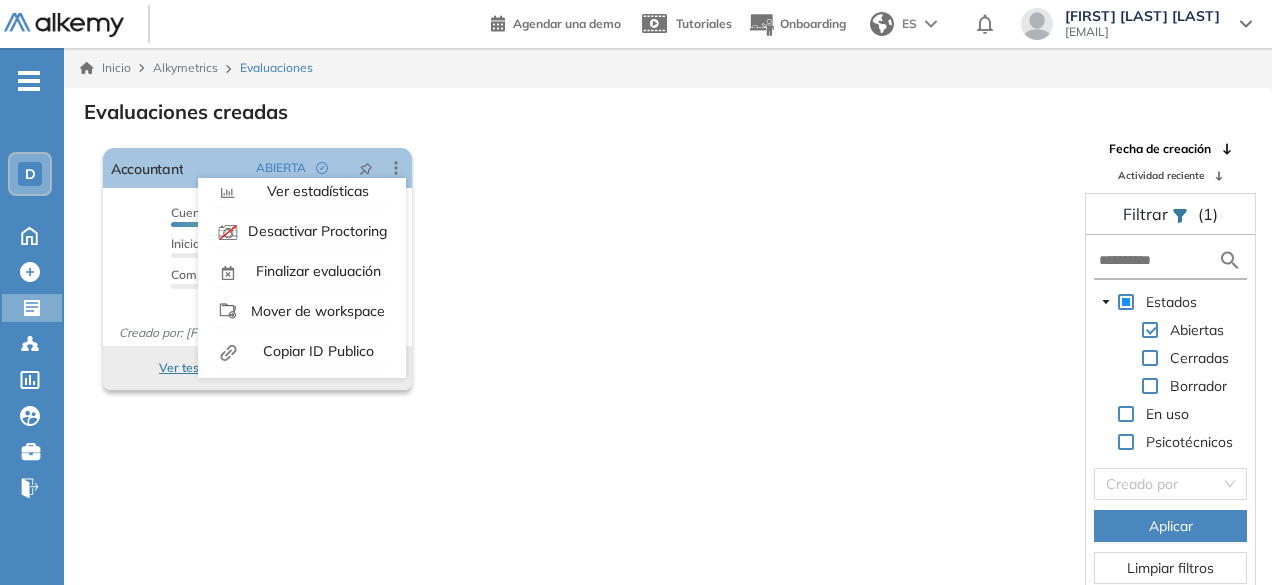 click on "El proctoring será activado ¡Importante!: Los usuarios que ya realizaron la evaluación no tendrán registros del proctoring Cancelar operación Activar Accountant ABIERTA Editar Los siguientes tests ya no están disponibles o tienen una nueva versión Revisa en el catálogo otras opciones o su detalle. Entendido Duplicar Reabrir Eliminar Ver candidatos Ver estadísticas Desactivar Proctoring Finalizar evaluación Mover de workspace Created by potrace 1.16, written by Peter Selinger 2001-2019 Copiar ID Publico Cuentas creadas 2/3 Prefiltrados 0/3 Iniciadas 0/3 Completados 0/3 Invitaciones enviadas 3 Invitados Evaluación completada 0 veces Fecha límite Sin fecha límite Creado por:  [FIRST] [LAST] [DAY] [MONTH]. [YEAR] Ver tests Copiar link Created by potrace 1.16, written by Peter Selinger 2001-2019" at bounding box center (582, 269) 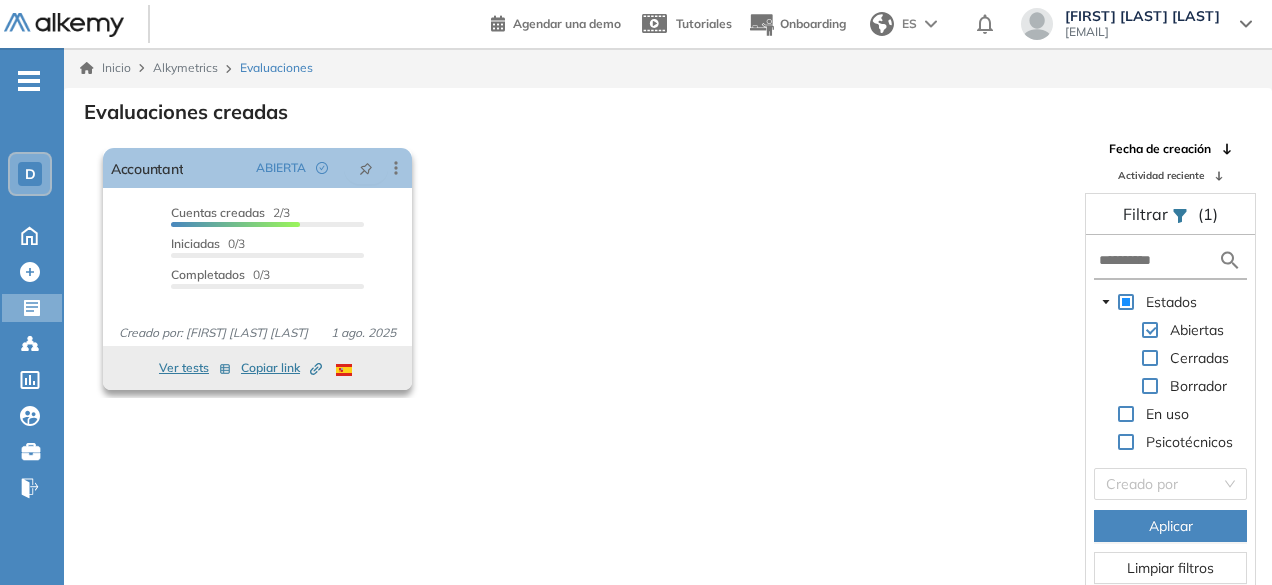 click on "Copiar link Created by potrace 1.16, written by Peter Selinger 2001-2019" at bounding box center (281, 368) 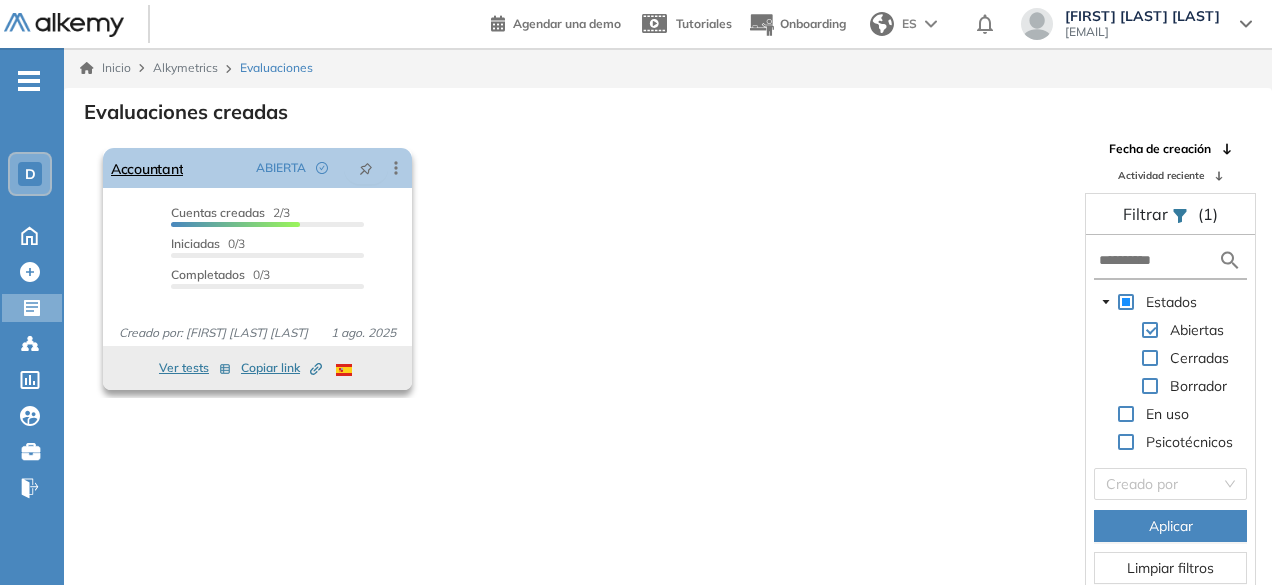 click 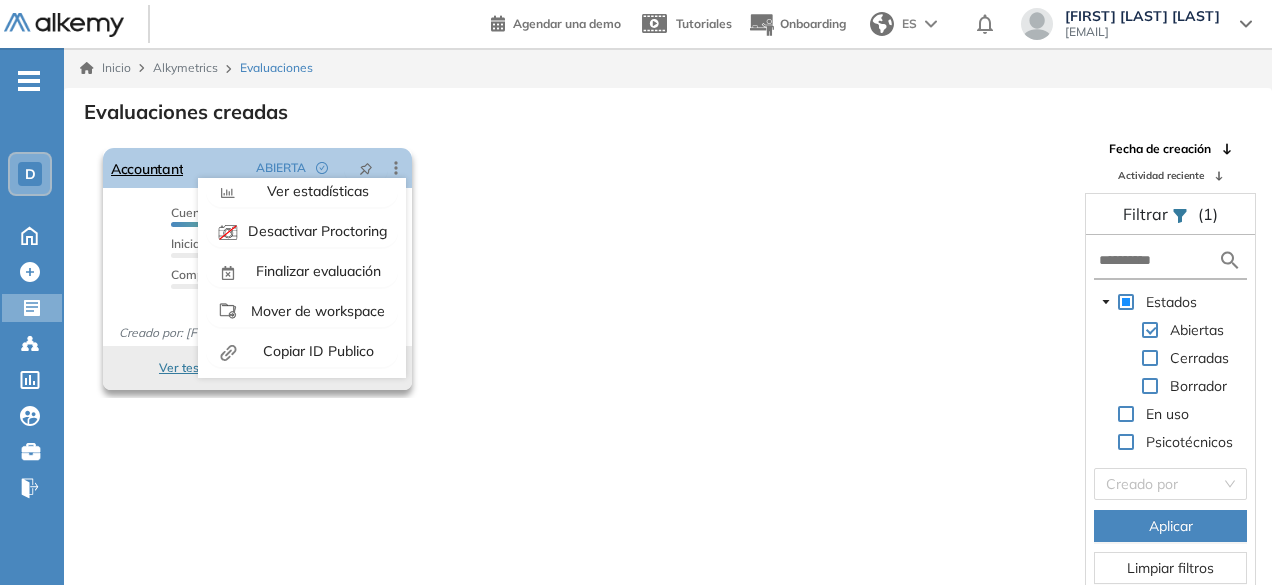 scroll, scrollTop: 0, scrollLeft: 0, axis: both 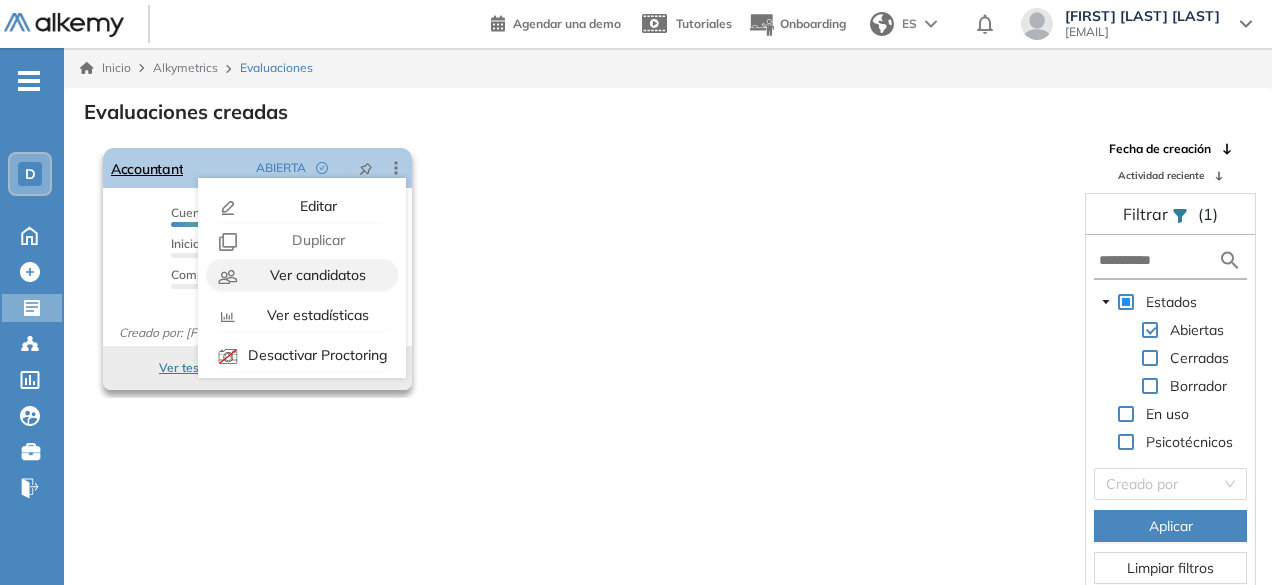 click on "Ver candidatos" at bounding box center (316, 275) 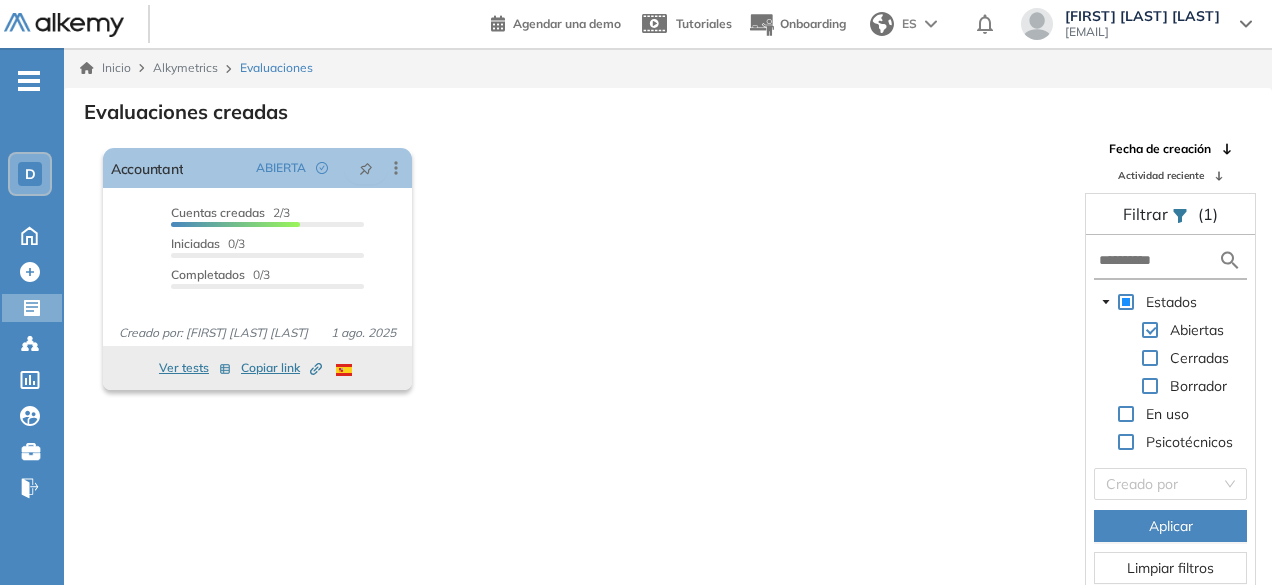 click on "El proctoring será activado ¡Importante!: Los usuarios que ya realizaron la evaluación no tendrán registros del proctoring Cancelar operación Activar Accountant ABIERTA Editar Los siguientes tests ya no están disponibles o tienen una nueva versión Revisa en el catálogo otras opciones o su detalle. Entendido Duplicar Reabrir Eliminar Ver candidatos Ver estadísticas Desactivar Proctoring Finalizar evaluación Mover de workspace Created by potrace 1.16, written by Peter Selinger 2001-2019 Copiar ID Publico Cuentas creadas 2/3 Prefiltrados 0/3 Iniciadas 0/3 Completados 0/3 Invitaciones enviadas 3 Invitados Evaluación completada 0 veces Fecha límite Sin fecha límite Creado por:  [FIRST] [LAST] [DAY] [MONTH]. [YEAR] Ver tests Copiar link Created by potrace 1.16, written by Peter Selinger 2001-2019" at bounding box center [582, 269] 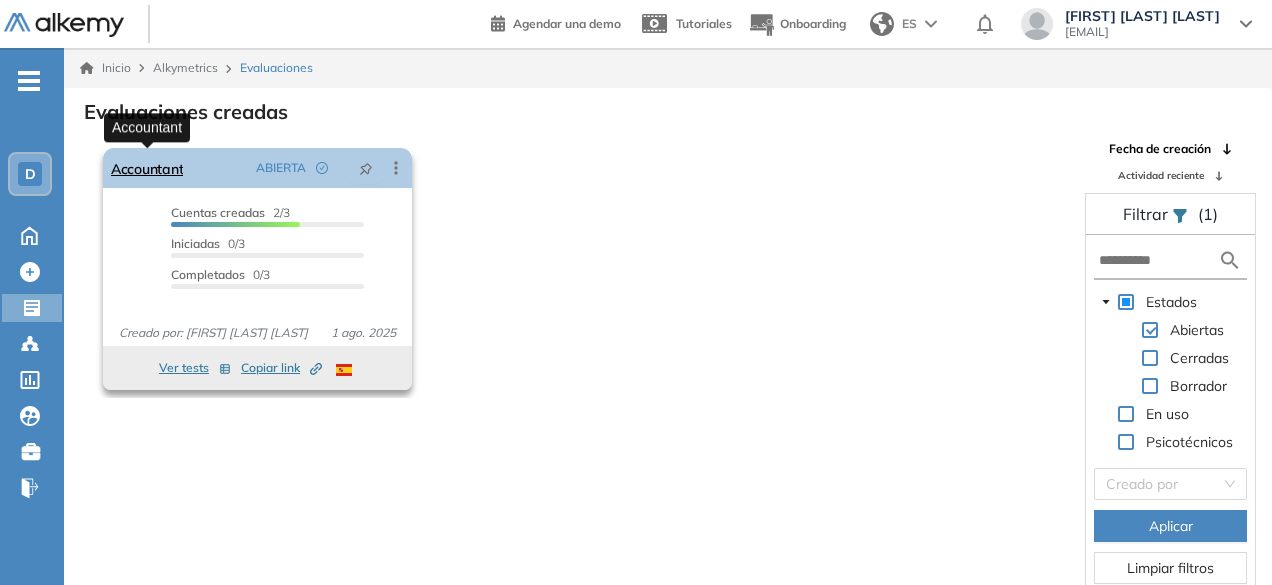 click on "Accountant" at bounding box center (147, 168) 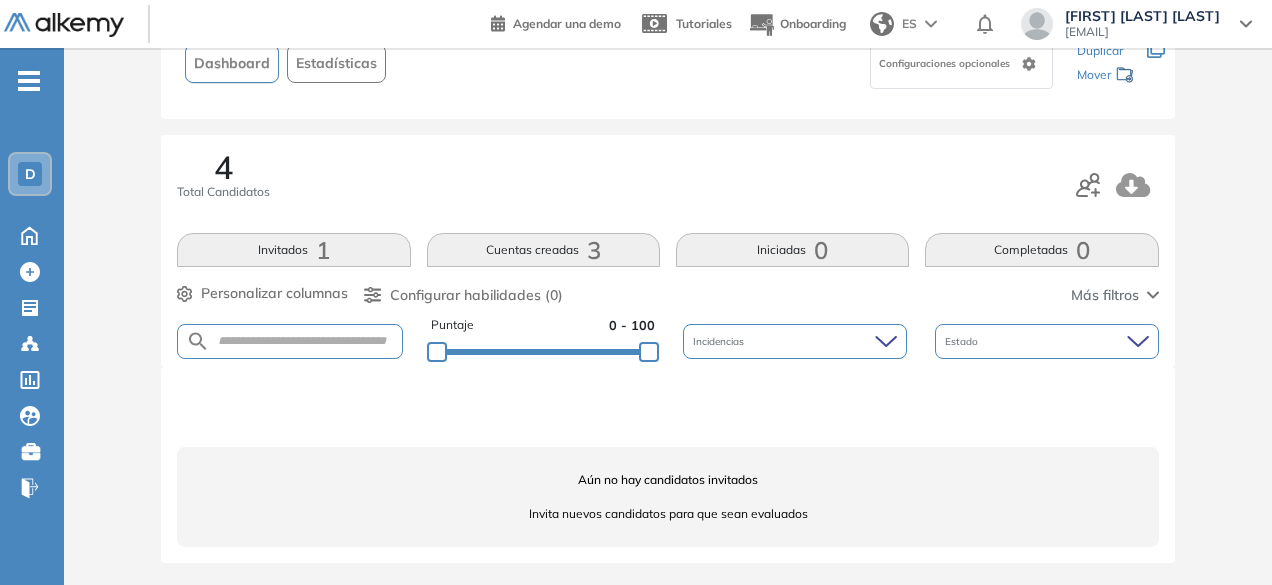 scroll, scrollTop: 0, scrollLeft: 0, axis: both 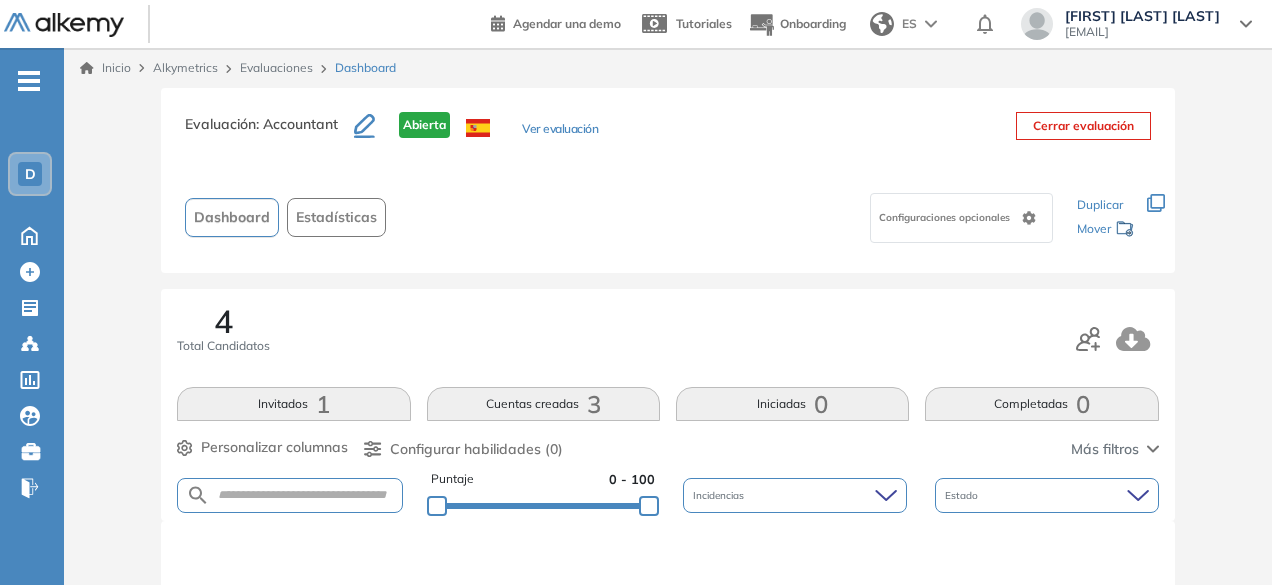 click on "Cerrar evaluación" at bounding box center [1083, 126] 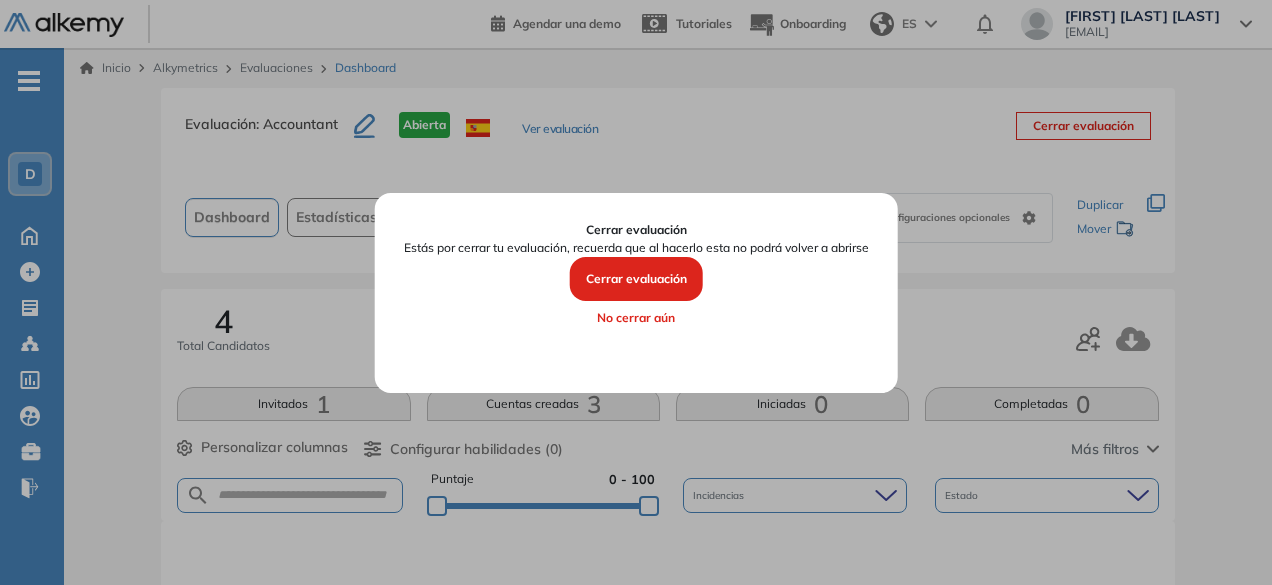 drag, startPoint x: 656, startPoint y: 322, endPoint x: 636, endPoint y: 329, distance: 21.189621 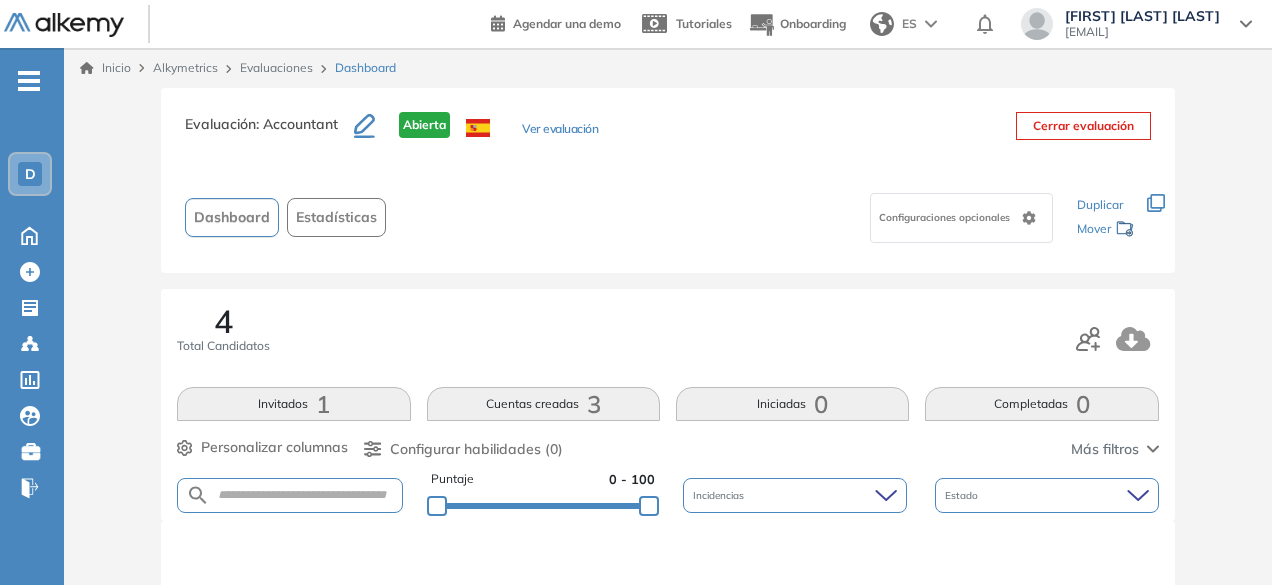 click at bounding box center (64, 25) 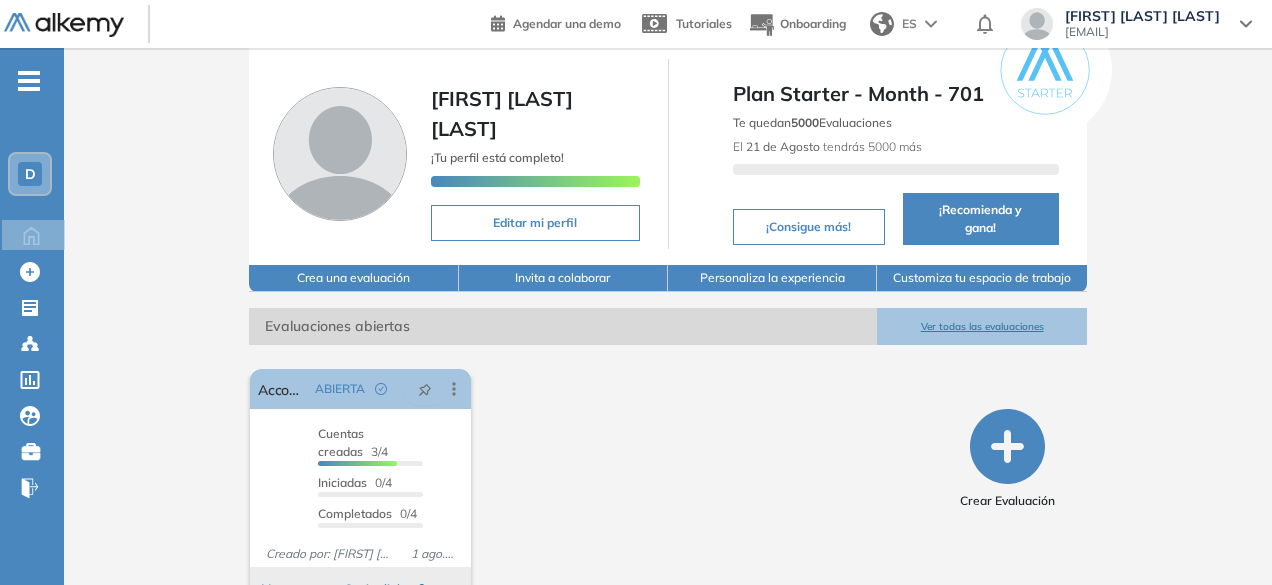scroll, scrollTop: 104, scrollLeft: 0, axis: vertical 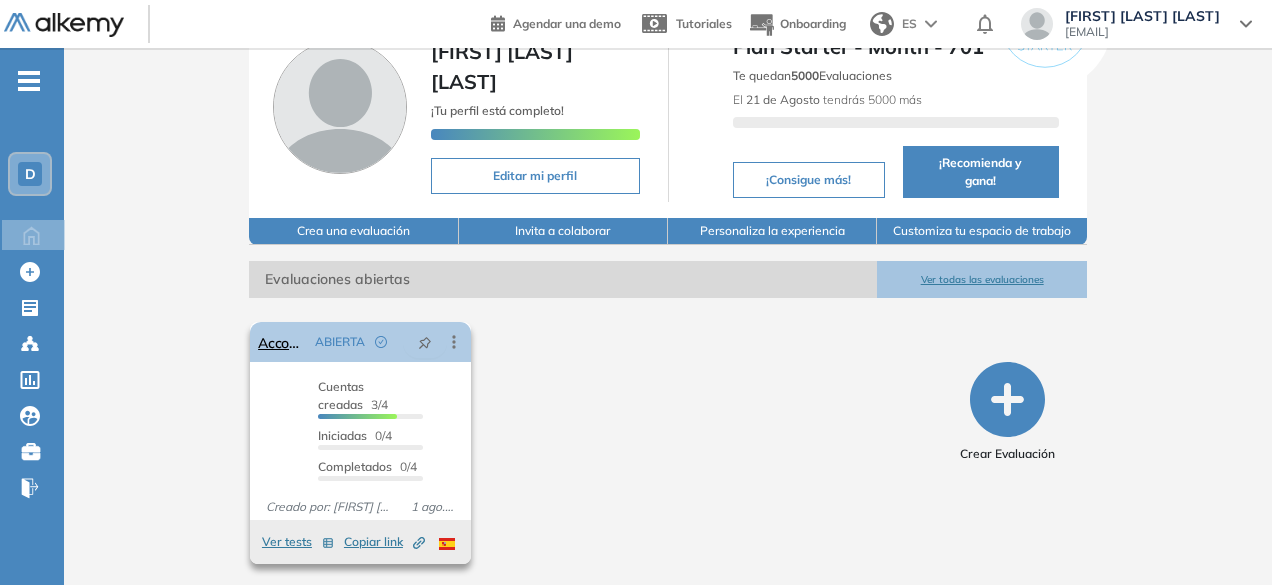click 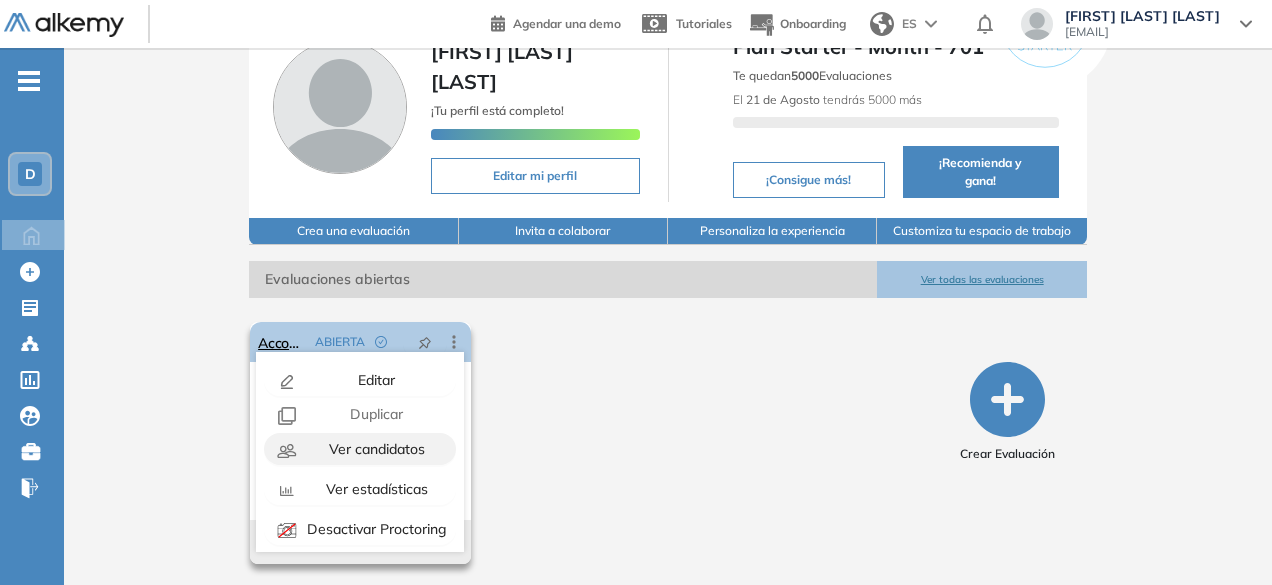 click on "Ver candidatos" at bounding box center (375, 449) 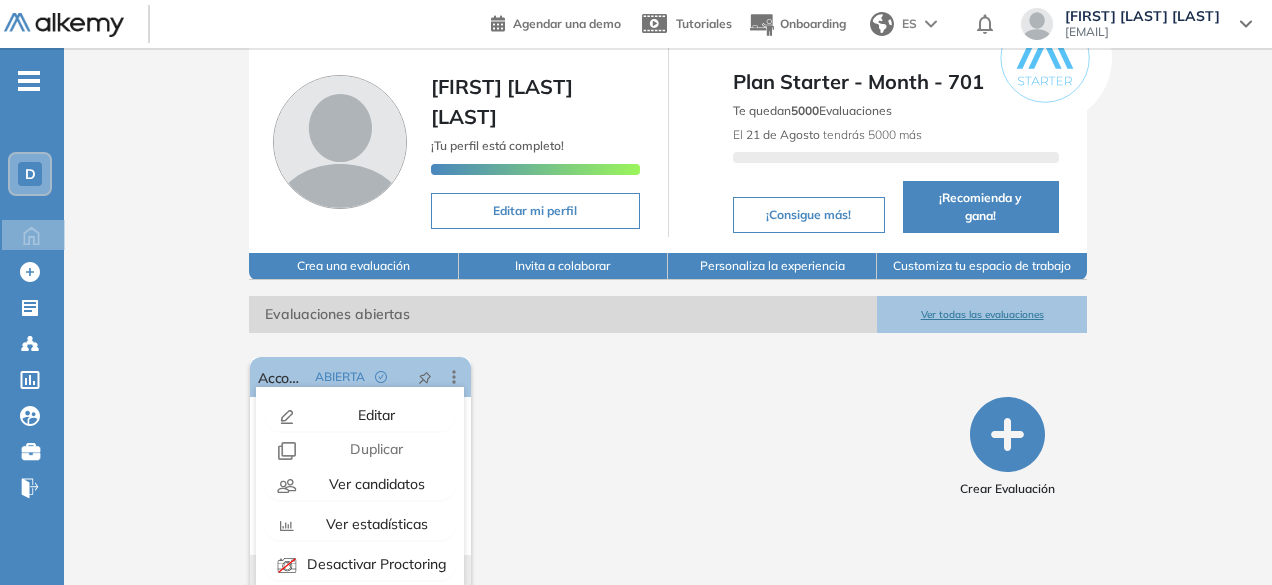 scroll, scrollTop: 104, scrollLeft: 0, axis: vertical 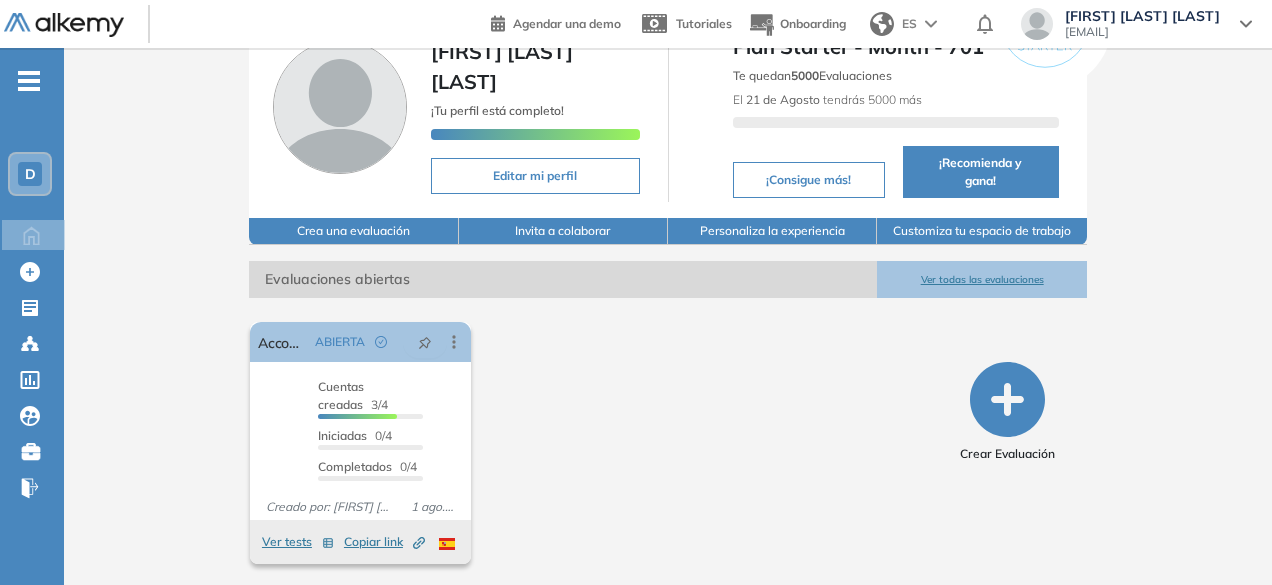 drag, startPoint x: 616, startPoint y: 403, endPoint x: 561, endPoint y: 413, distance: 55.9017 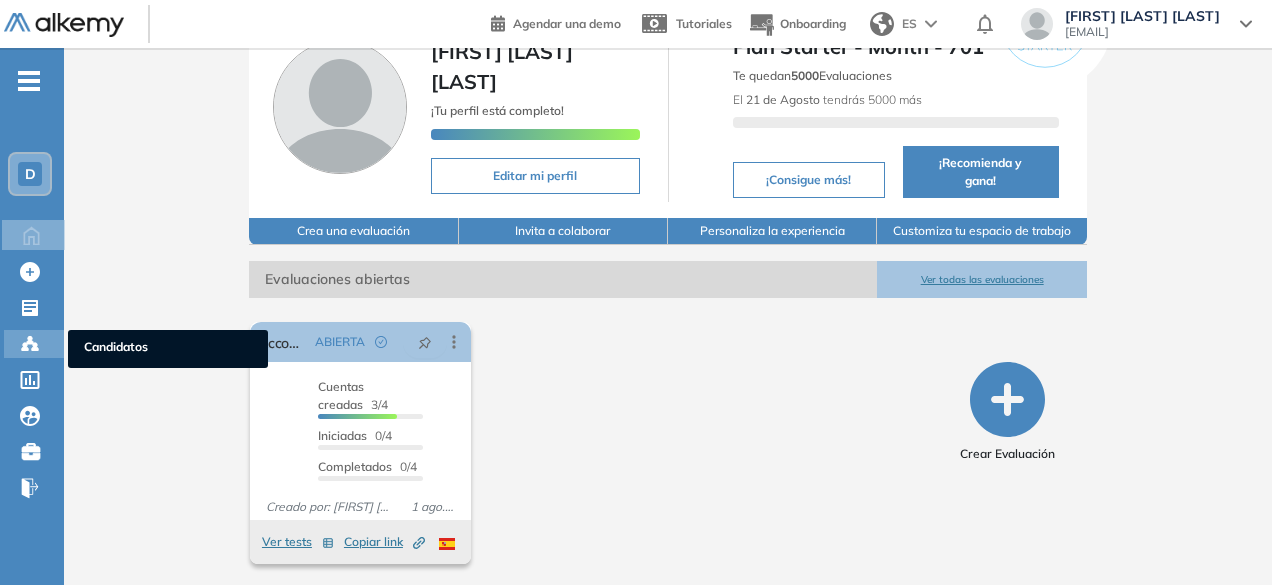 click 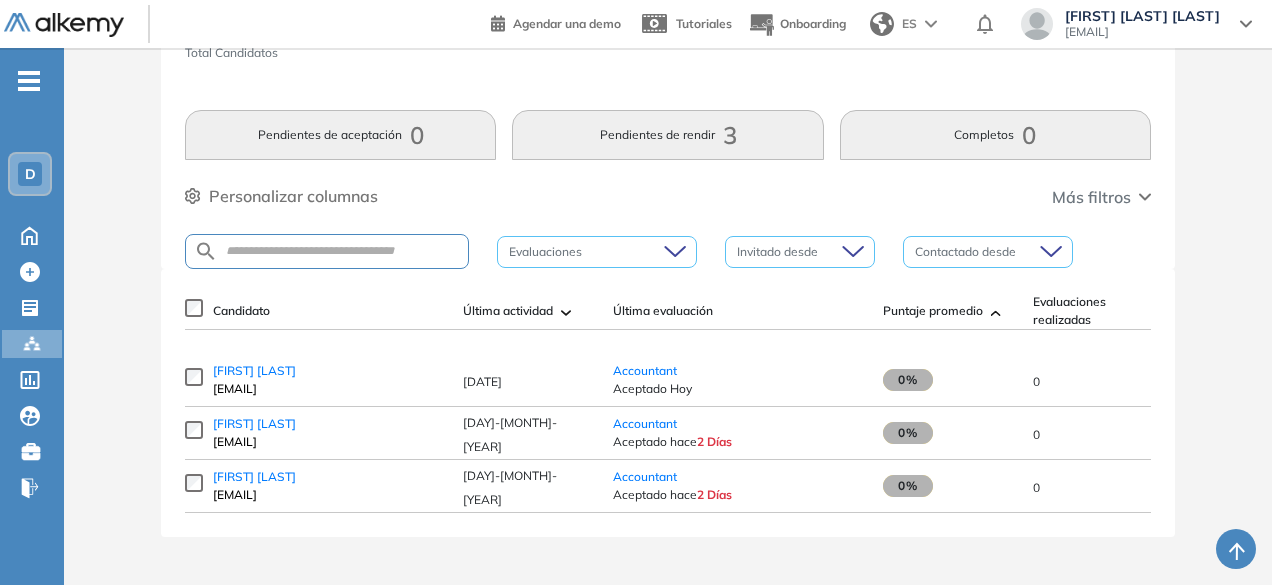 scroll, scrollTop: 106, scrollLeft: 0, axis: vertical 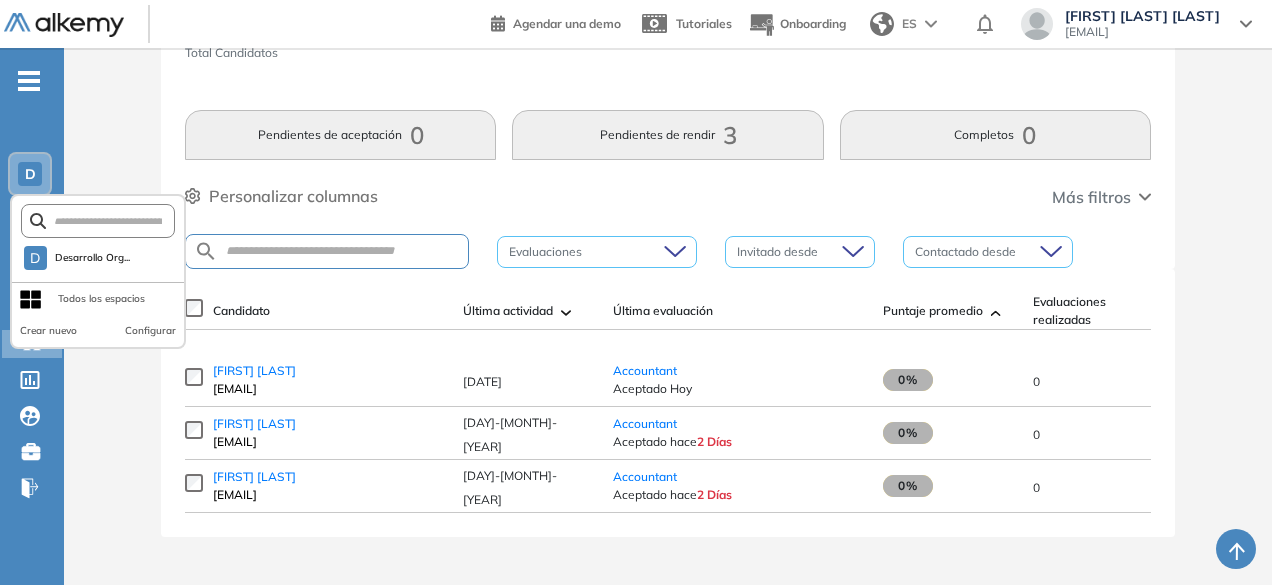 click on "Configurar" at bounding box center [150, 331] 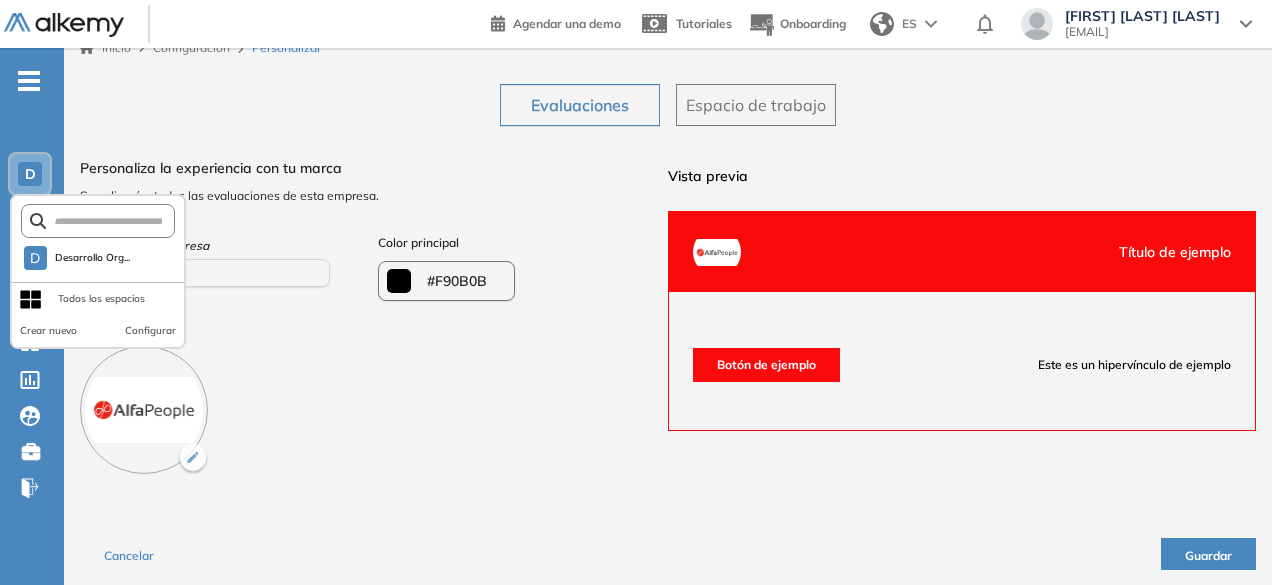 drag, startPoint x: 397, startPoint y: 449, endPoint x: 390, endPoint y: 441, distance: 10.630146 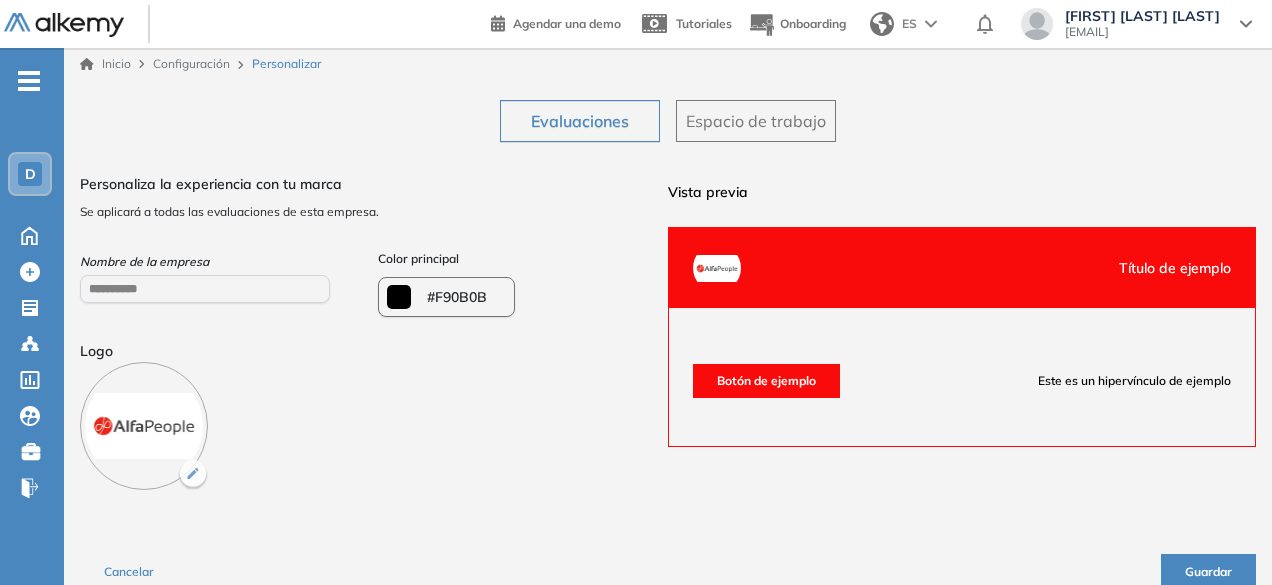 scroll, scrollTop: 0, scrollLeft: 0, axis: both 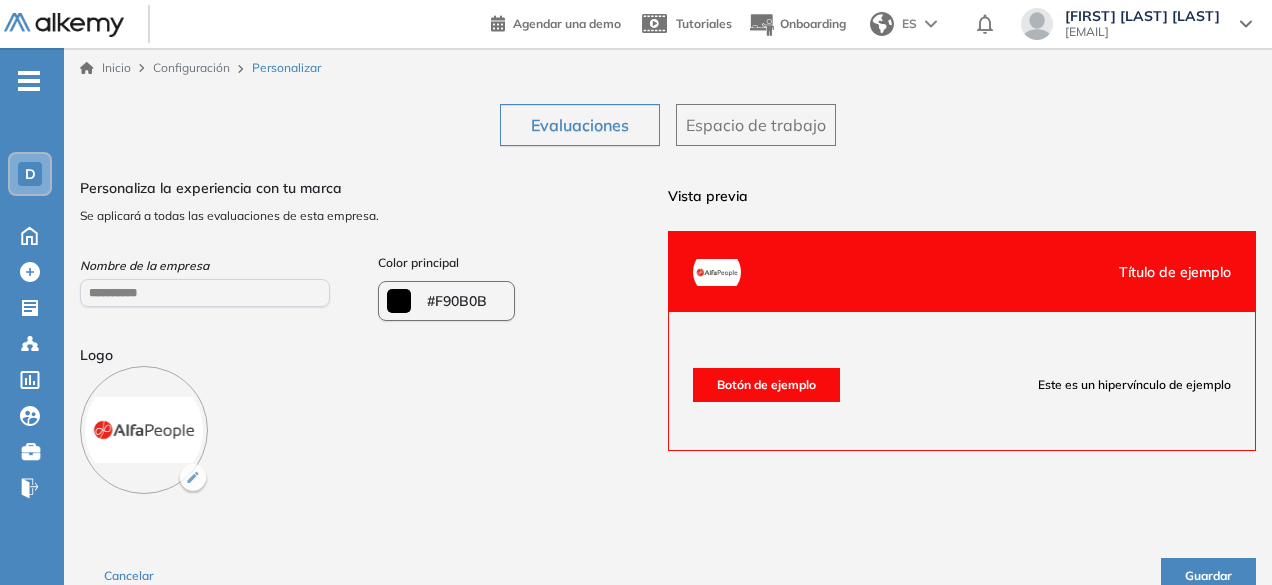 click on "D" at bounding box center [30, 174] 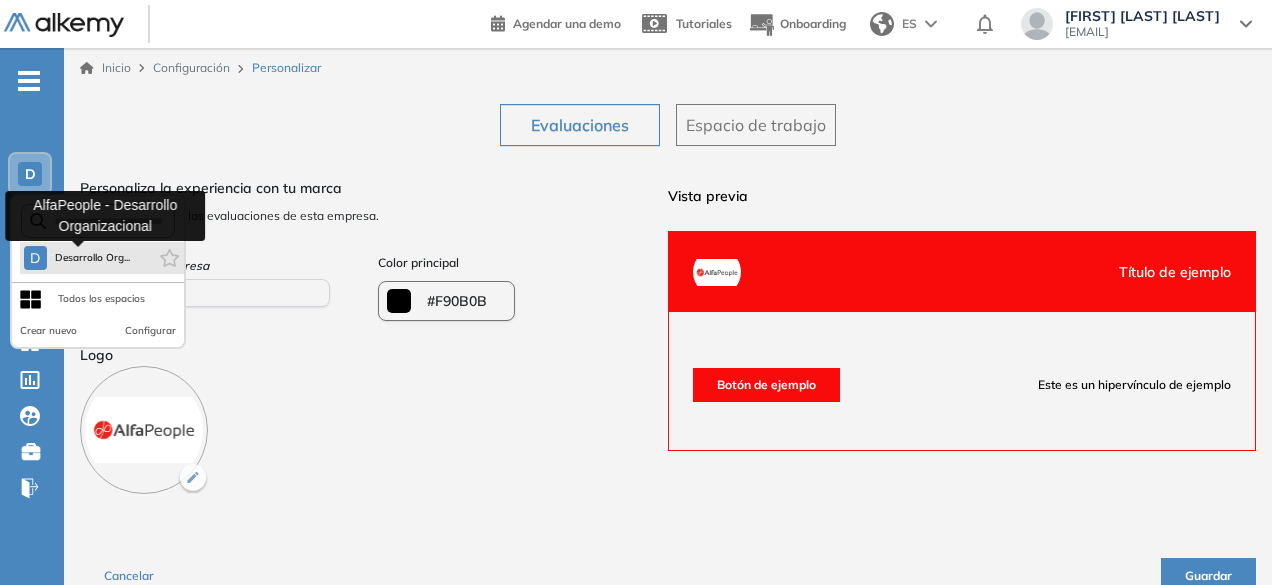 click on "D Desarrollo Org..." at bounding box center [77, 258] 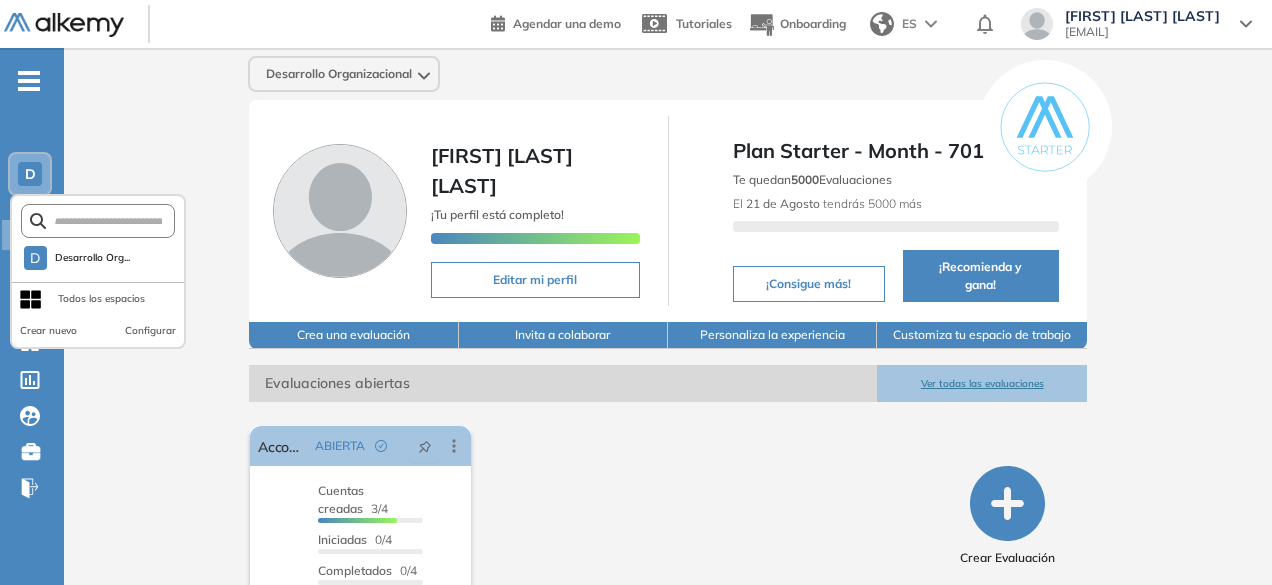 click on "Todos los espacios" at bounding box center (101, 299) 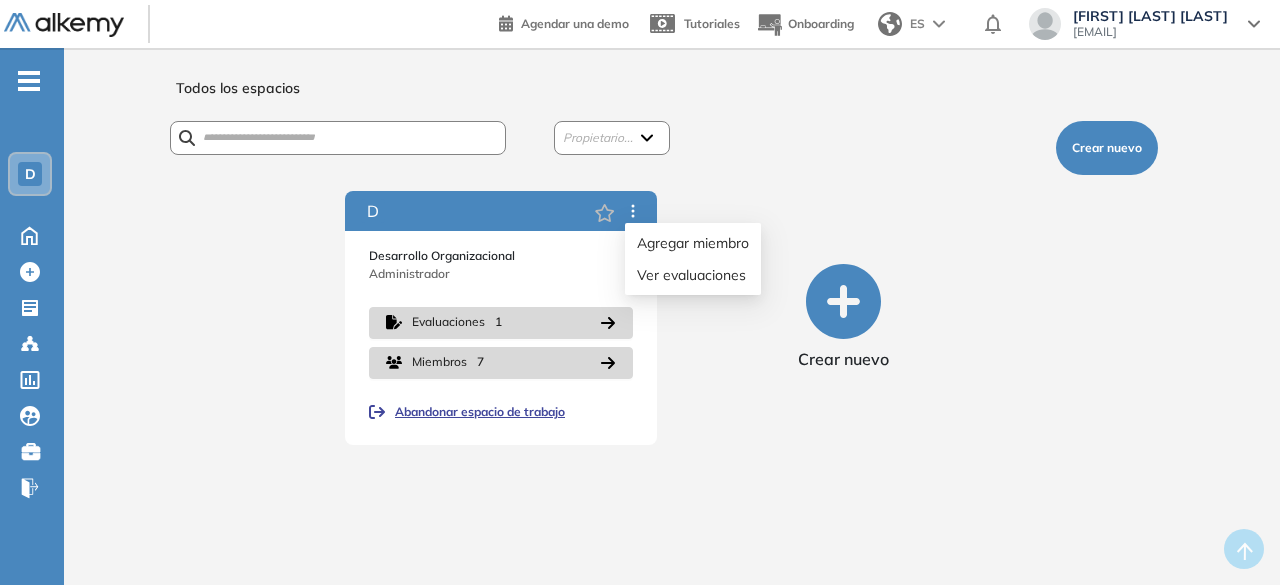 click 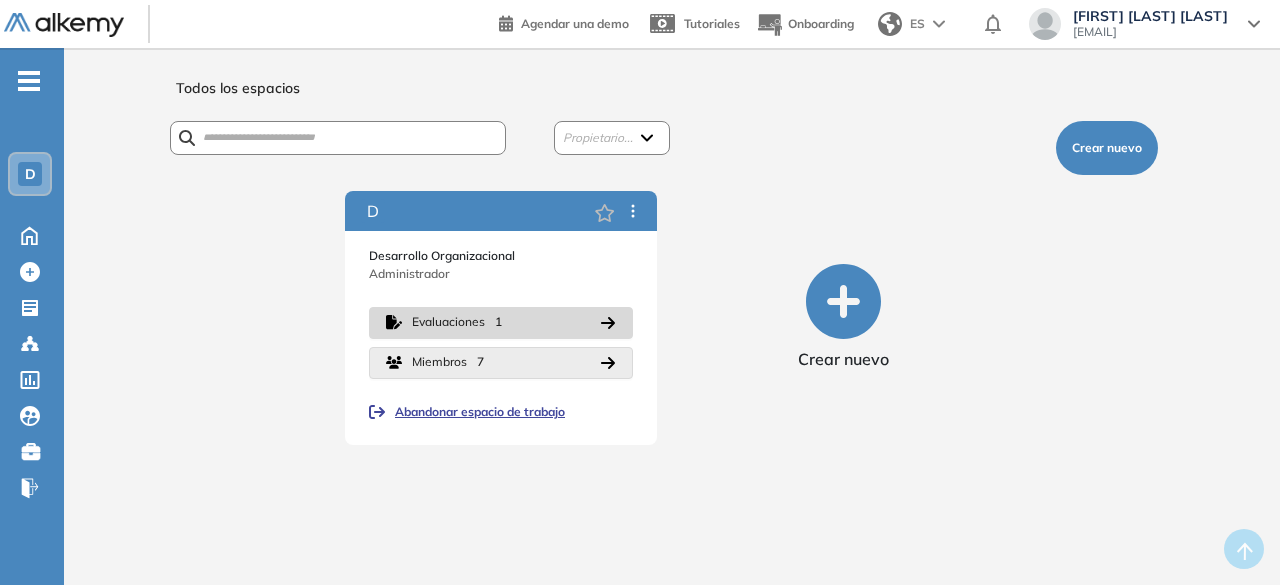 click 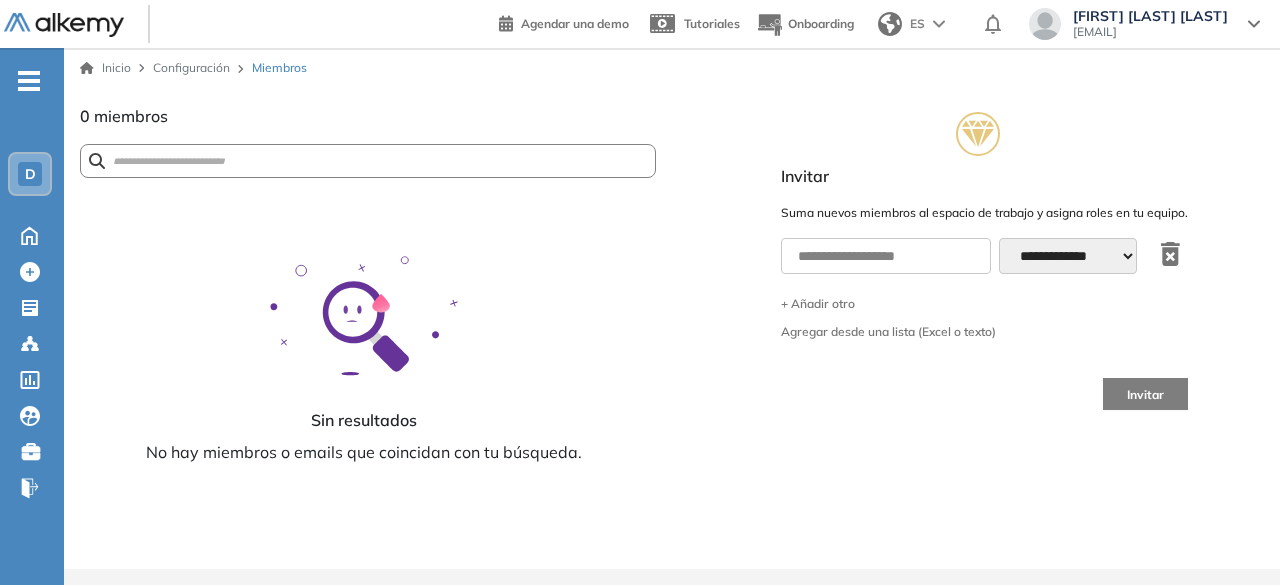 click on "-" at bounding box center (29, 79) 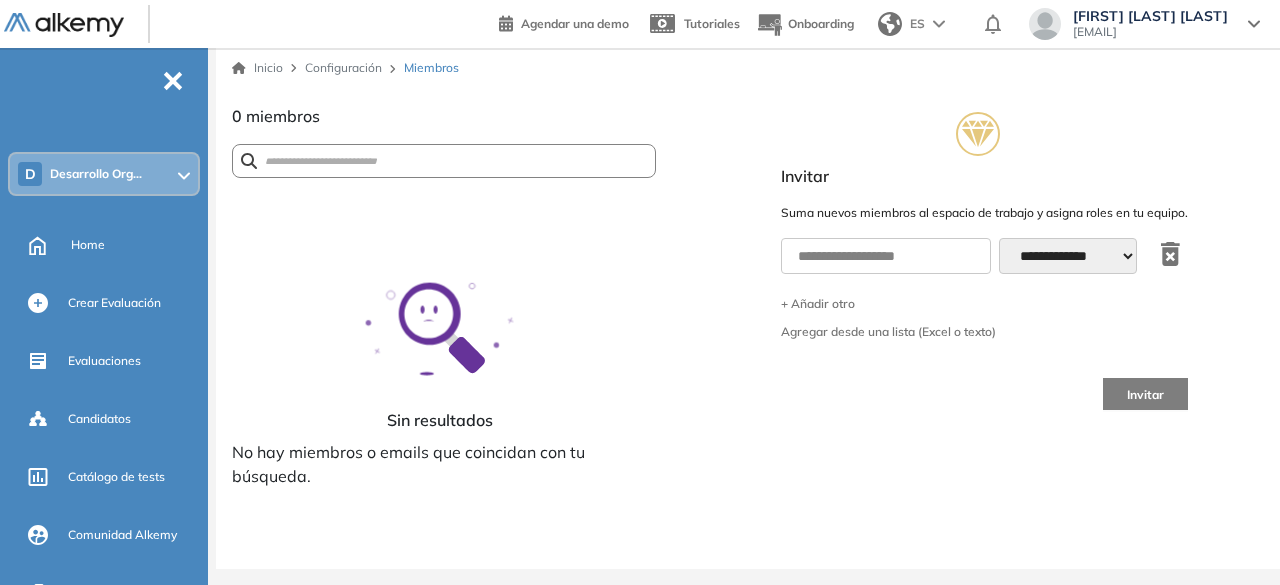 click on "Desarrollo Org..." at bounding box center [96, 174] 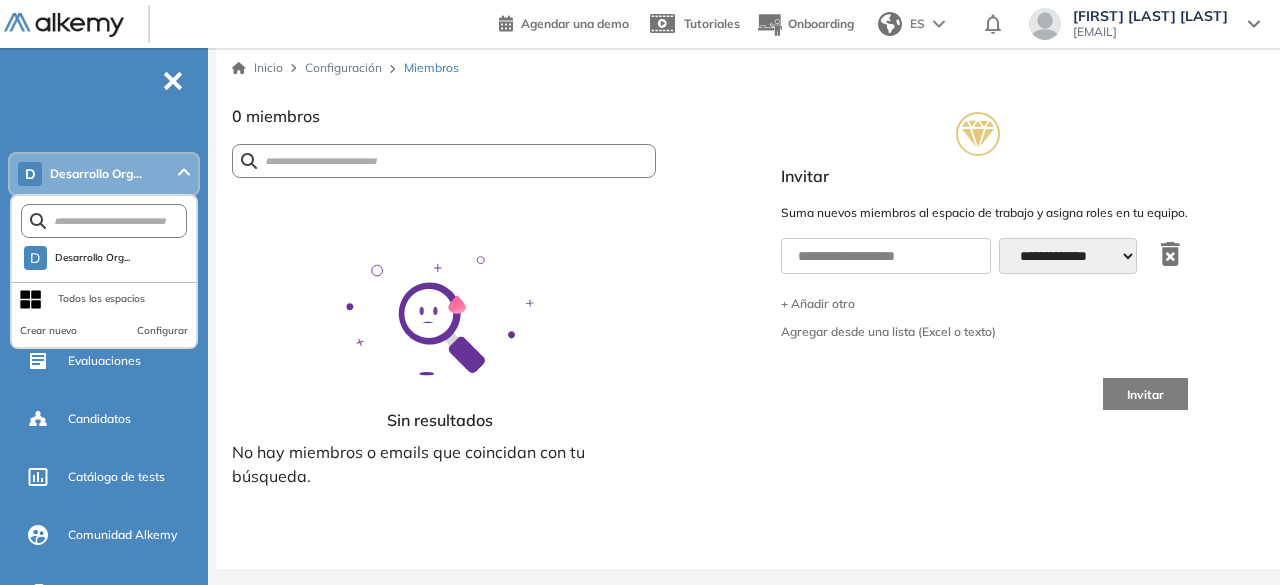 click on "Sin resultados No hay miembros o emails que coincidan con tu búsqueda." at bounding box center [444, 381] 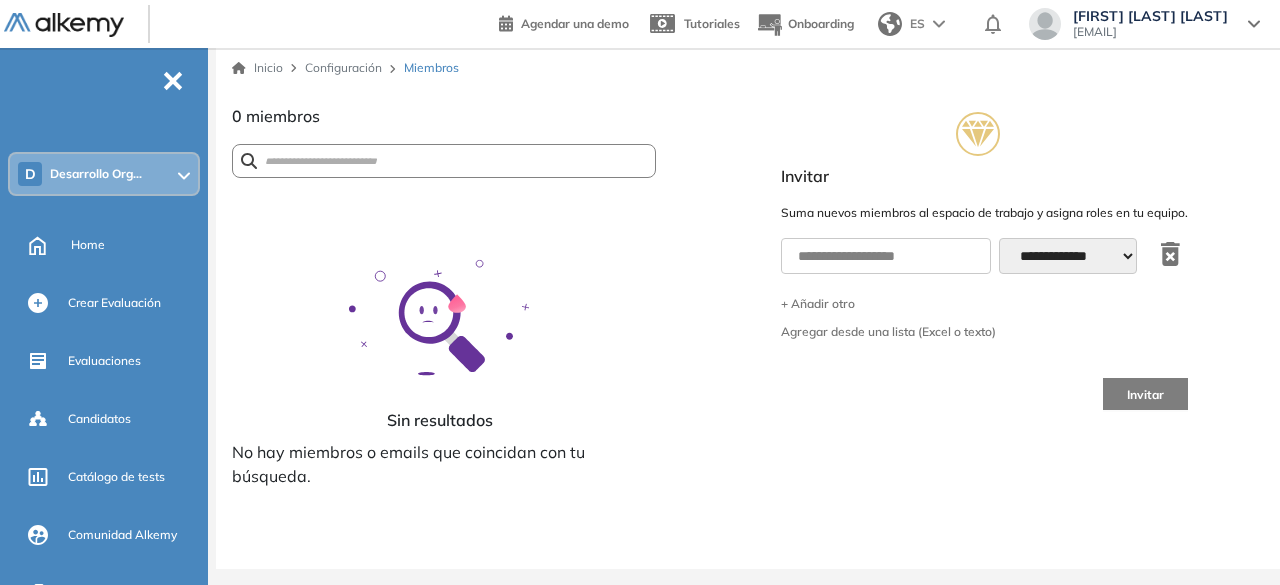 click on "Candidatos" at bounding box center (99, 419) 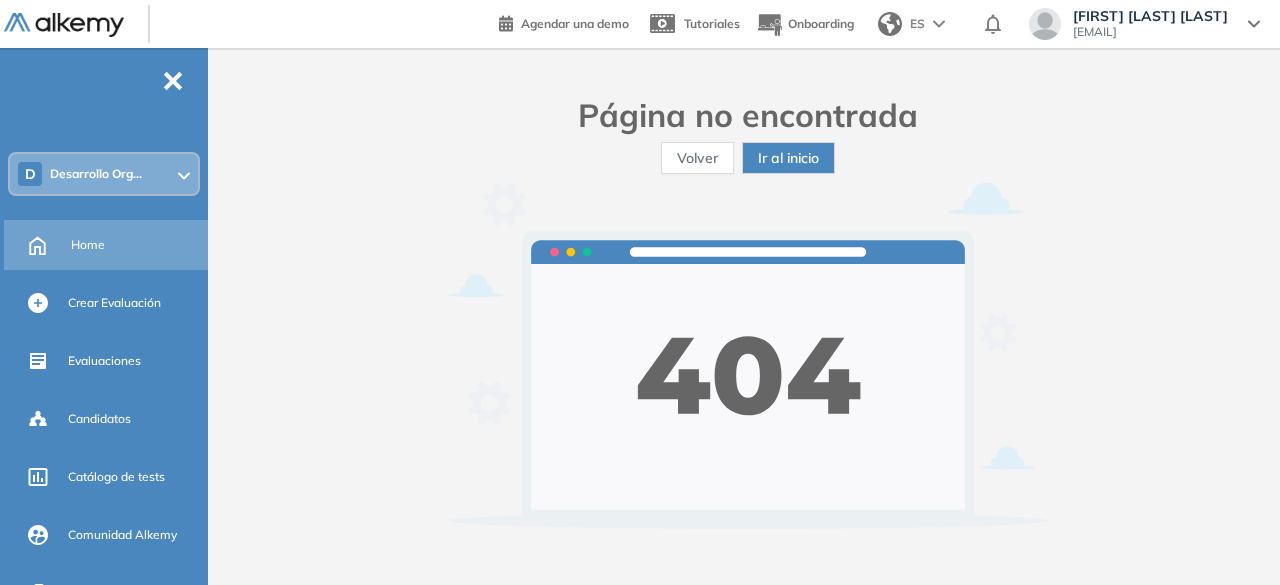 click on "Home" at bounding box center [88, 245] 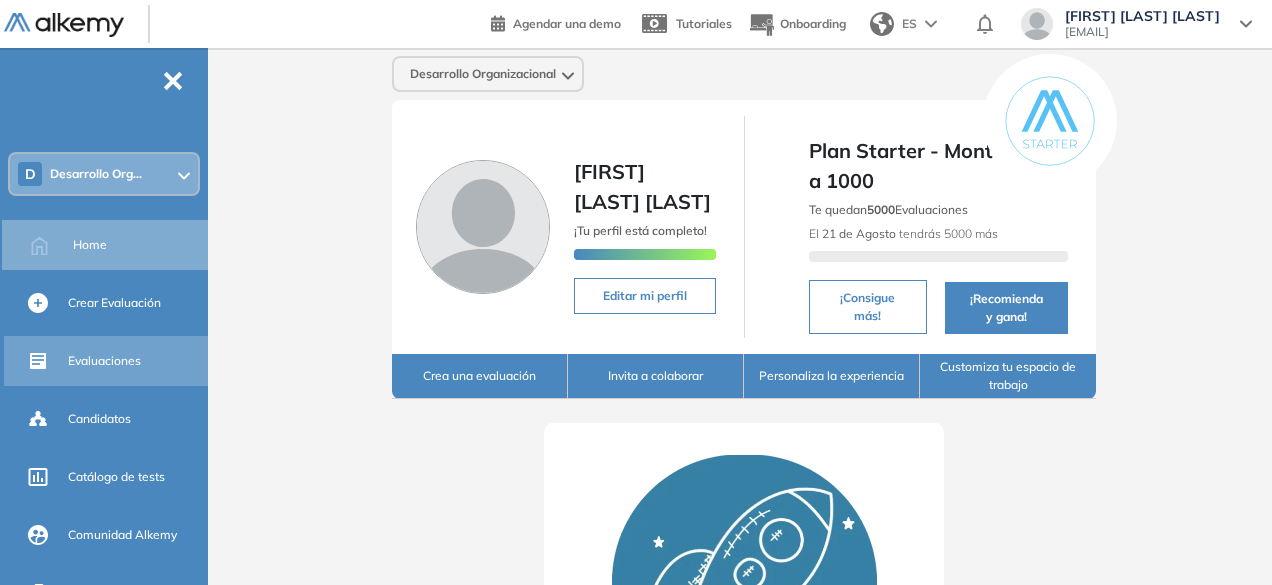 click on "Evaluaciones" at bounding box center [104, 361] 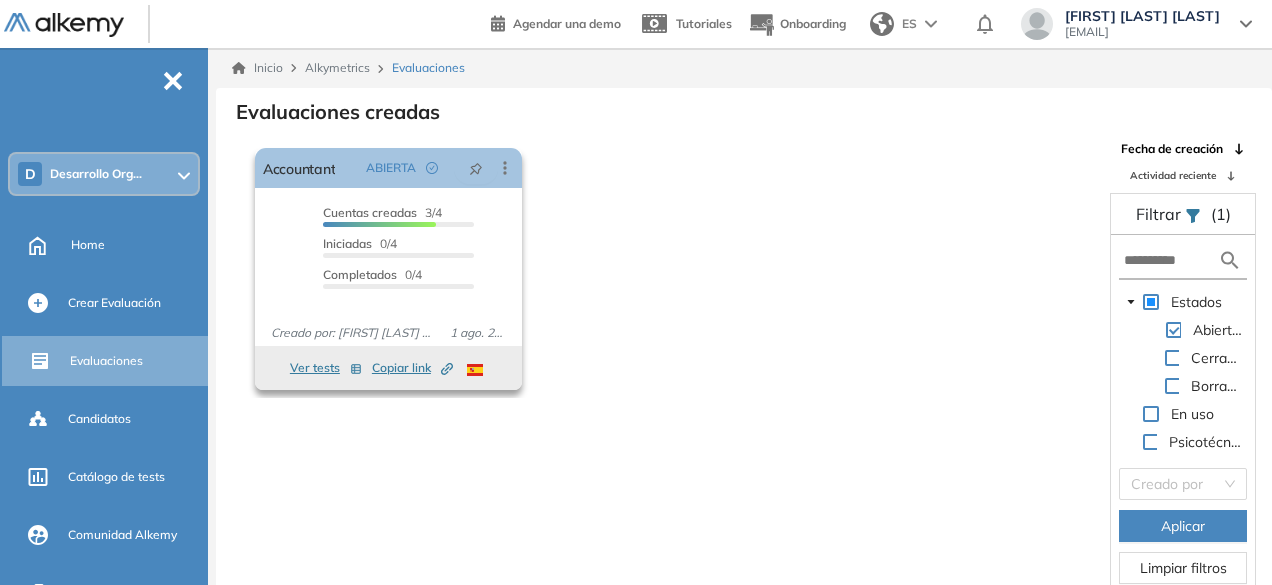 click on "Copiar link Created by potrace 1.16, written by Peter Selinger 2001-2019" at bounding box center (412, 368) 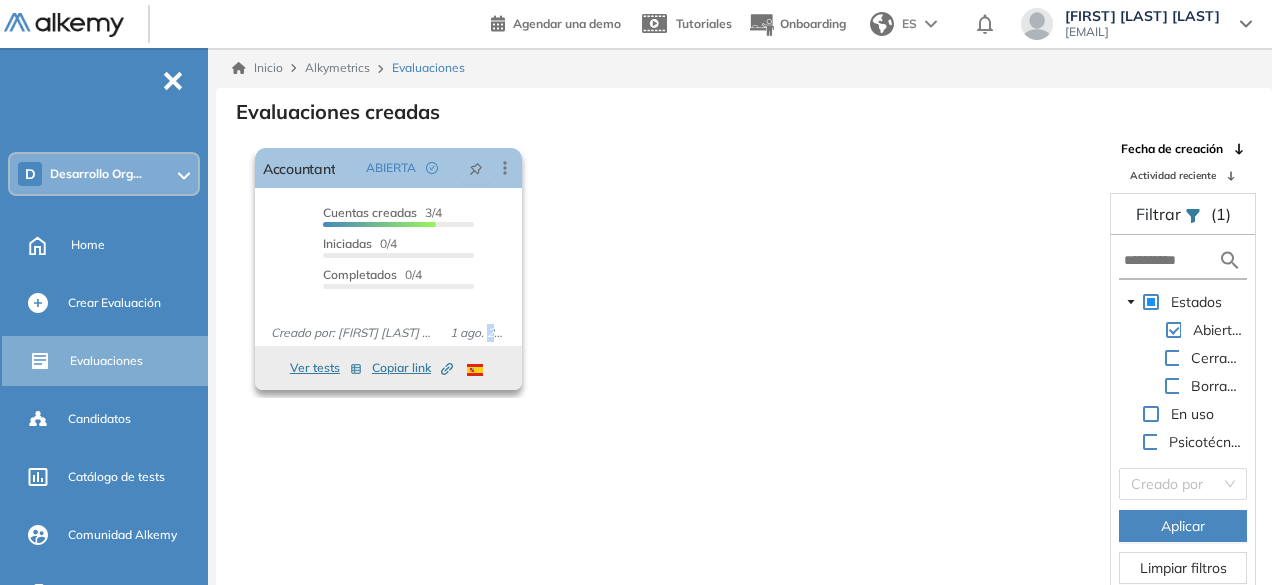 drag, startPoint x: 492, startPoint y: 333, endPoint x: 476, endPoint y: 355, distance: 27.202942 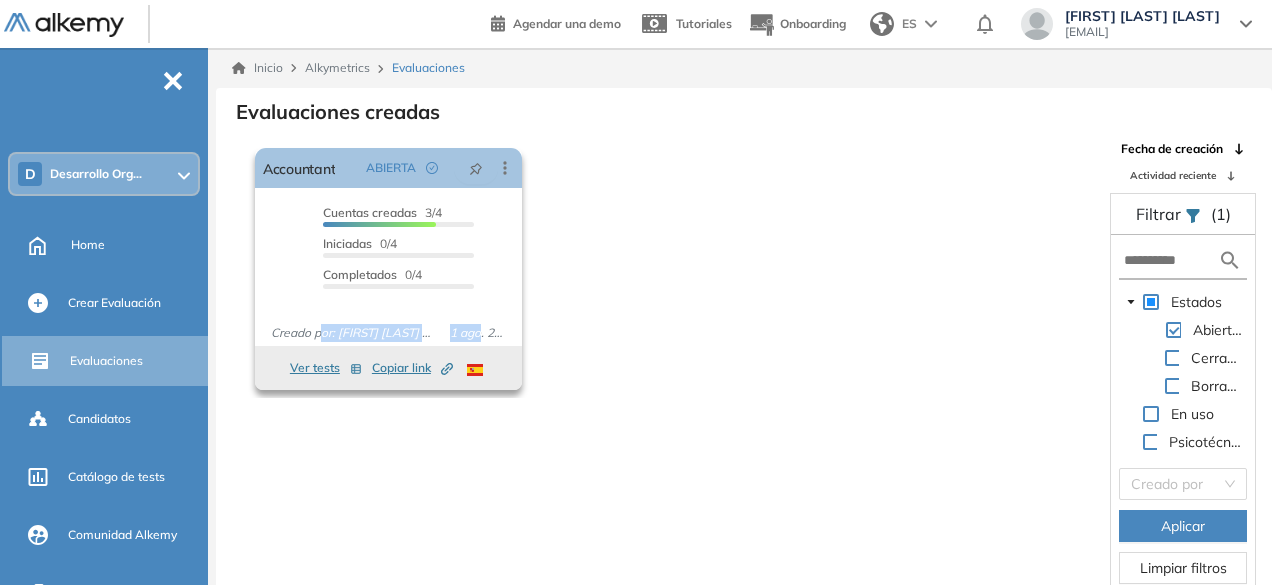 drag, startPoint x: 394, startPoint y: 329, endPoint x: 484, endPoint y: 329, distance: 90 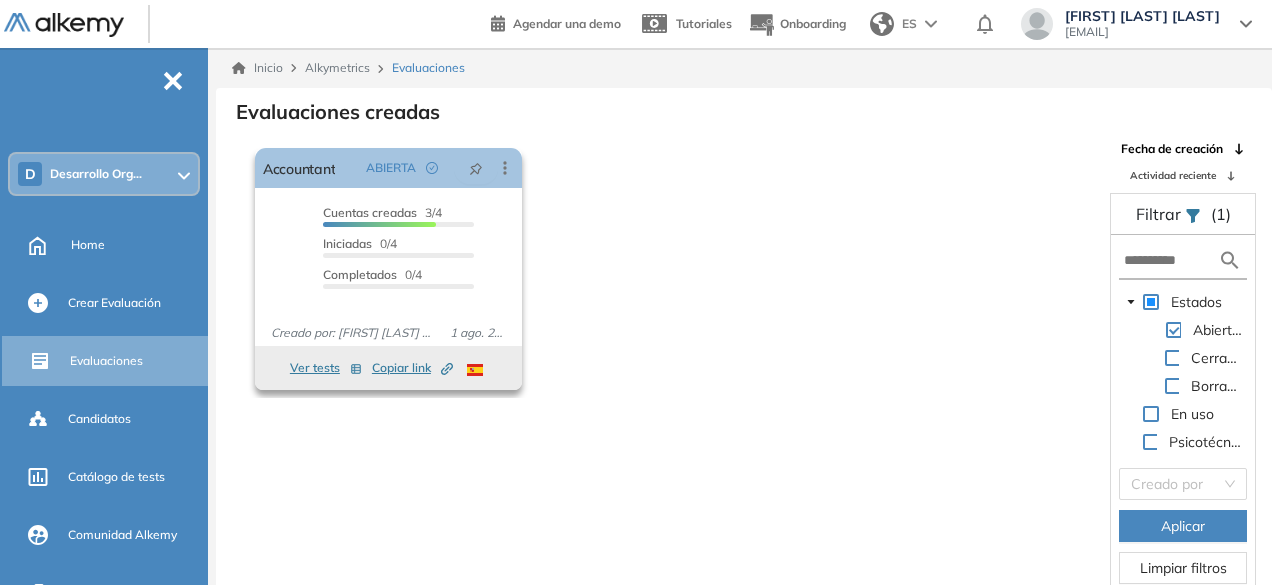 click on "1 ago. 2025" at bounding box center [478, 333] 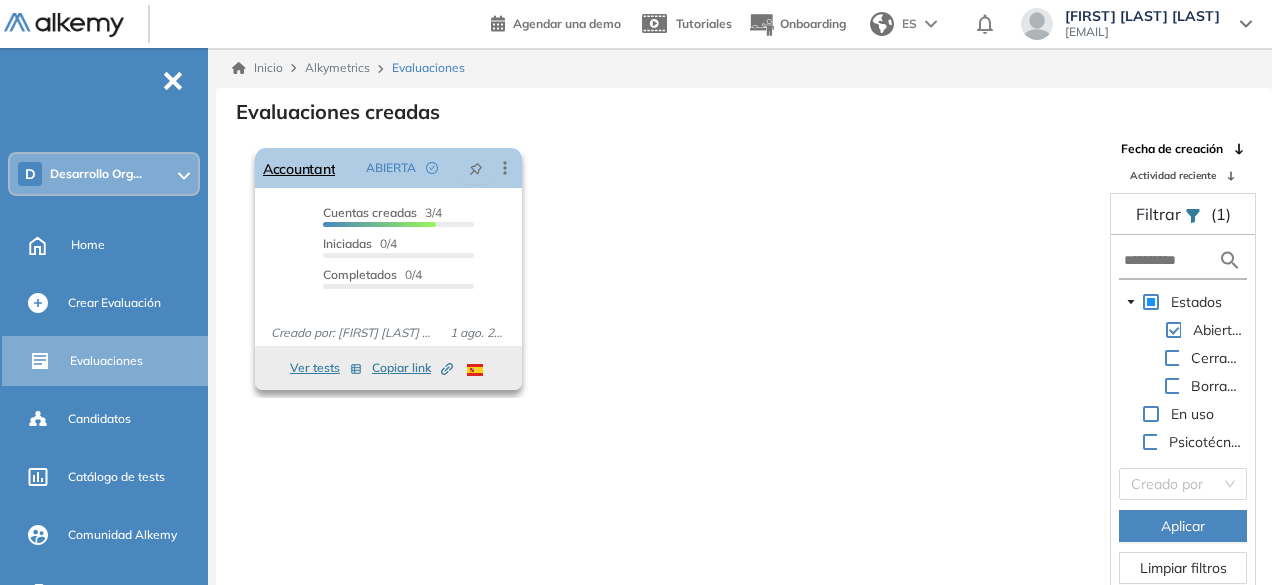 click 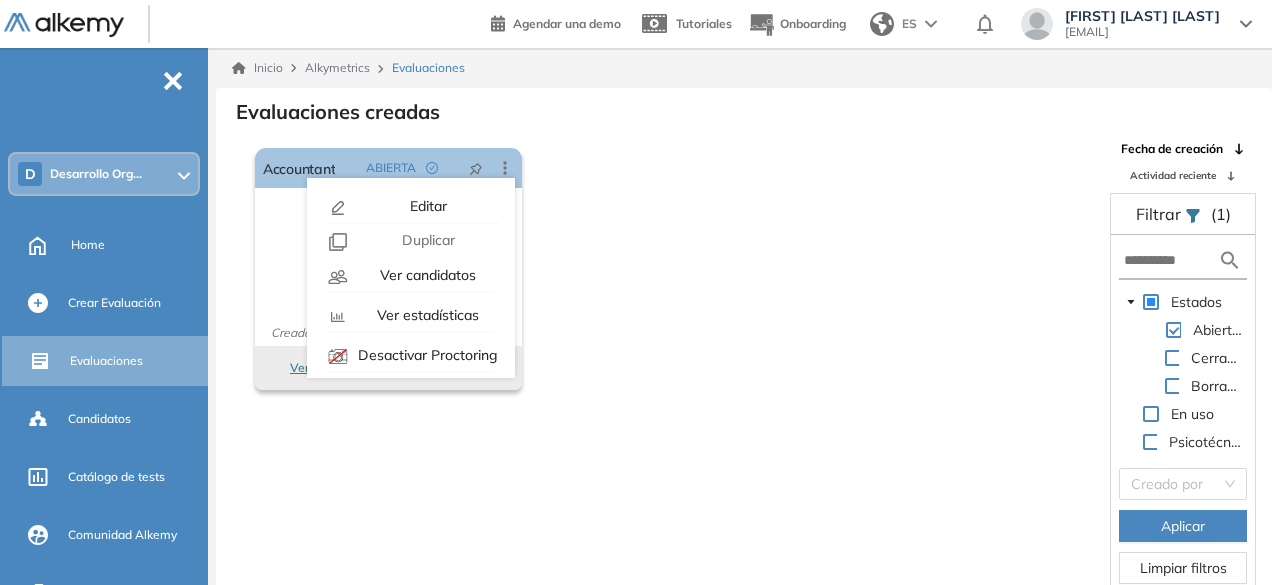 click on "El proctoring será activado ¡Importante!: Los usuarios que ya realizaron la evaluación no tendrán registros del proctoring Cancelar operación Activar Accountant ABIERTA Editar Los siguientes tests ya no están disponibles o tienen una nueva versión Revisa en el catálogo otras opciones o su detalle. Entendido Duplicar Reabrir Eliminar Ver candidatos Ver estadísticas Desactivar Proctoring Finalizar evaluación Mover de workspace Created by potrace 1.16, written by Peter Selinger 2001-2019 Copiar ID Publico Cuentas creadas 3/4 Prefiltrados 0/4 Iniciadas 0/4 Completados 0/4 Invitaciones enviadas 4 Invitados Evaluación completada 0 veces Fecha límite Sin fecha límite Creado por:  [FIRST] [LAST] [DAY] [MONTH]. [YEAR] Ver tests Copiar link Created by potrace 1.16, written by Peter Selinger 2001-2019" at bounding box center [671, 269] 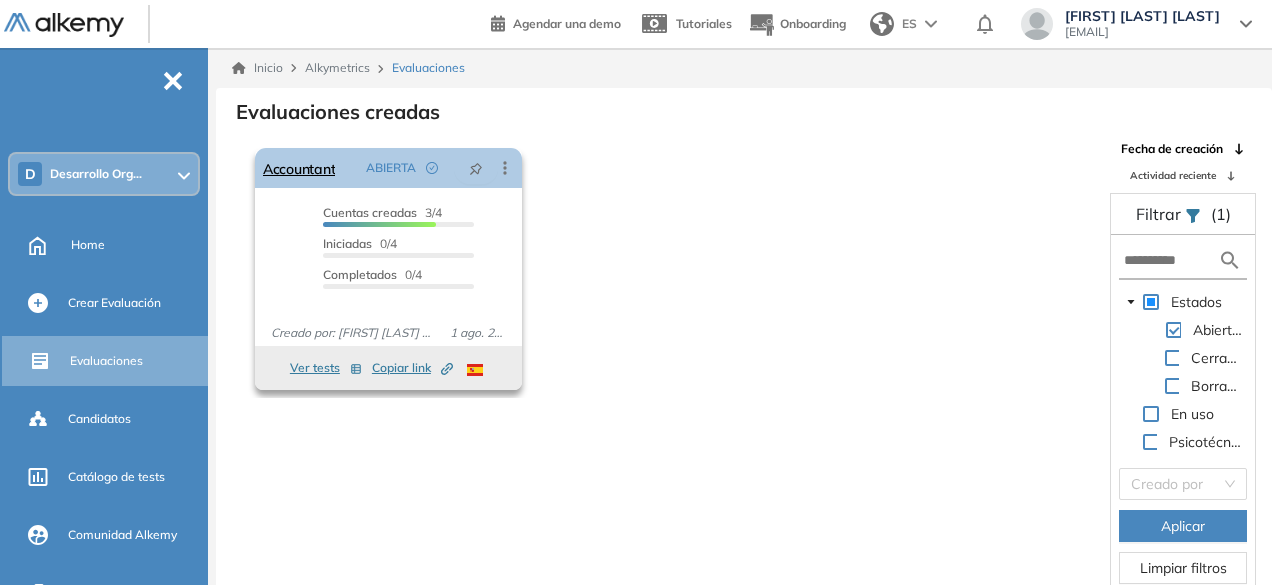 click on "ABIERTA" at bounding box center (406, 168) 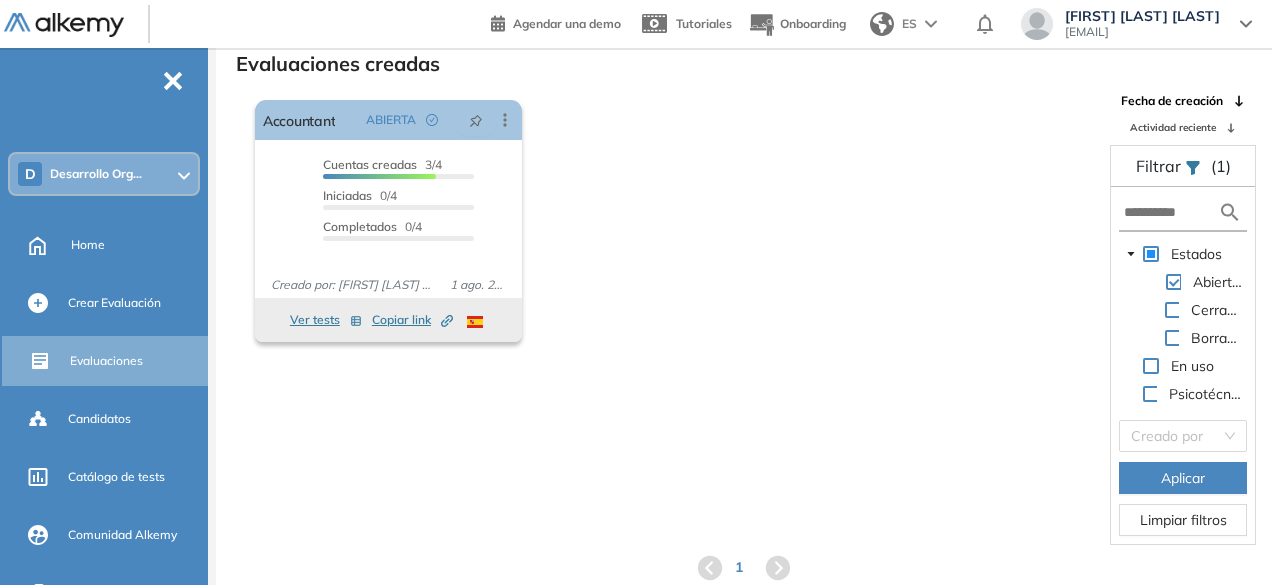 scroll, scrollTop: 0, scrollLeft: 0, axis: both 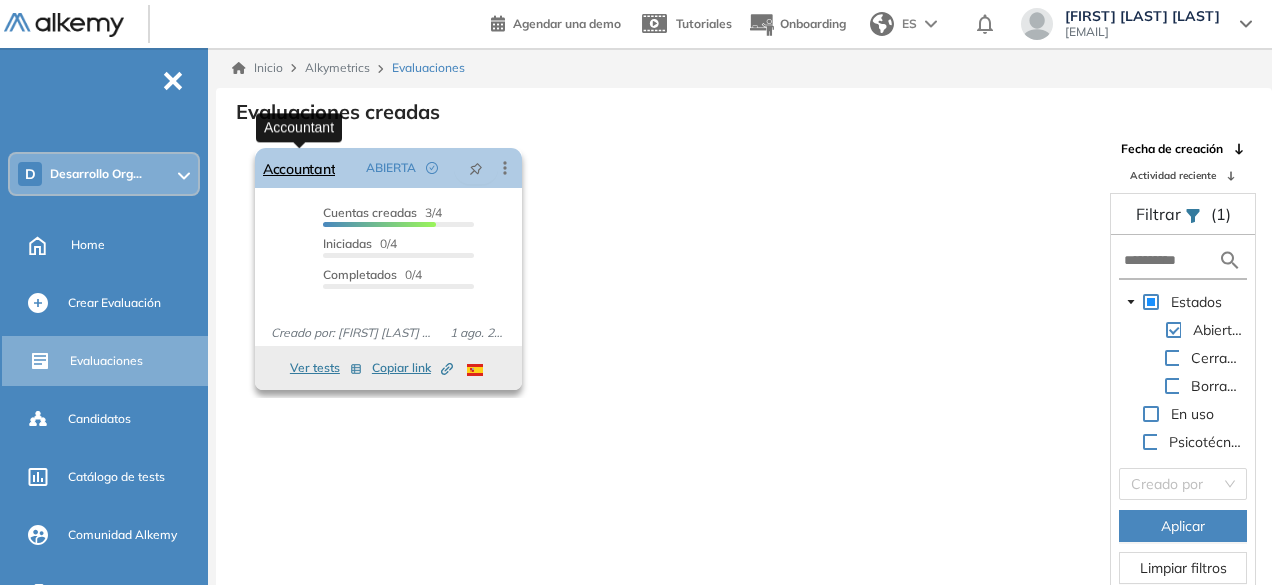 click on "Accountant" at bounding box center (299, 168) 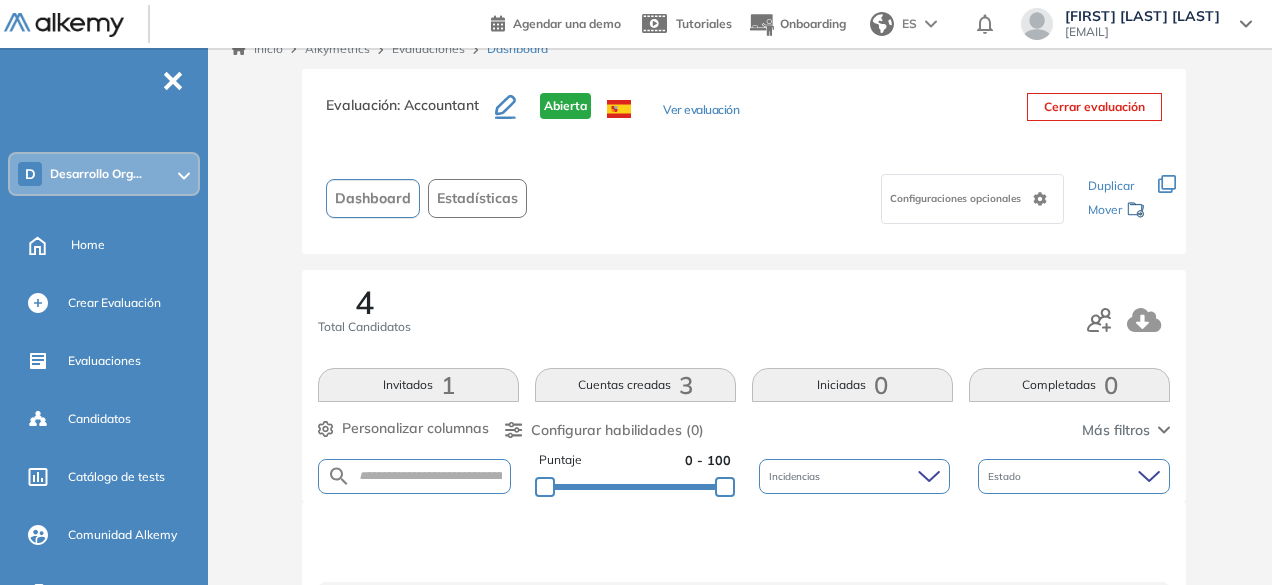 scroll, scrollTop: 0, scrollLeft: 0, axis: both 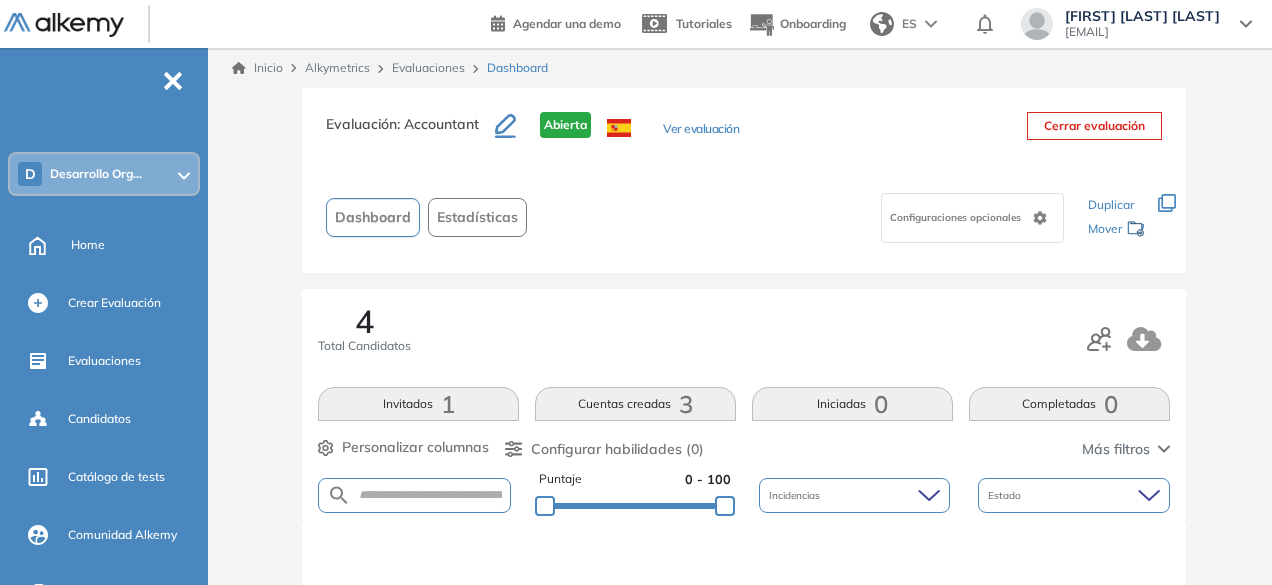 click on "Configuraciones opcionales" at bounding box center [972, 218] 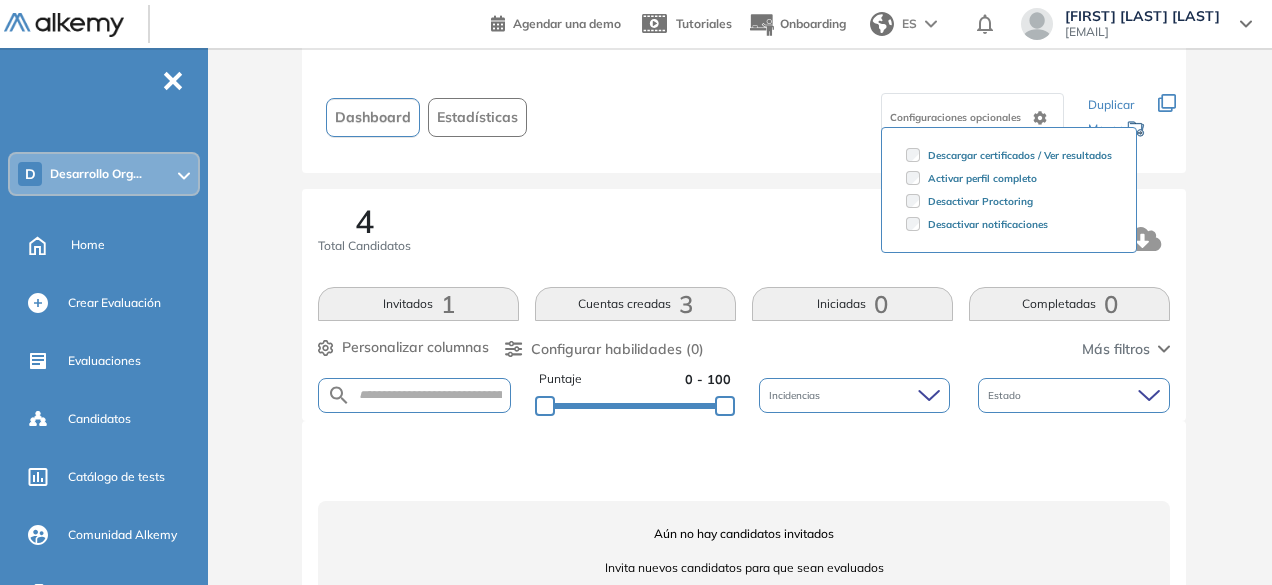 scroll, scrollTop: 0, scrollLeft: 0, axis: both 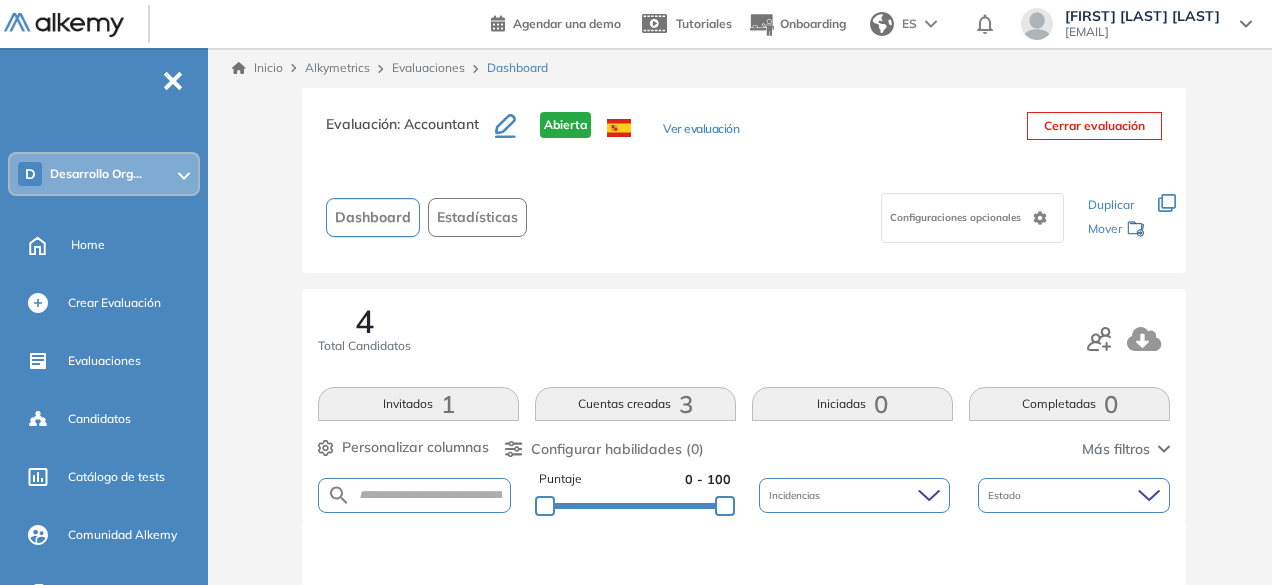 click on "4 Total Candidatos Invitados 1 Cuentas creadas 3 Iniciadas 0 Completadas 0   Personalizar columnas Personalizar columnas Candidato Fijar columna Puntaje Fijar columna Proctoring Fijar columna País Fijar columna Provincia Fijar columna Estado Fijar columna Completado Fijar columna Evaluación Fijar columna Fecha límite Fijar columna Argumentación en negociaciones Gestión del Tiempo Personalidad Alkemy - INAP Resiliencia (versión reducida) Orientación a las personas Cancelar Aplicar Configurar habilidades (0) Más filtros Puntaje 0 - 100 Incidencias Estado" at bounding box center (744, 405) 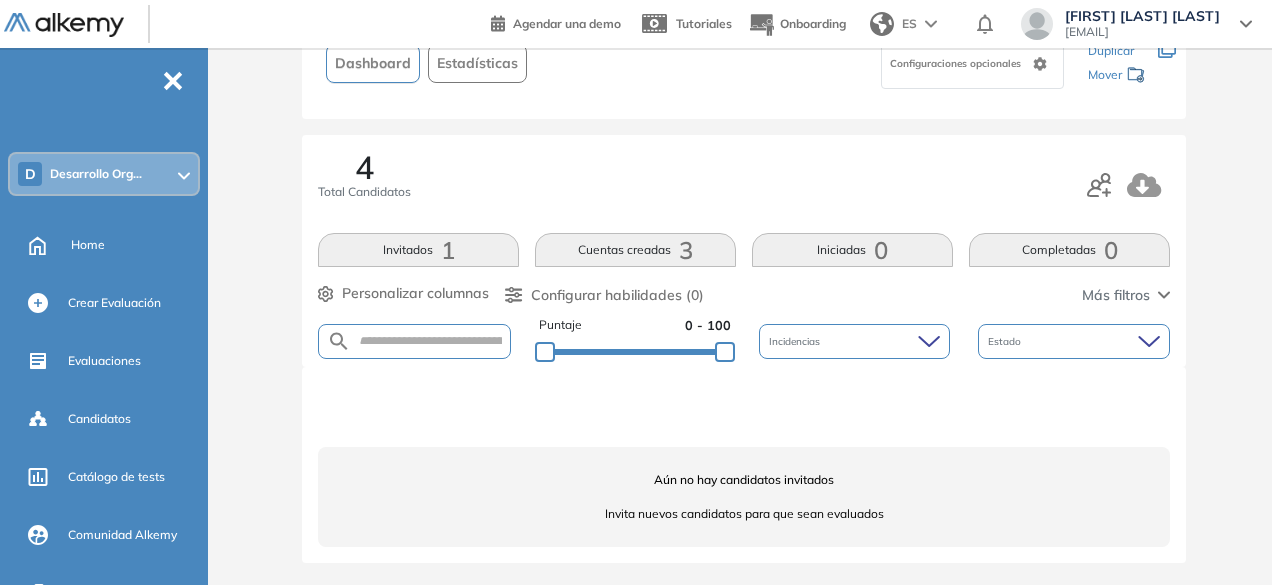 scroll, scrollTop: 154, scrollLeft: 0, axis: vertical 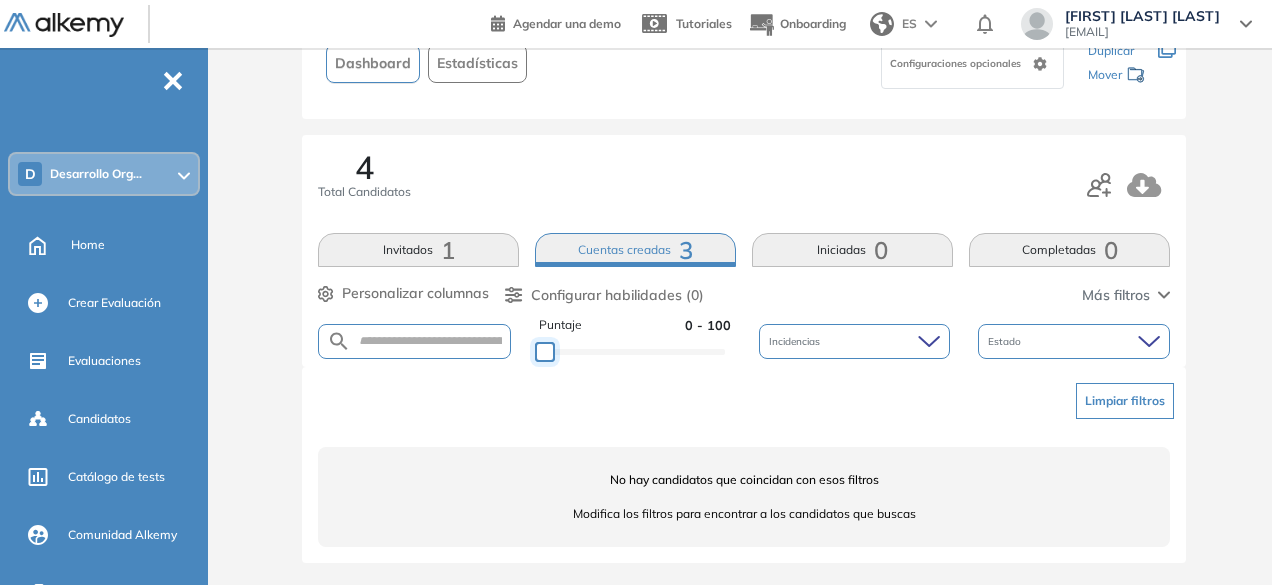 drag, startPoint x: 723, startPoint y: 356, endPoint x: 474, endPoint y: 339, distance: 249.57965 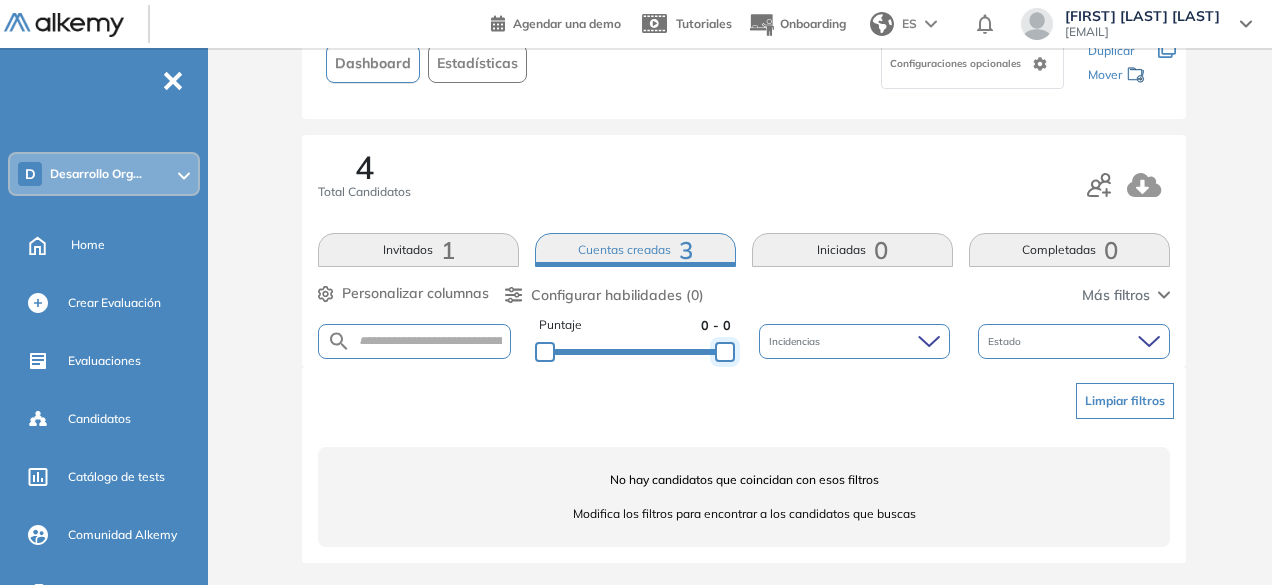 drag, startPoint x: 552, startPoint y: 355, endPoint x: 787, endPoint y: 373, distance: 235.68835 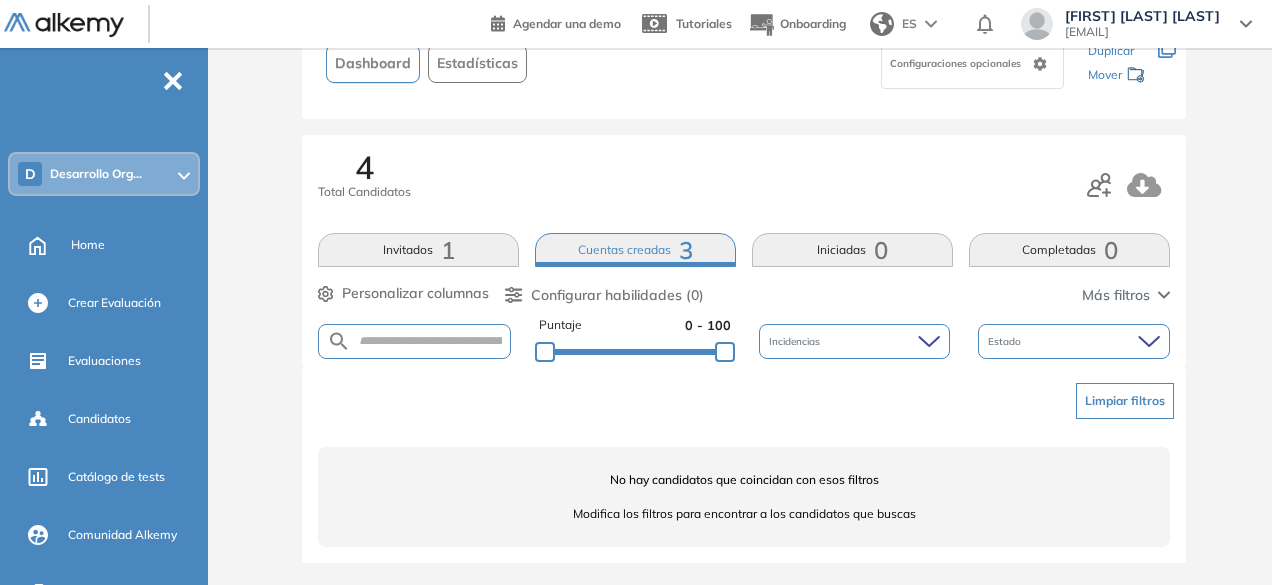 click on "Cuentas creadas 3" at bounding box center [635, 250] 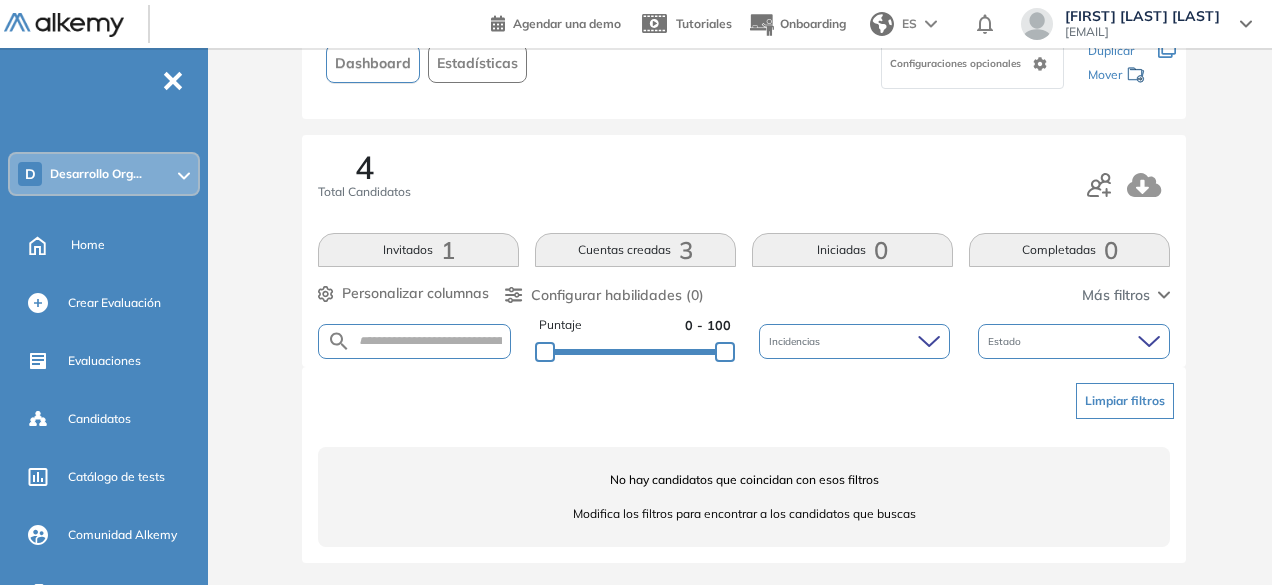 click on "Incidencias" at bounding box center (855, 341) 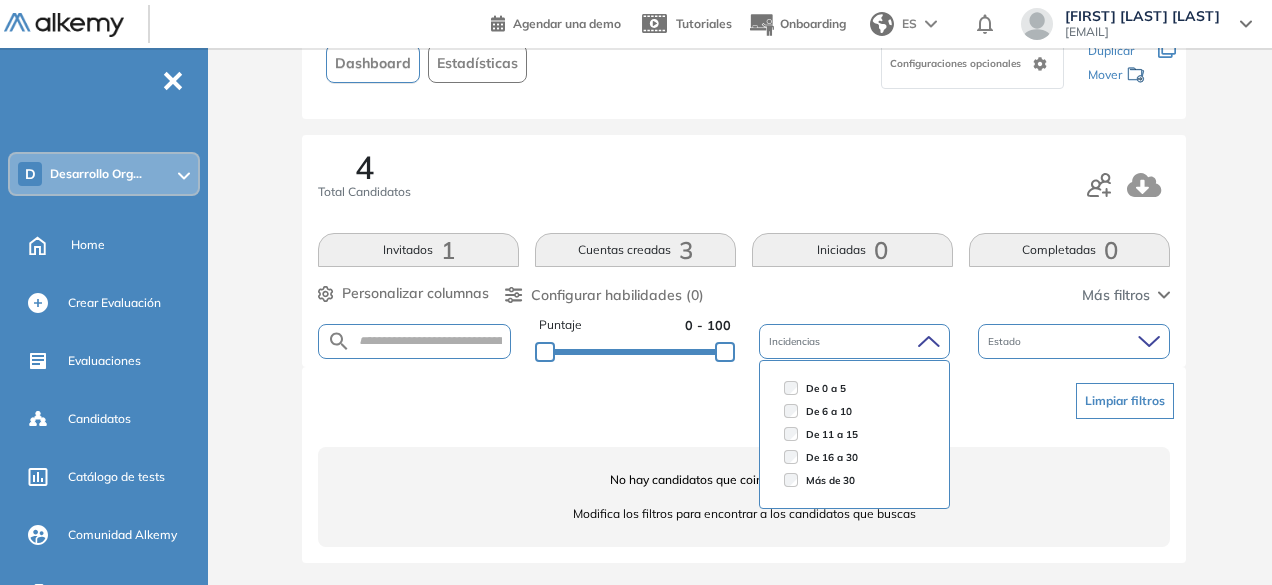drag, startPoint x: 828, startPoint y: 340, endPoint x: 848, endPoint y: 361, distance: 29 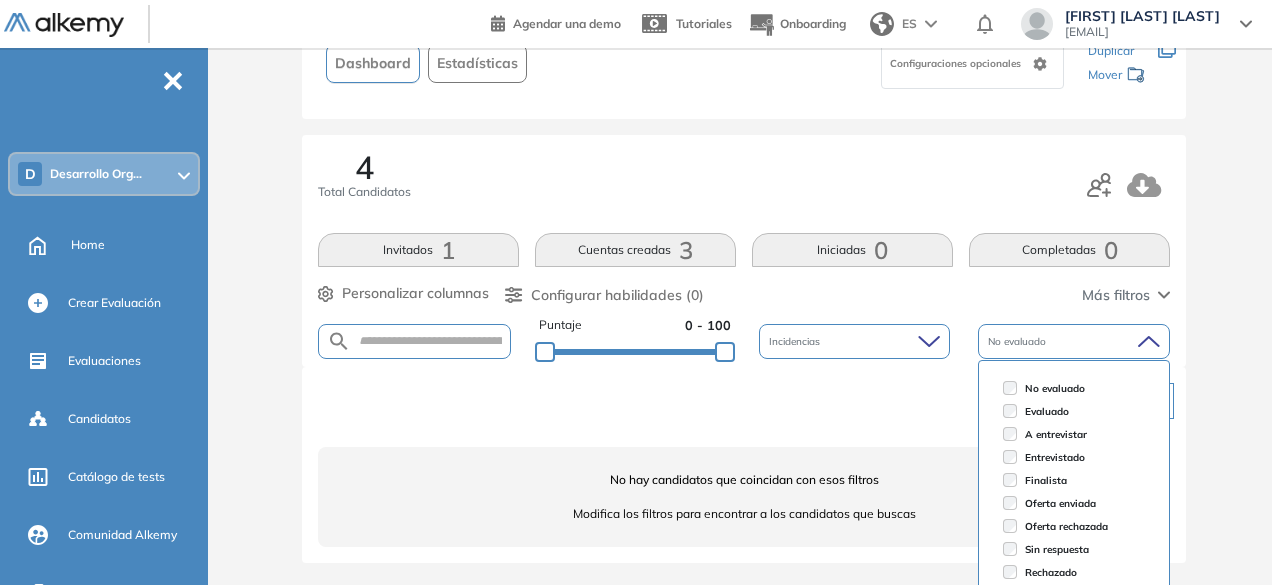 click on "Limpiar filtros" at bounding box center (748, 401) 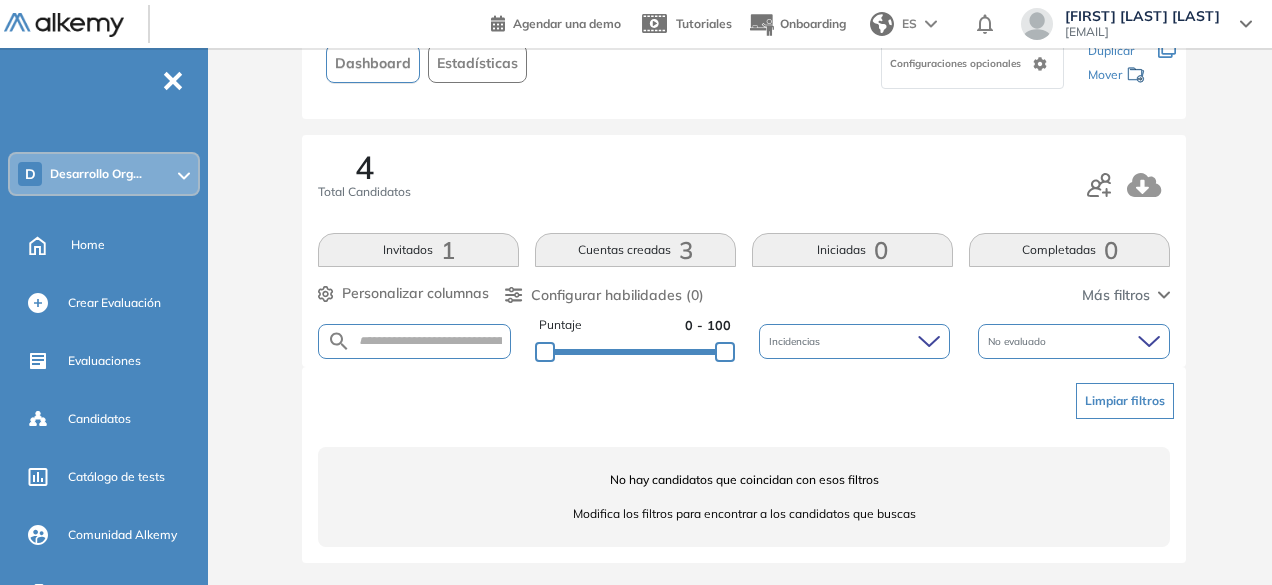 click on "Invitados 1" at bounding box center [418, 250] 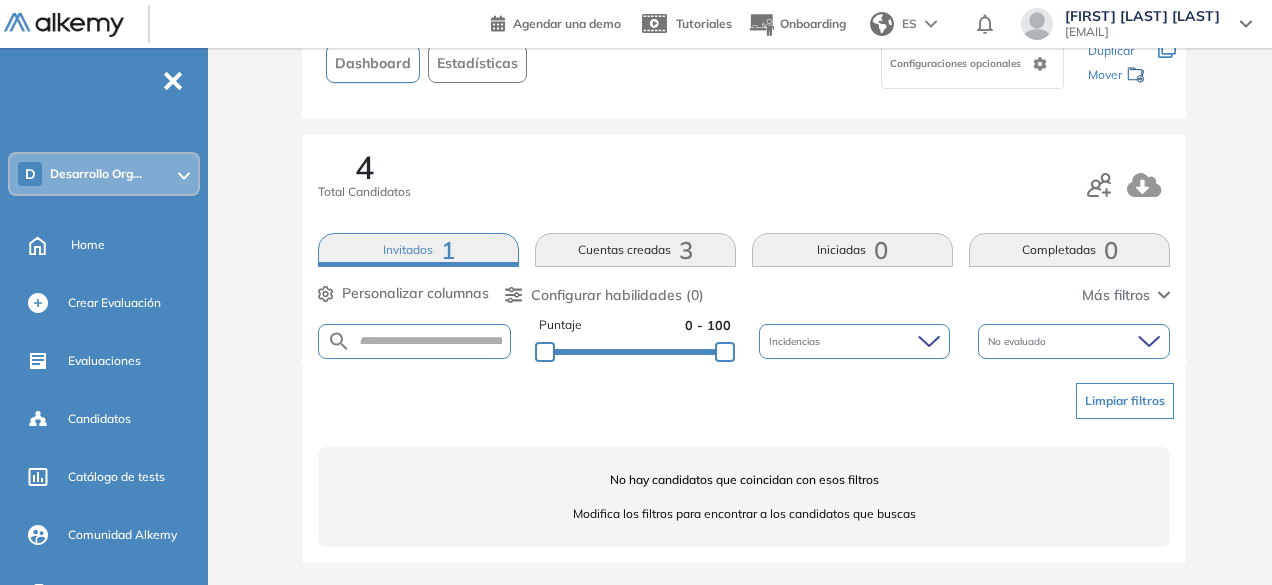 click on "Invitados 1" at bounding box center [418, 250] 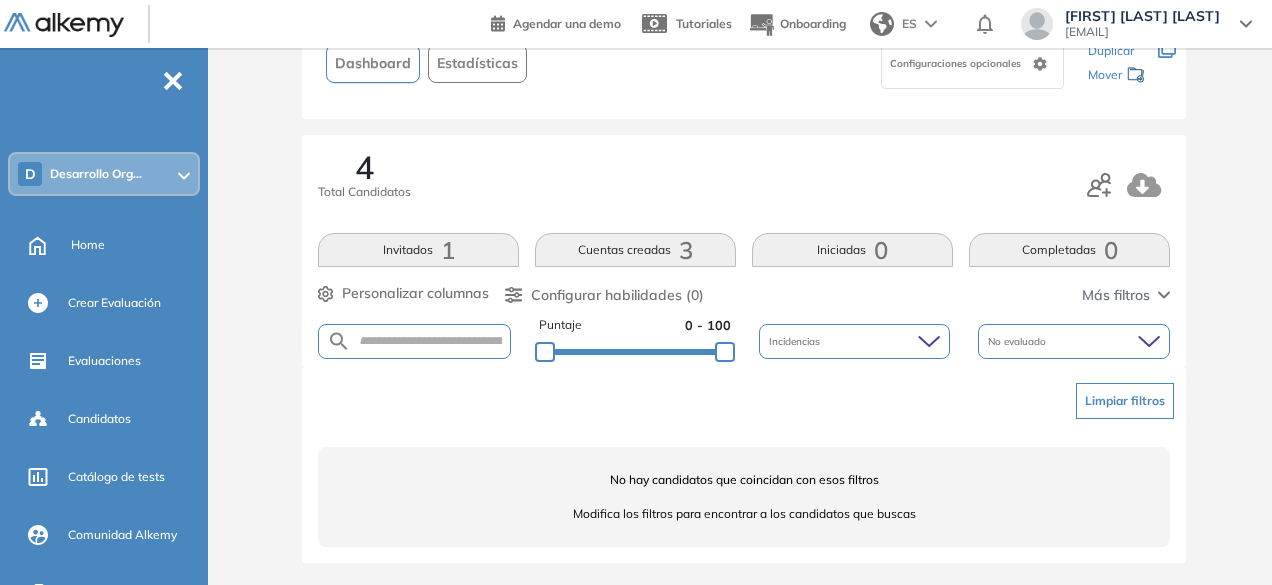 click on "Invitados 1" at bounding box center (418, 250) 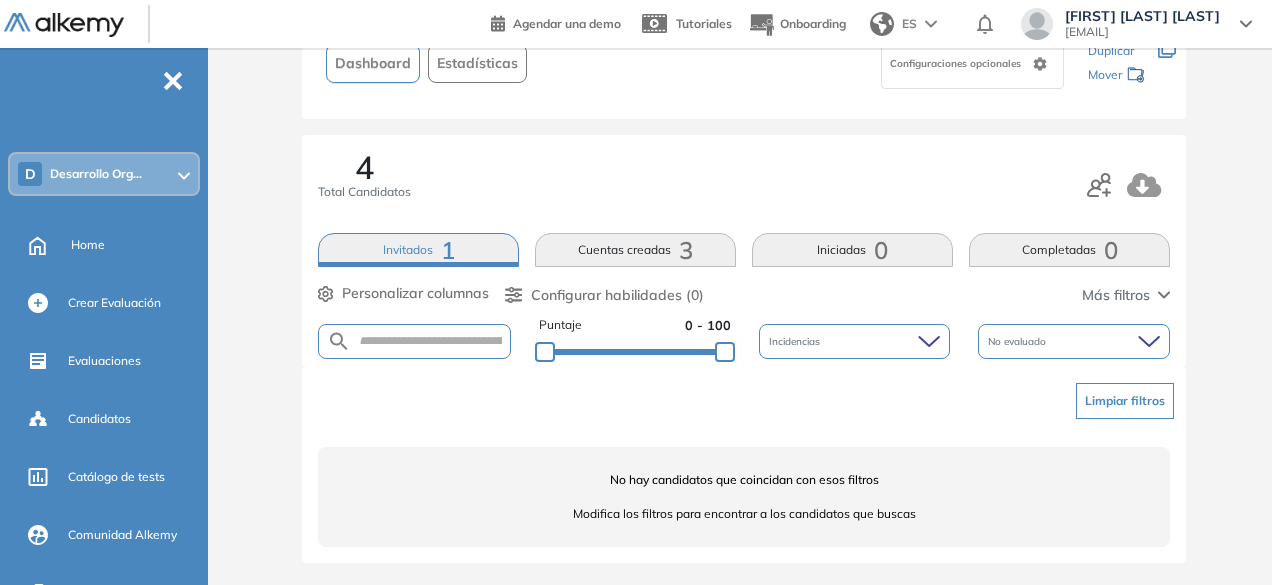 click on "Cuentas creadas 3" at bounding box center (635, 250) 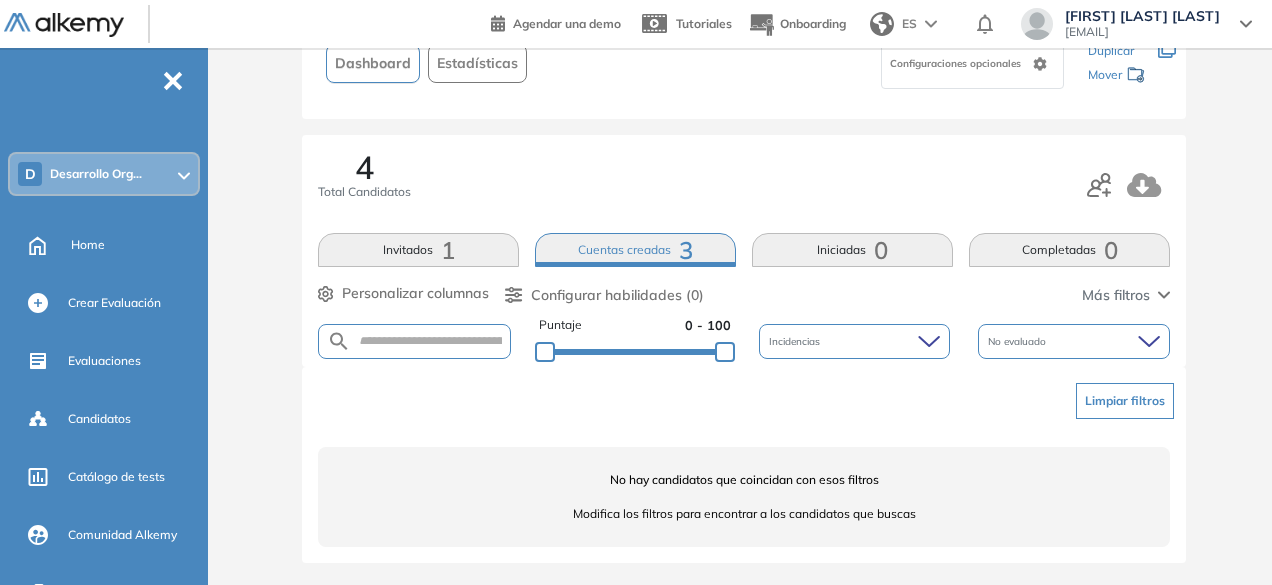 click on "3" at bounding box center [686, 250] 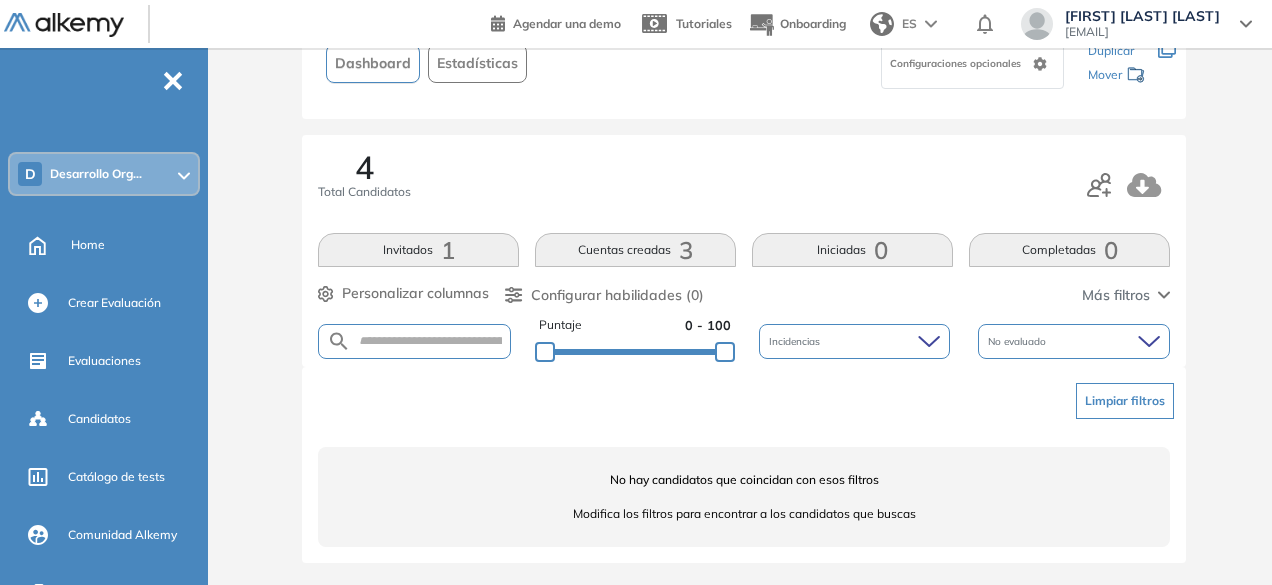 click on "3" at bounding box center (686, 250) 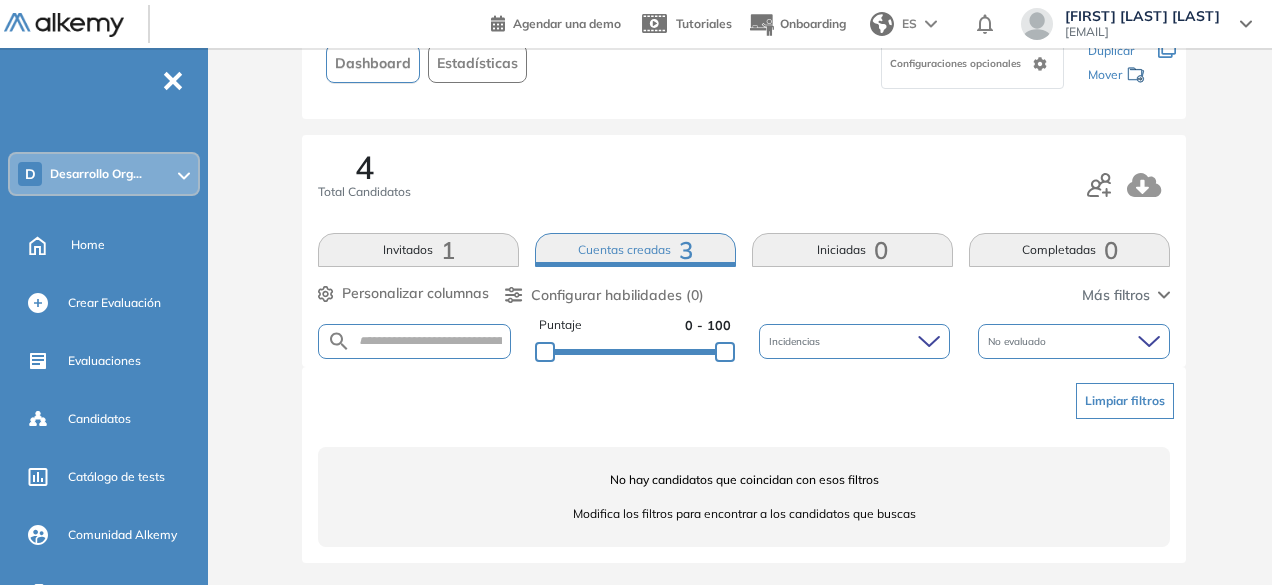 click on "3" at bounding box center (686, 250) 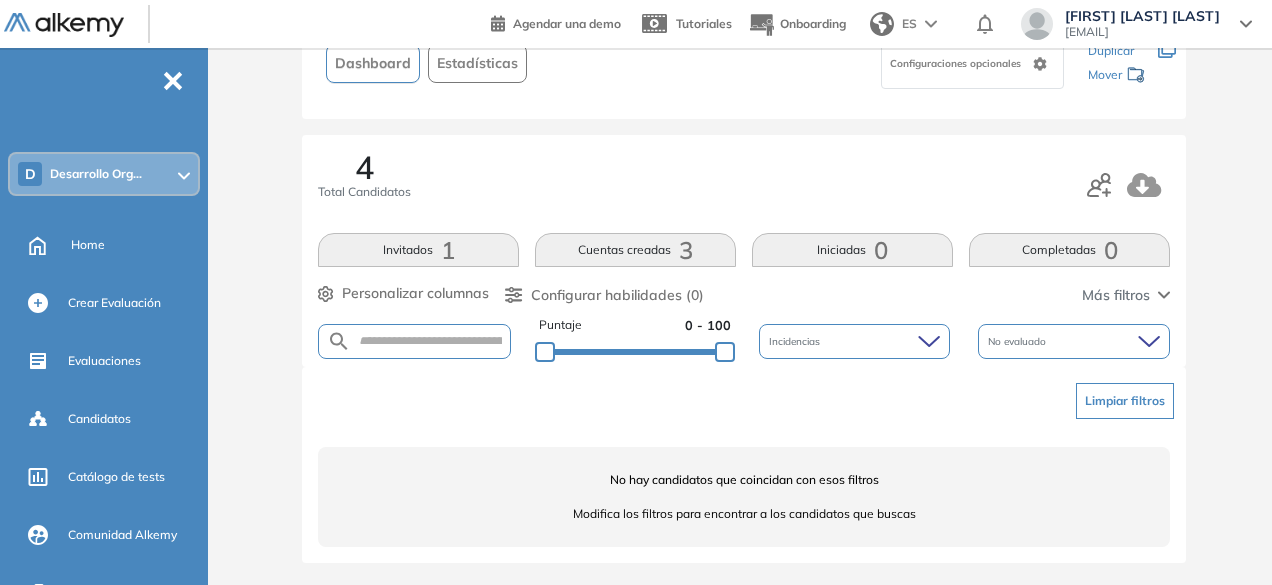 click on "Iniciadas 0" at bounding box center (852, 250) 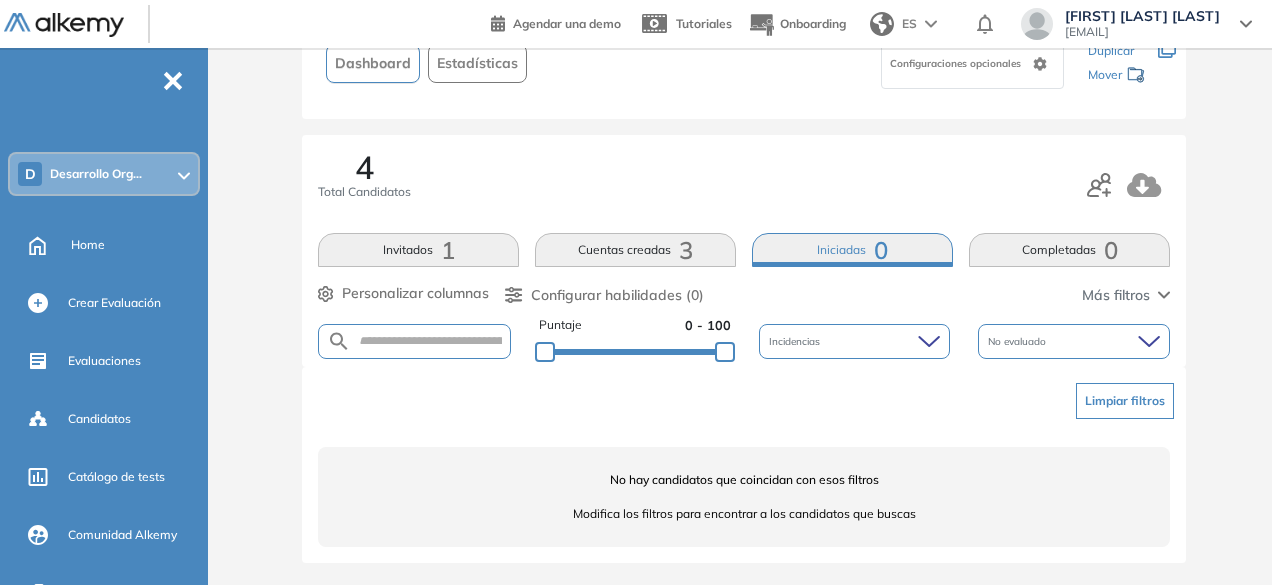 click on "Cuentas creadas 3" at bounding box center [635, 250] 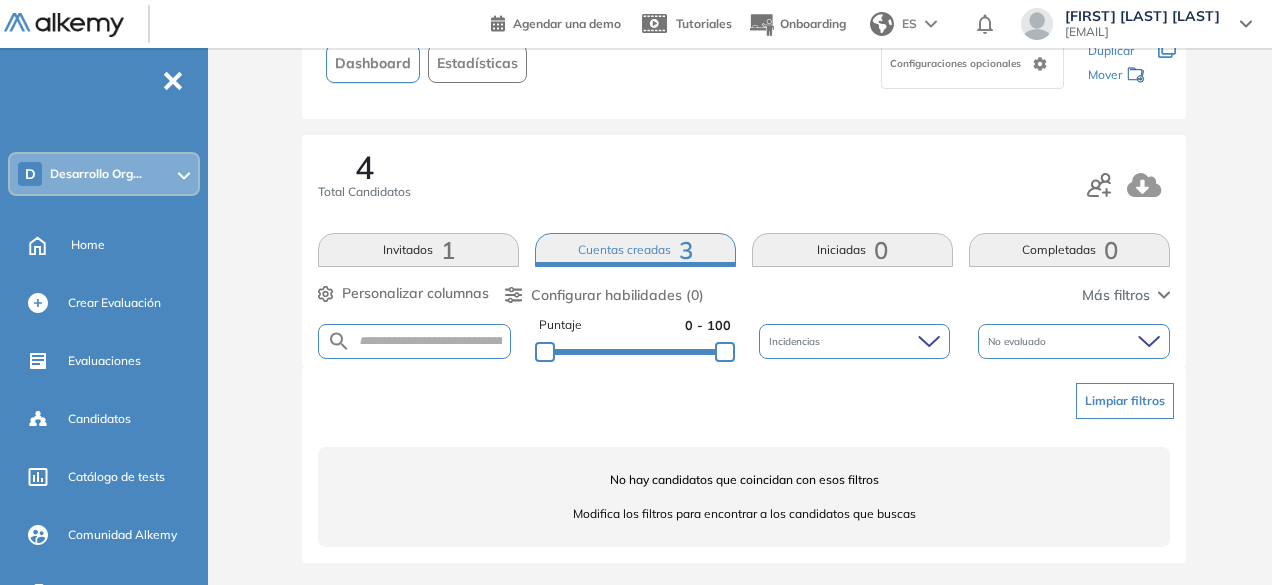 click on "Completadas 0" at bounding box center [1069, 250] 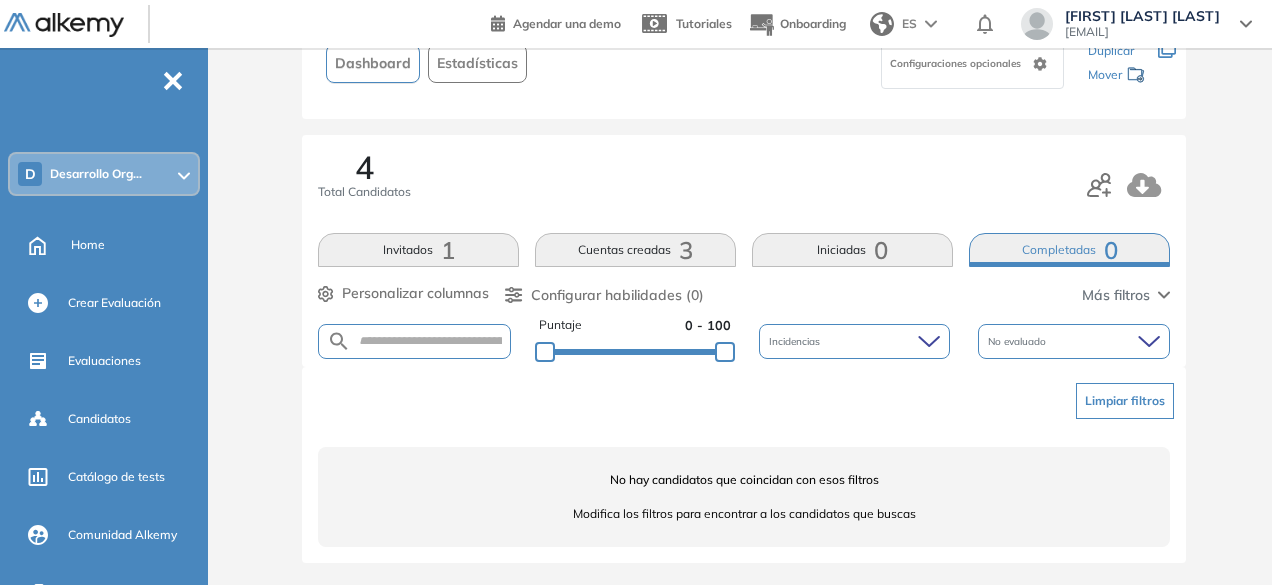 click on "Iniciadas 0" at bounding box center [852, 250] 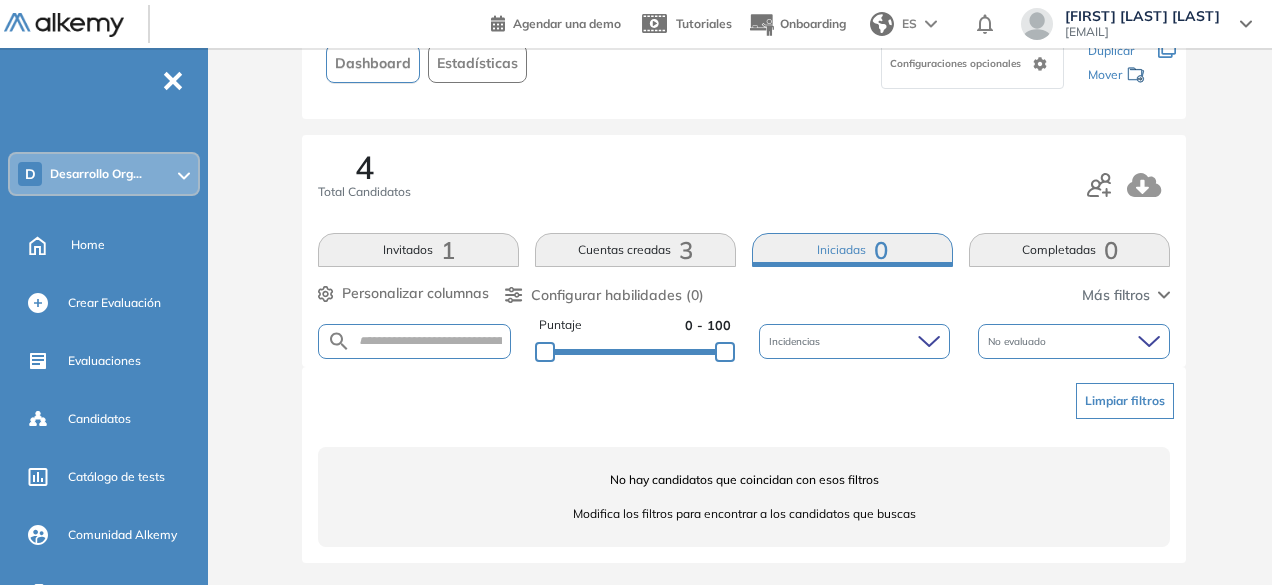 click on "Cuentas creadas 3" at bounding box center [635, 250] 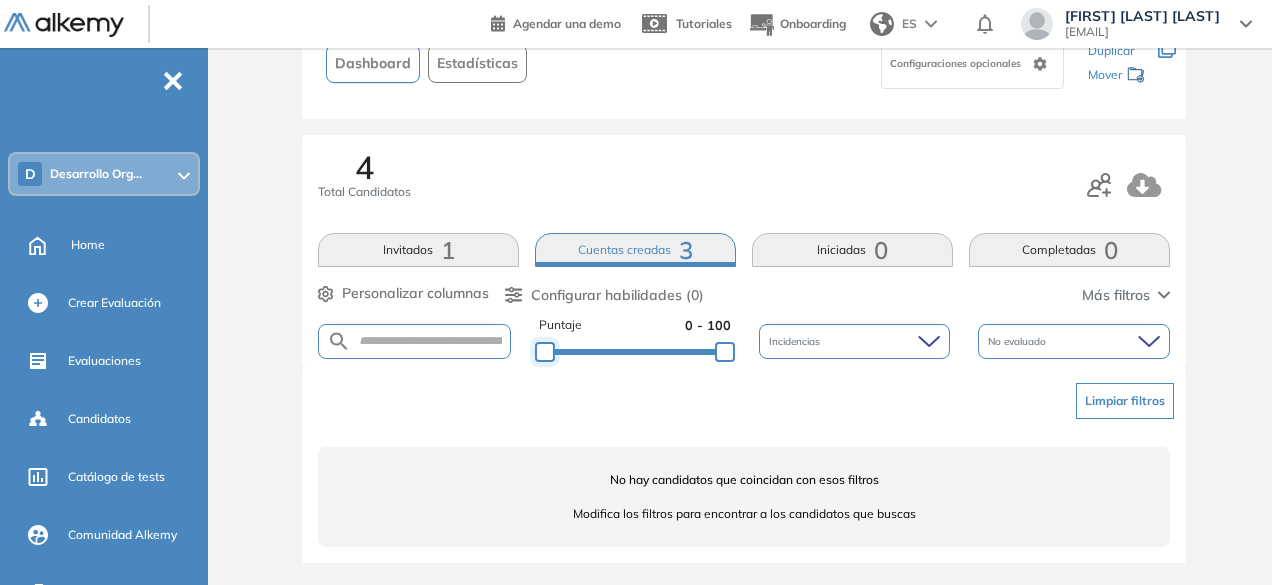 click at bounding box center [545, 352] 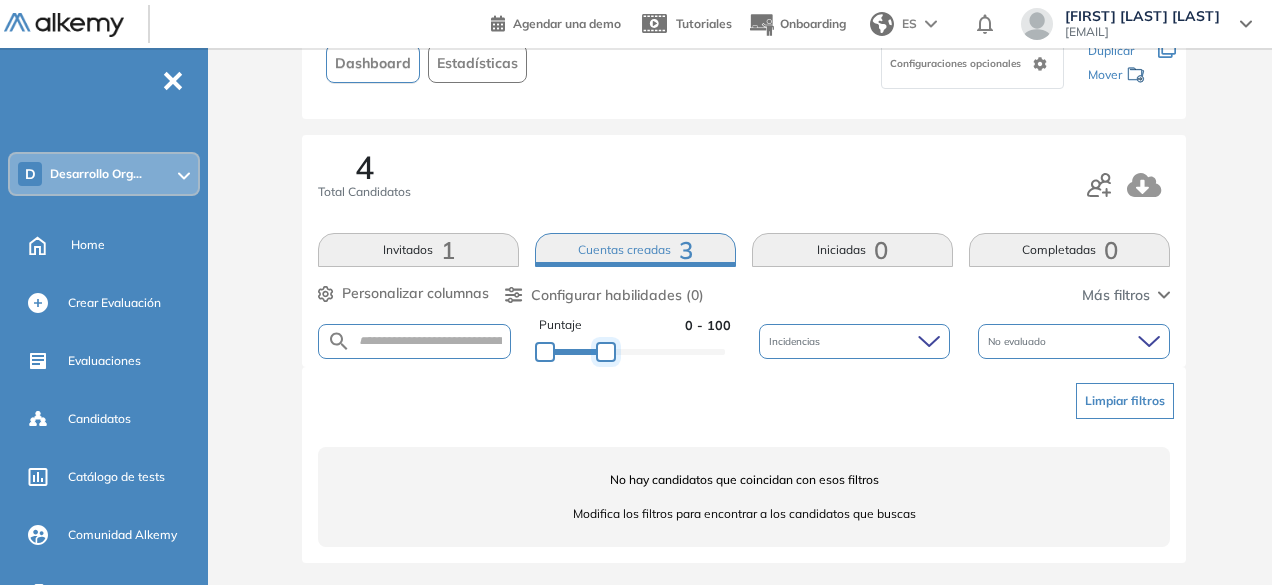 drag, startPoint x: 647, startPoint y: 352, endPoint x: 504, endPoint y: 348, distance: 143.05594 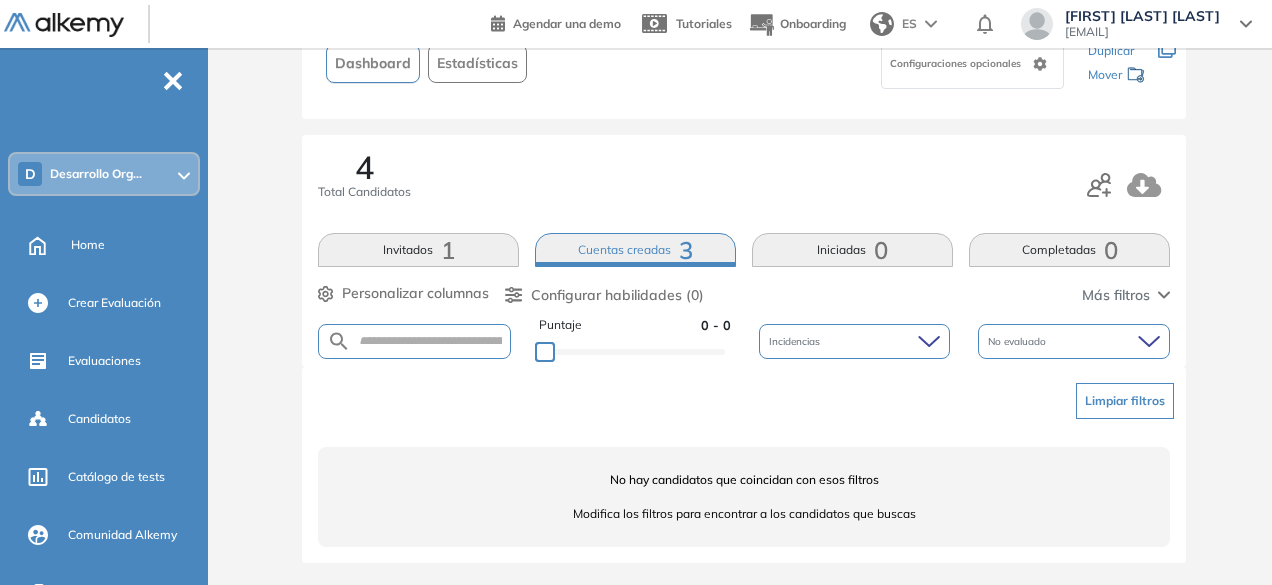click at bounding box center [414, 341] 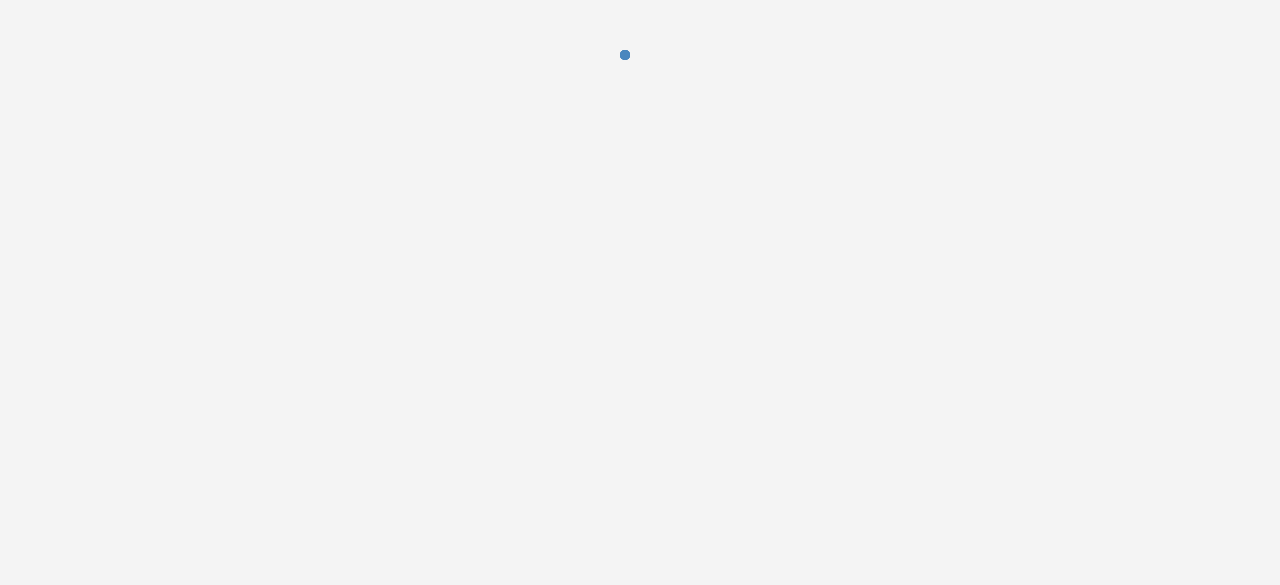scroll, scrollTop: 0, scrollLeft: 0, axis: both 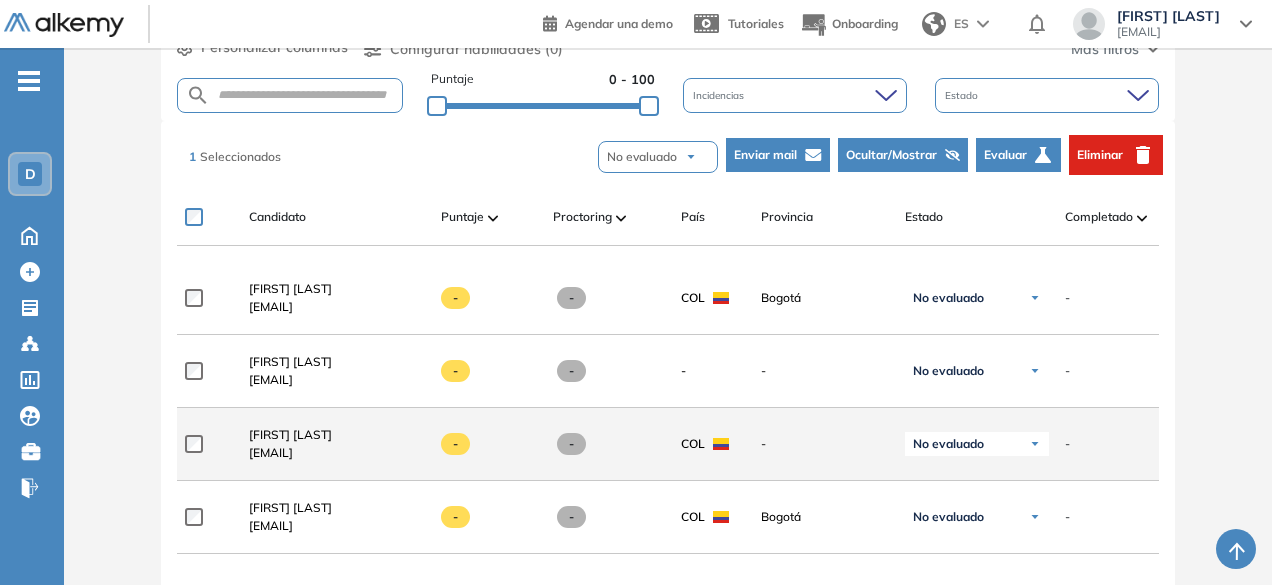 click on "No evaluado" at bounding box center [948, 444] 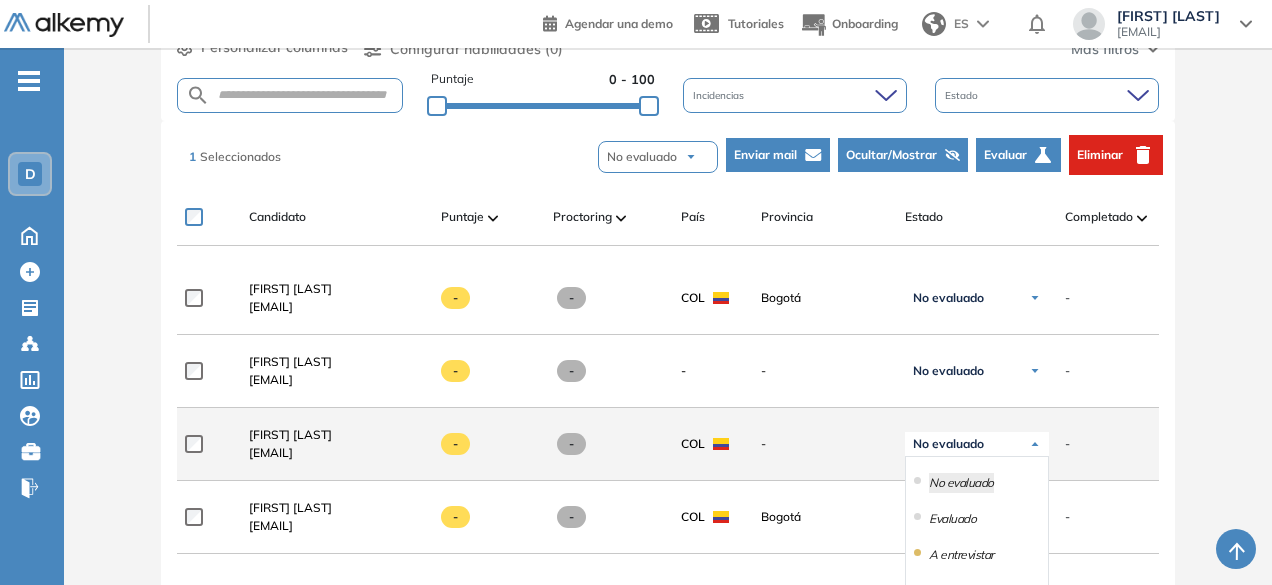 click on "No evaluado" at bounding box center (977, 444) 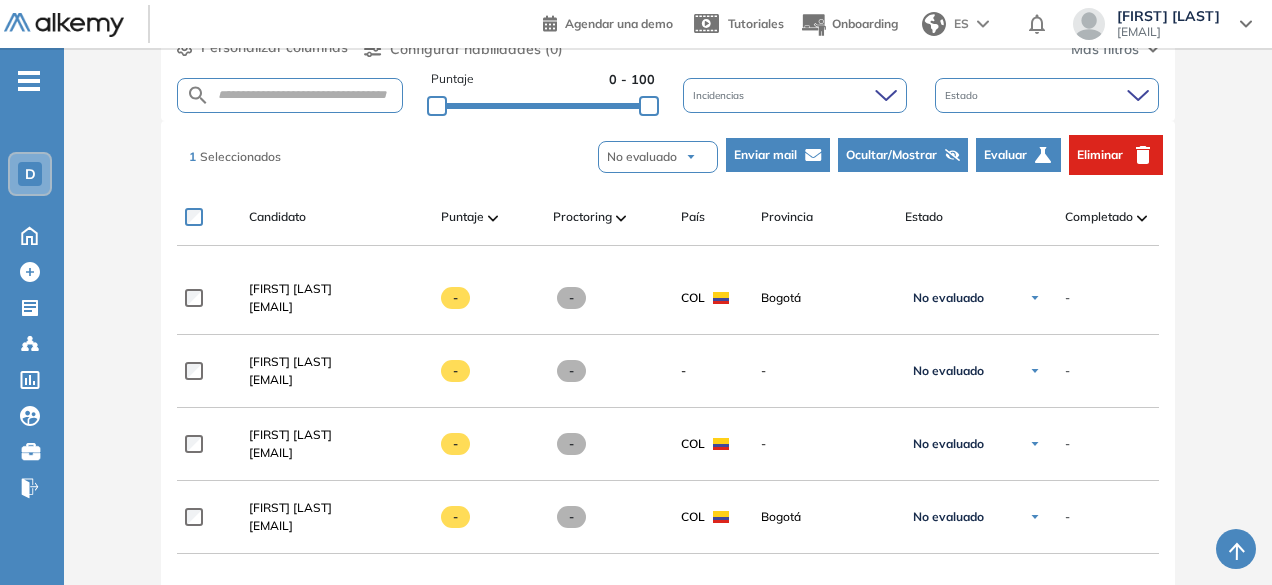click on "No evaluado" at bounding box center (658, 157) 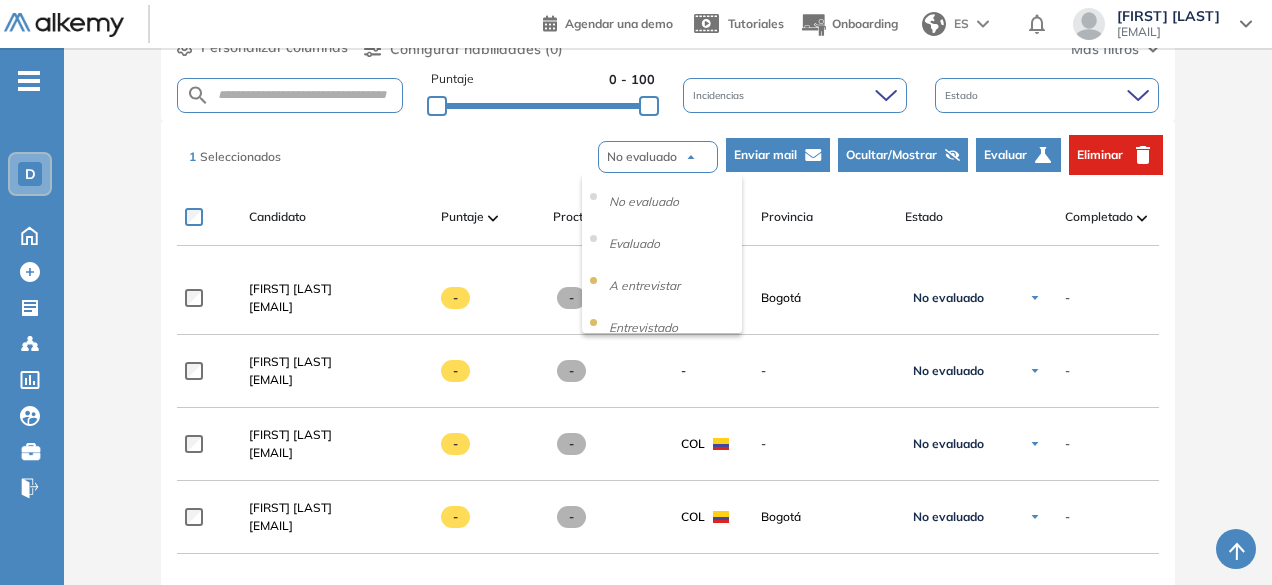 click on "No evaluado" at bounding box center (658, 157) 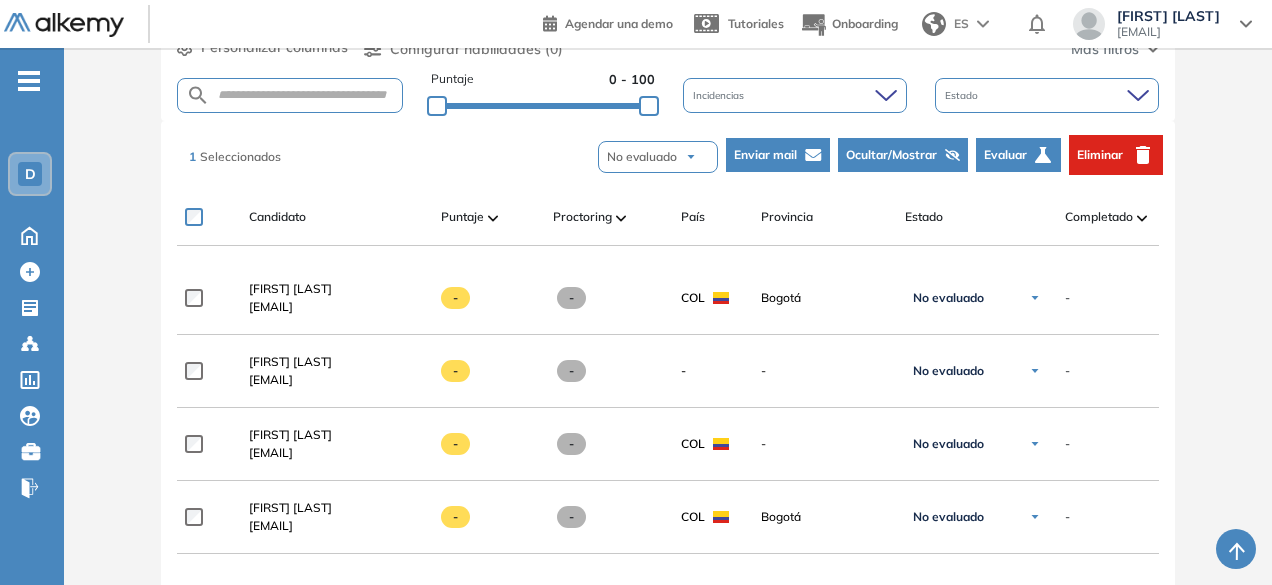 click on "Evaluar" at bounding box center (1005, 155) 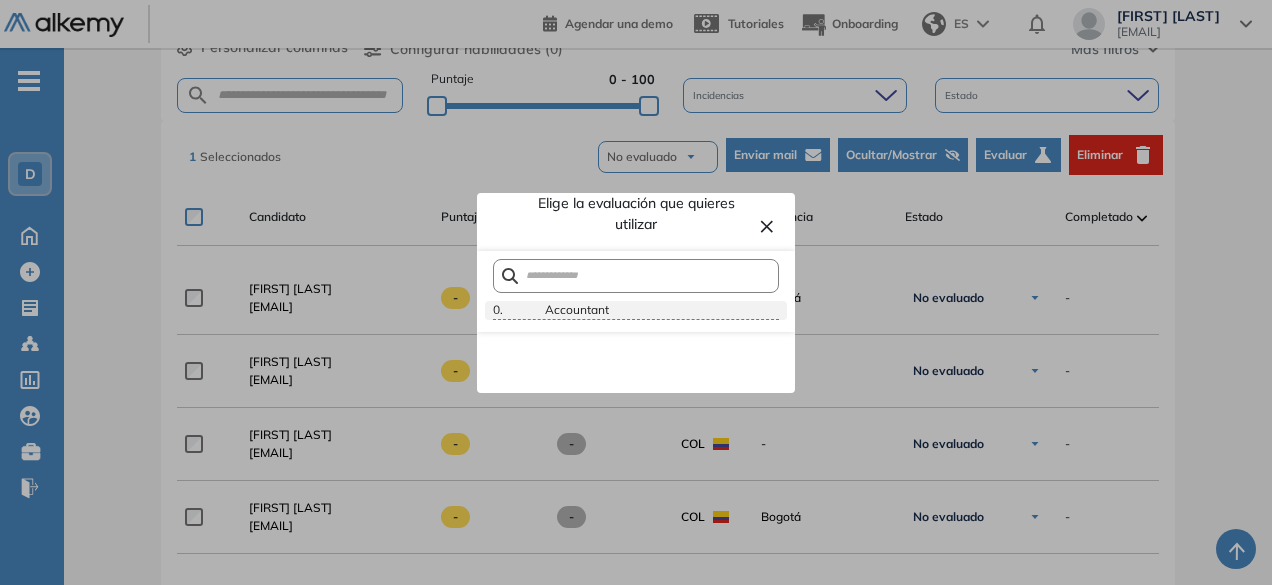 click on "Accountant" at bounding box center (660, 310) 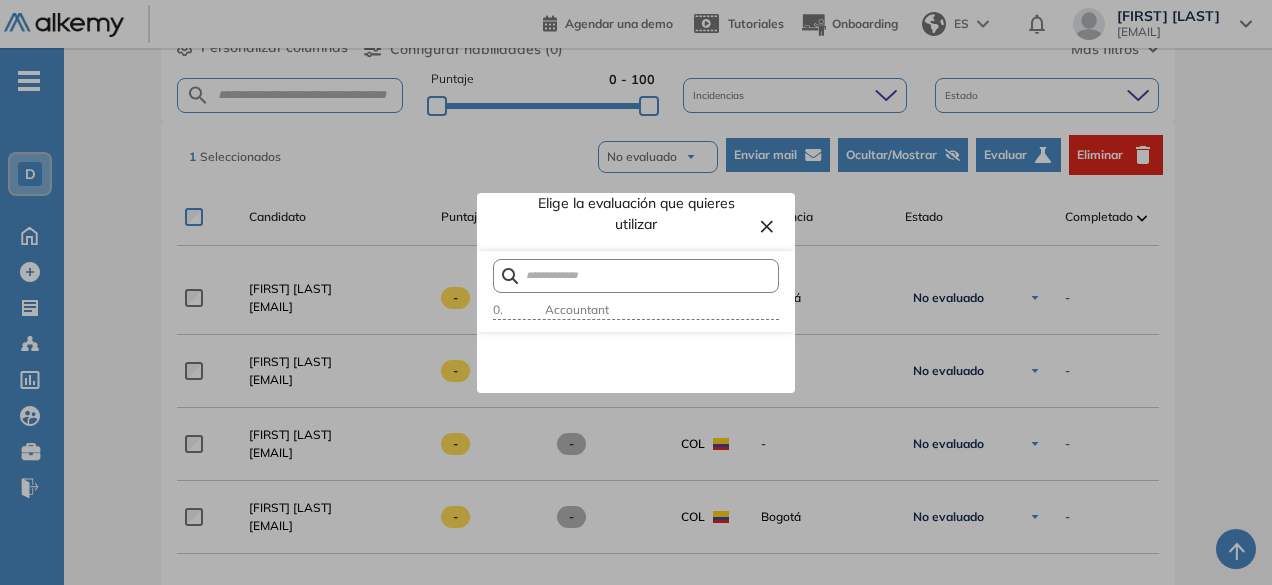 click on "×" at bounding box center [767, 225] 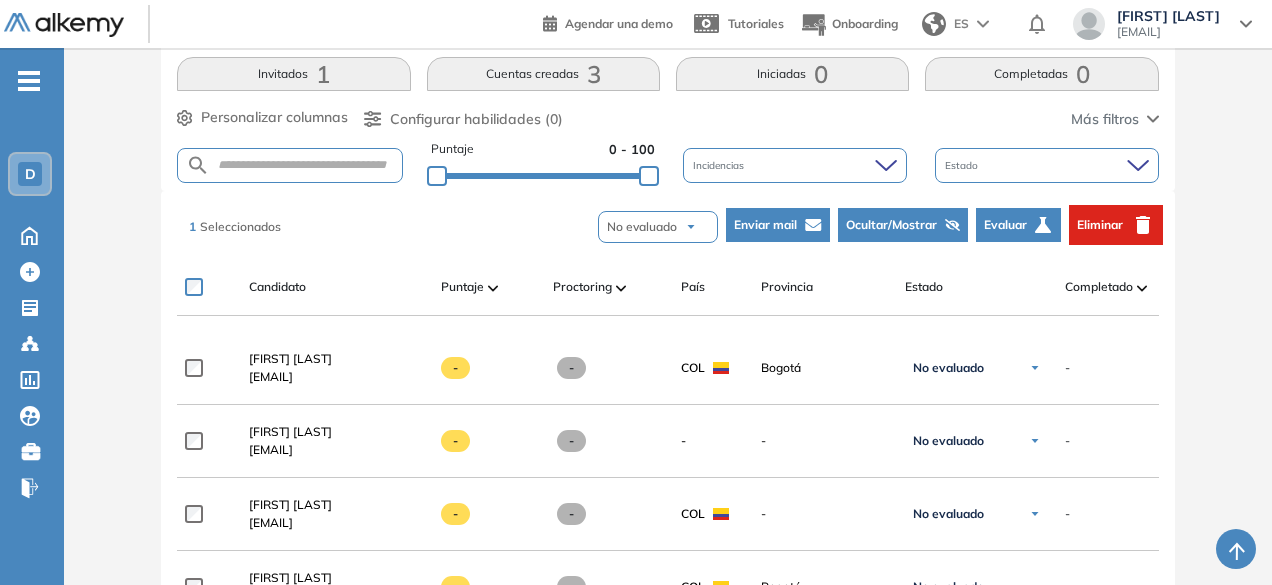 scroll, scrollTop: 300, scrollLeft: 0, axis: vertical 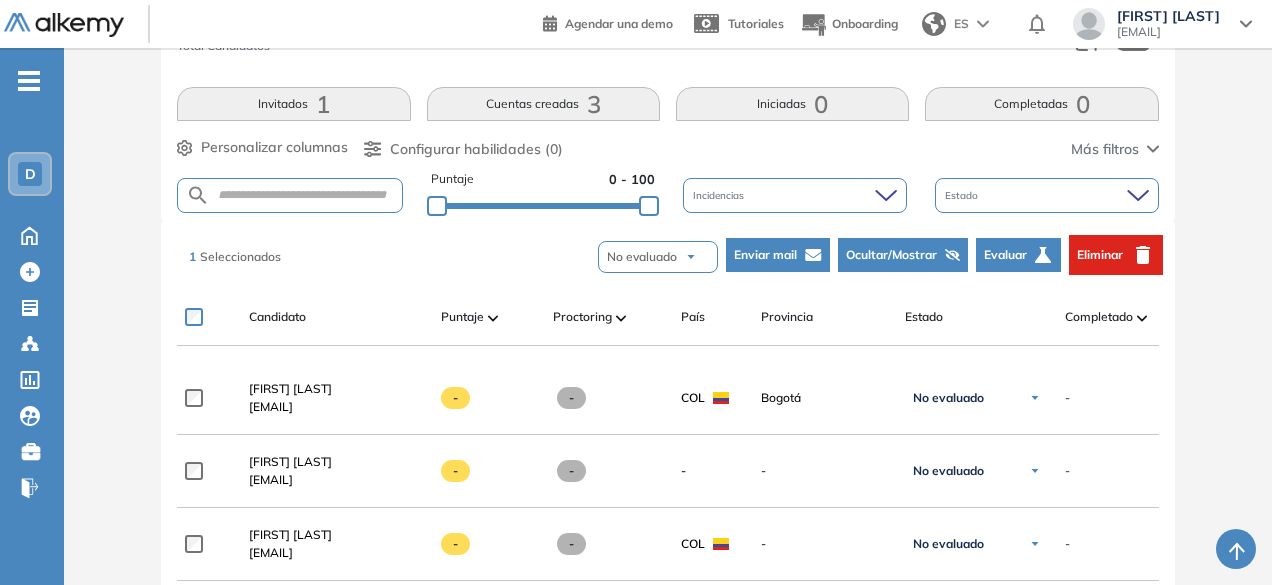 click on "Estado" at bounding box center [1047, 195] 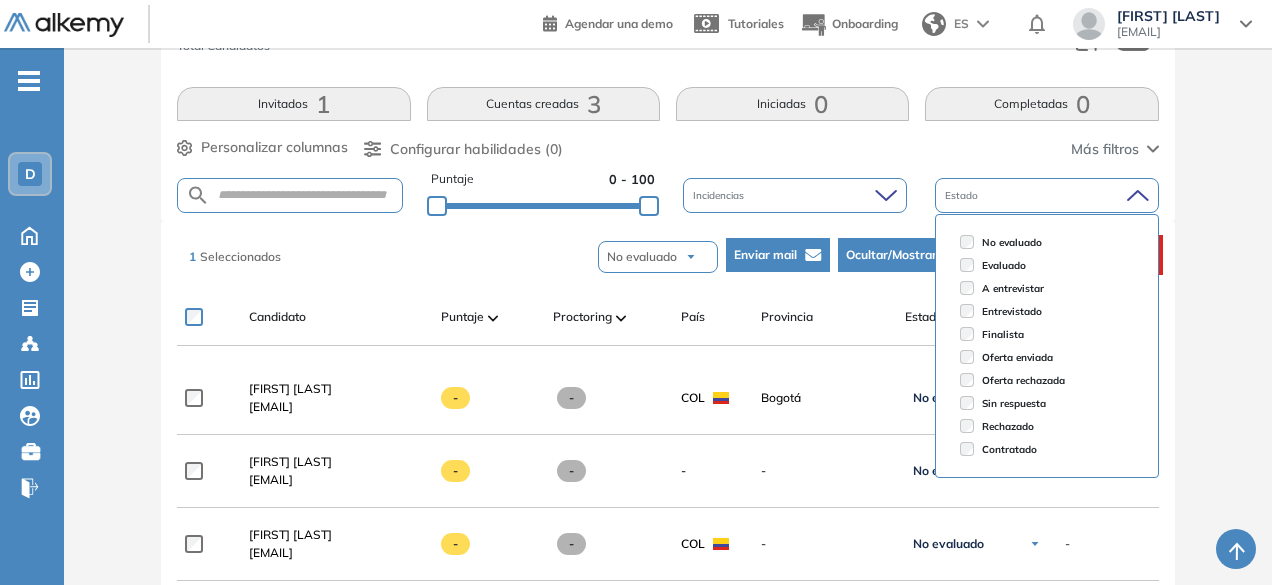 click on "Estado" at bounding box center [1047, 195] 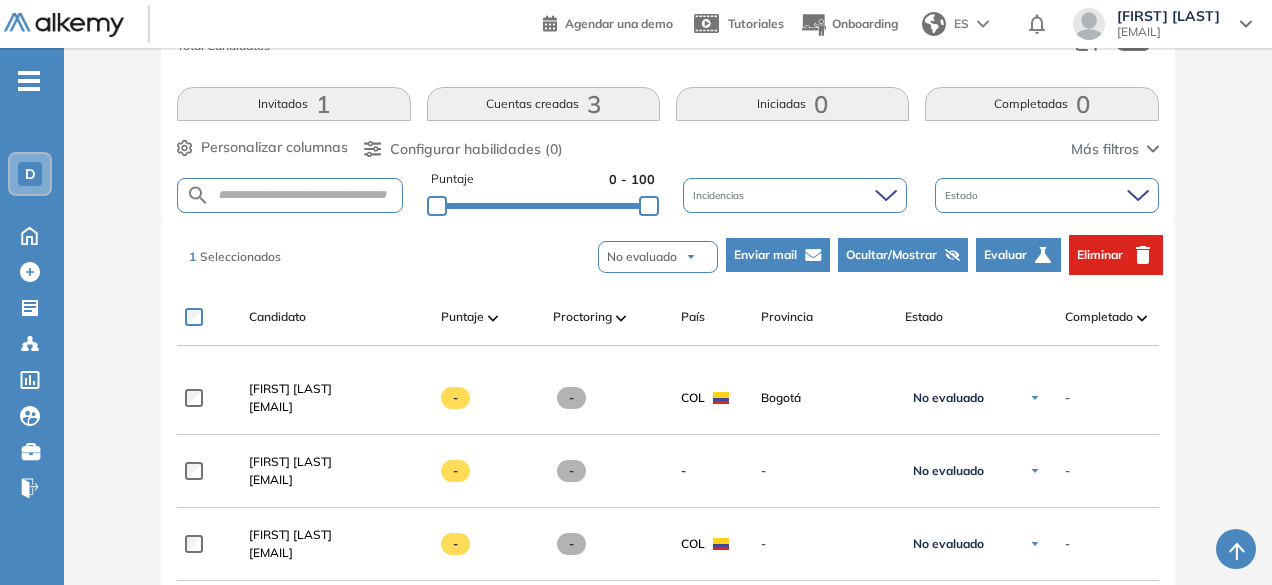 click on "Incidencias" at bounding box center (795, 195) 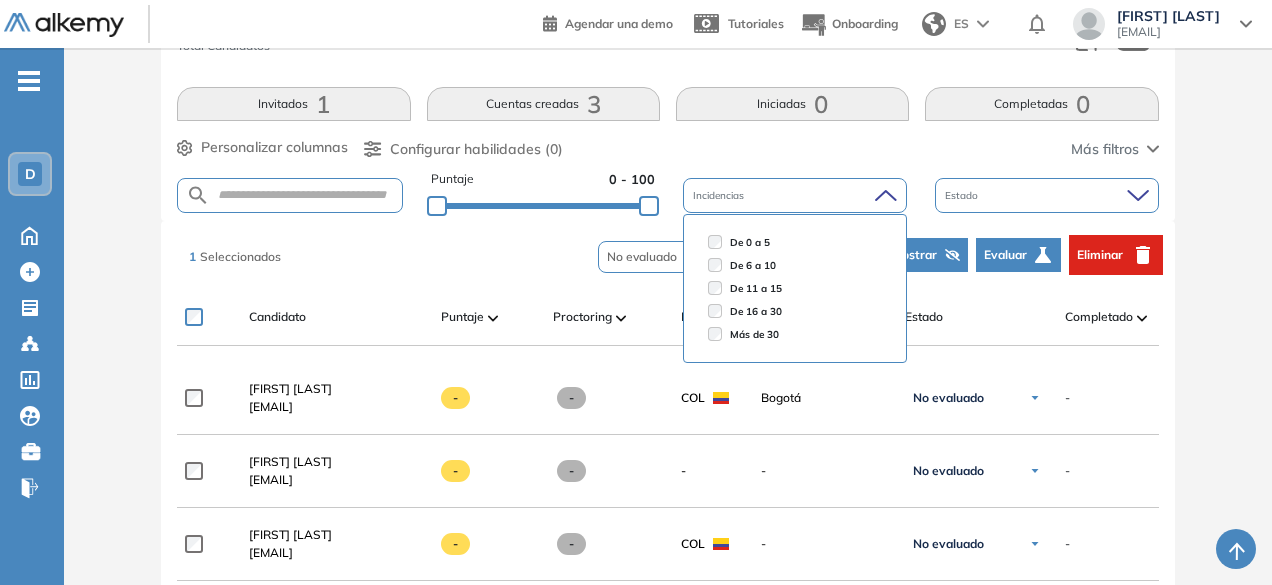 click on "4 Total Candidatos Invitados 1 Cuentas creadas 3 Iniciadas 0 Completadas 0   Personalizar columnas Personalizar columnas Candidato Fijar columna Puntaje Fijar columna Proctoring Fijar columna País Fijar columna Provincia Fijar columna Estado Fijar columna Completado Fijar columna Evaluación Fijar columna Fecha límite Fijar columna Argumentación en negociaciones Gestión del Tiempo Personalidad Alkemy - INAP Resiliencia (versión reducida) Orientación a las personas Cancelar Aplicar Configurar habilidades (0) Más filtros Puntaje 0 - 100 Incidencias De 0 a 5 De 6 a 10 De 11 a 15 De 16 a 30 Más de 30 Estado" at bounding box center (667, 105) 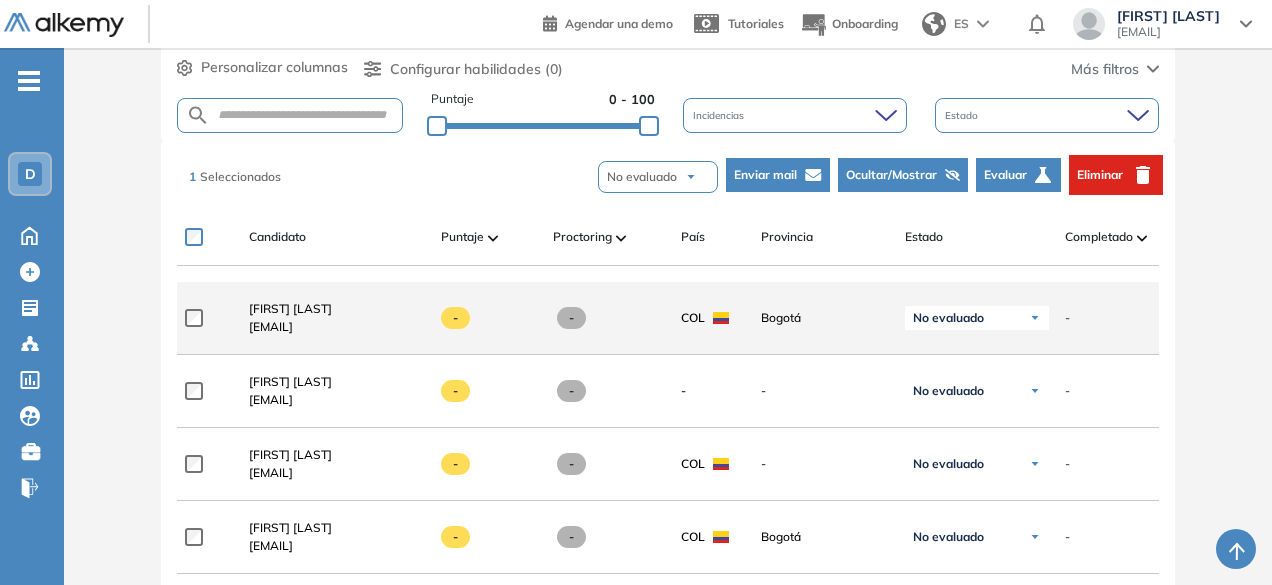 scroll, scrollTop: 400, scrollLeft: 0, axis: vertical 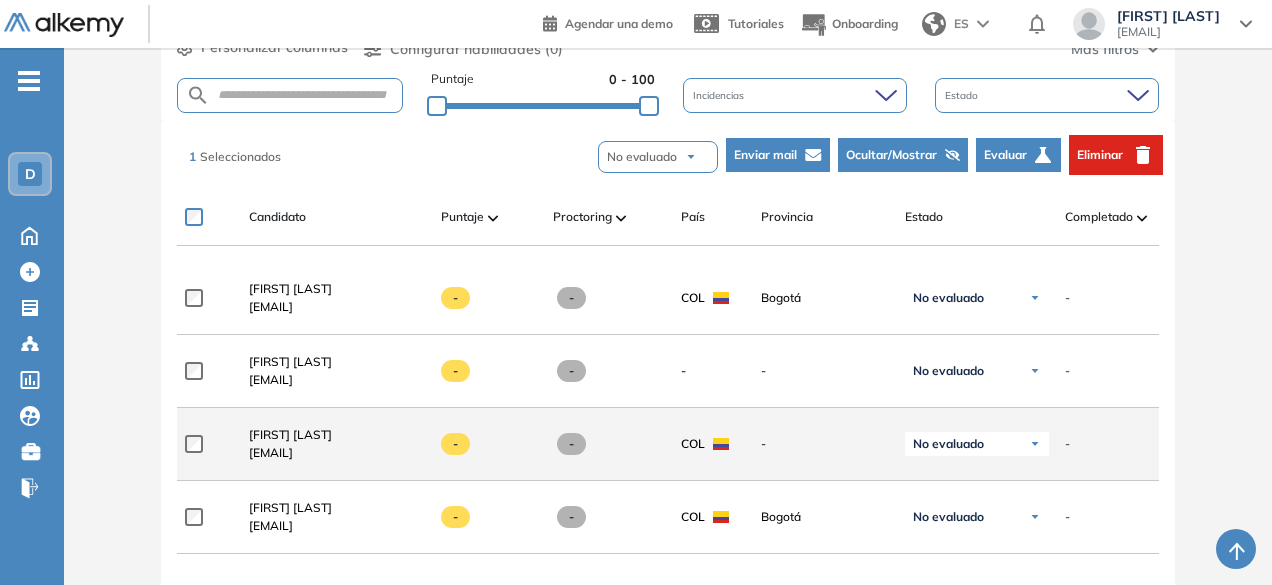 click at bounding box center [209, 444] 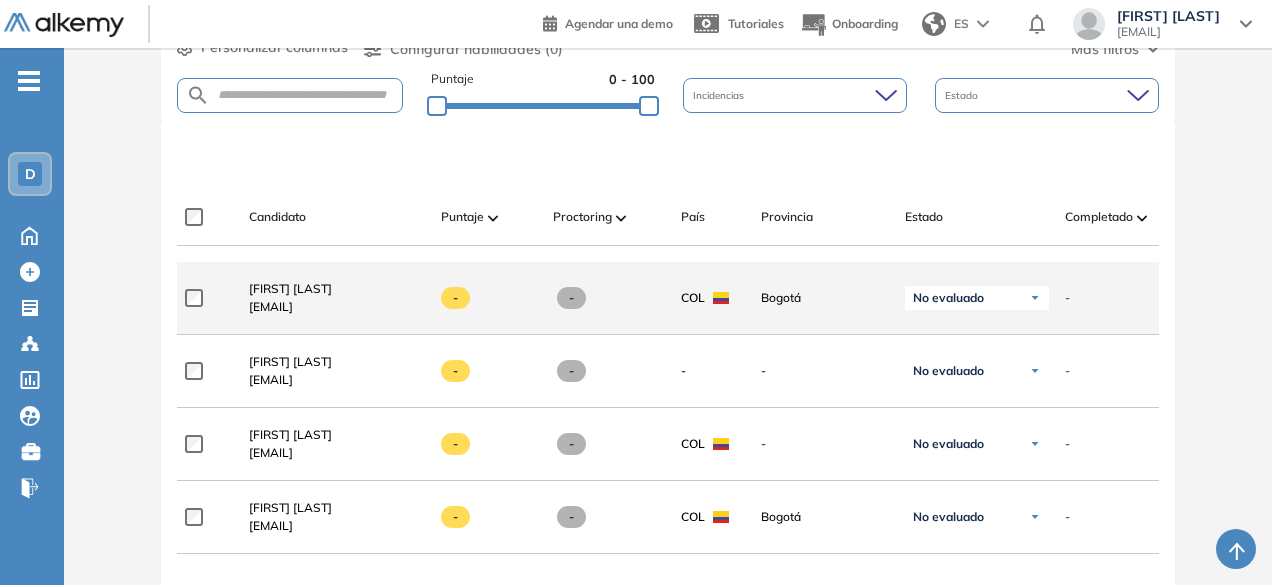 click at bounding box center (202, 298) 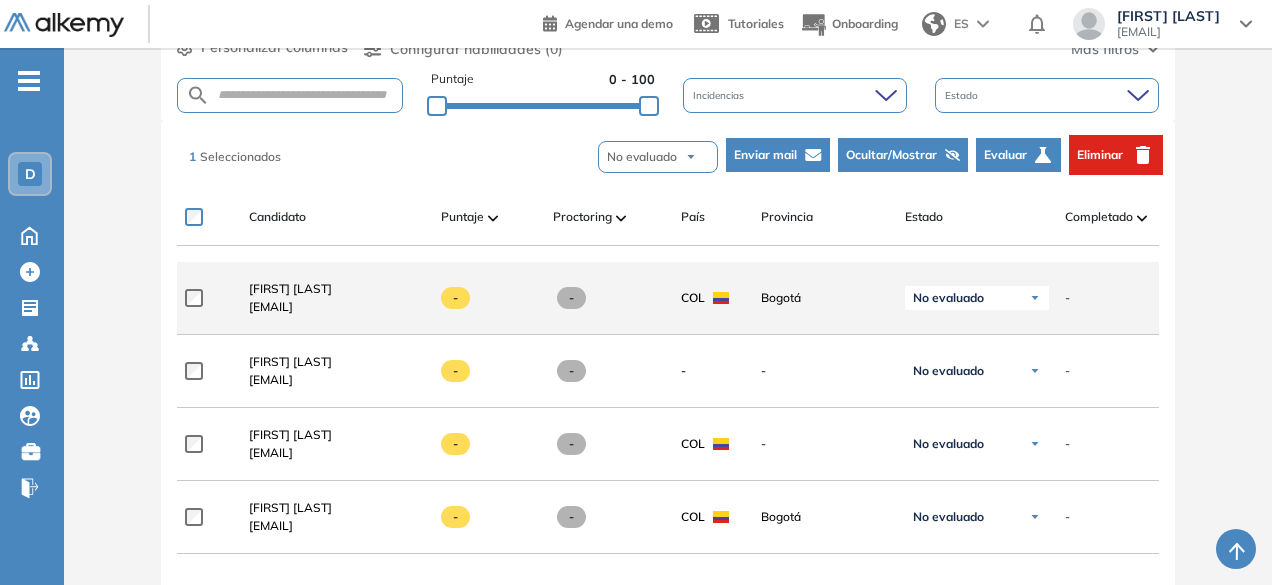 click on "No evaluado" at bounding box center (977, 298) 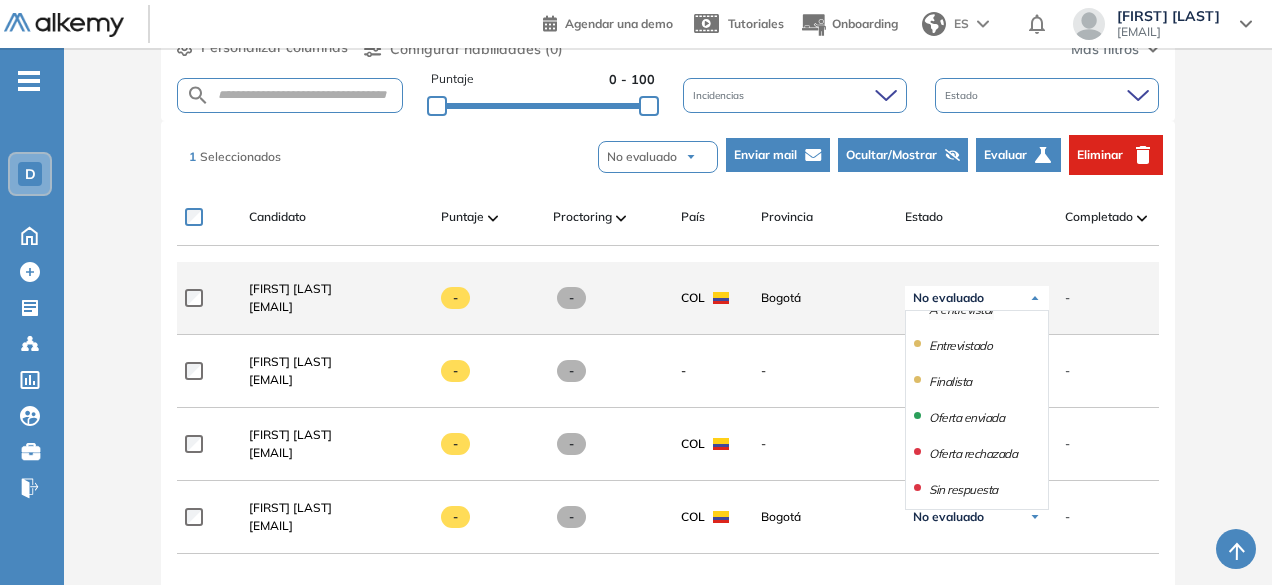 scroll, scrollTop: 177, scrollLeft: 0, axis: vertical 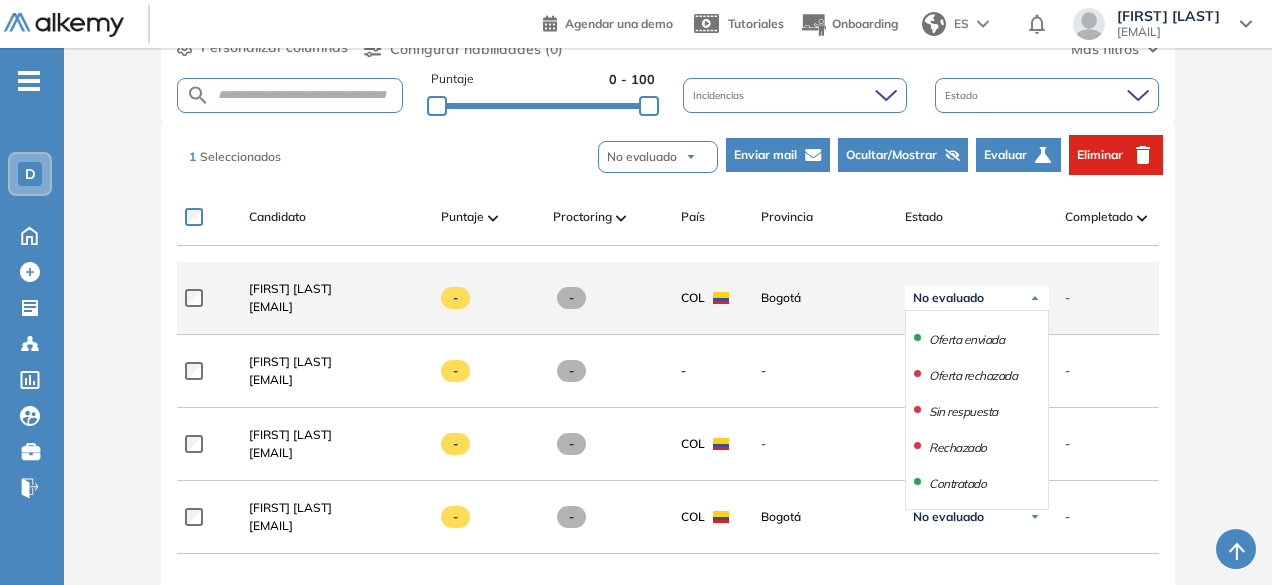 click on "-" 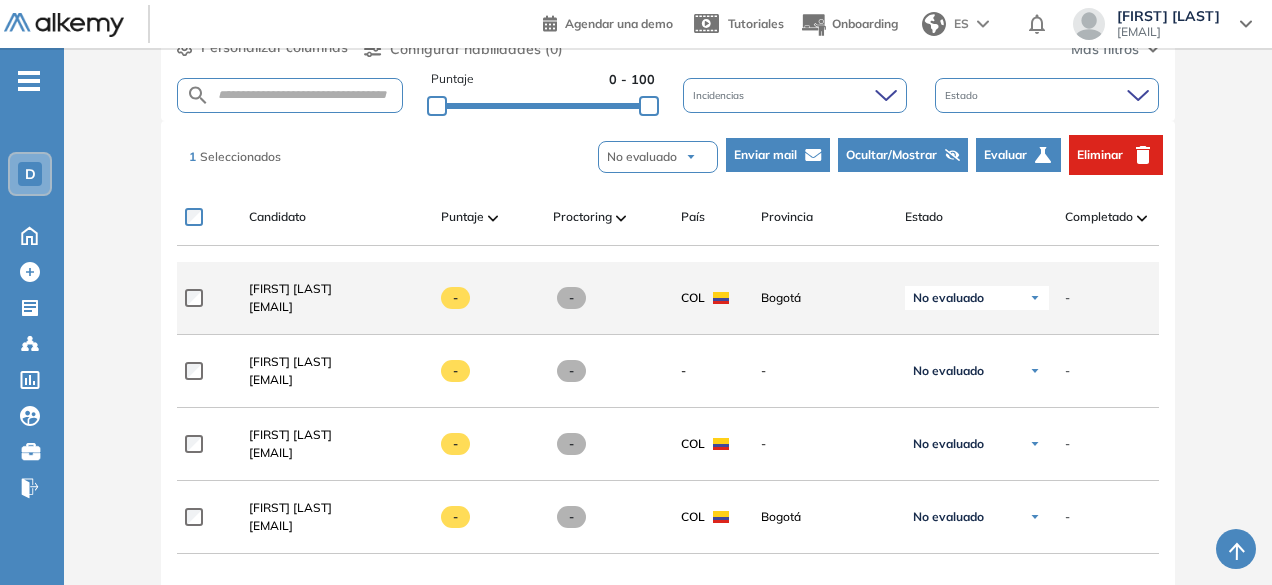 click on "-" 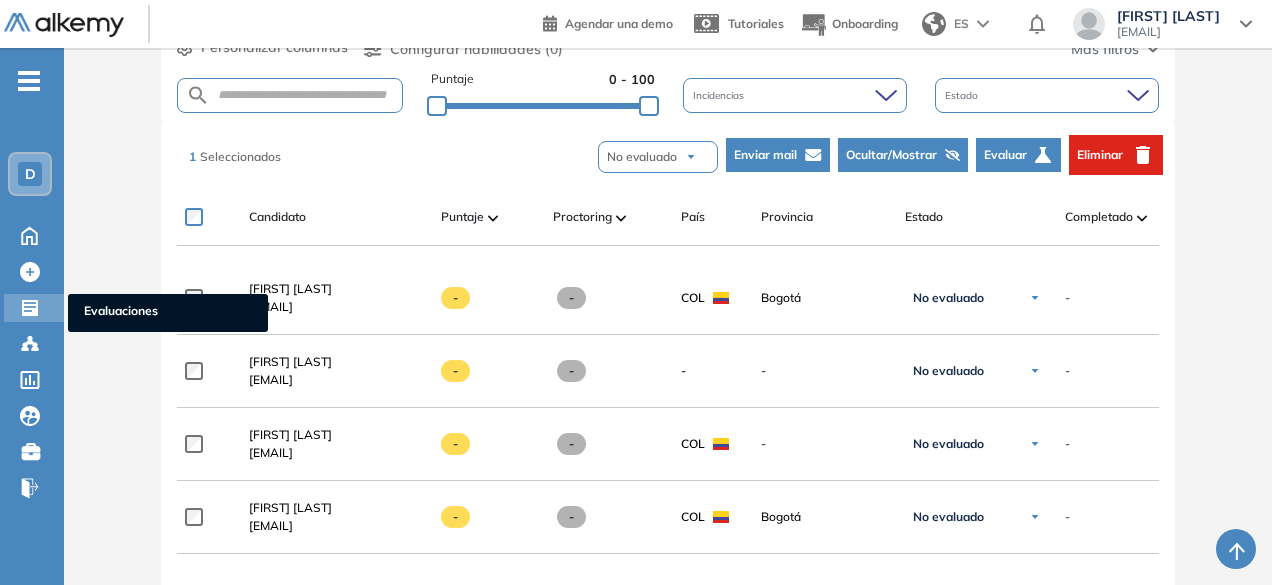 click 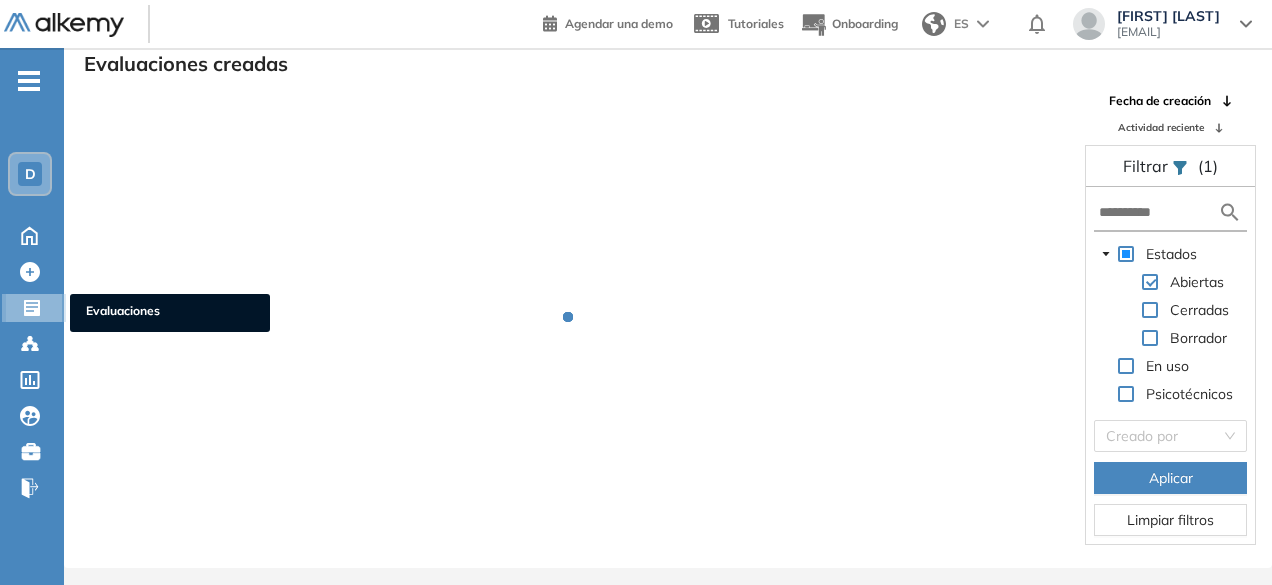 scroll, scrollTop: 48, scrollLeft: 0, axis: vertical 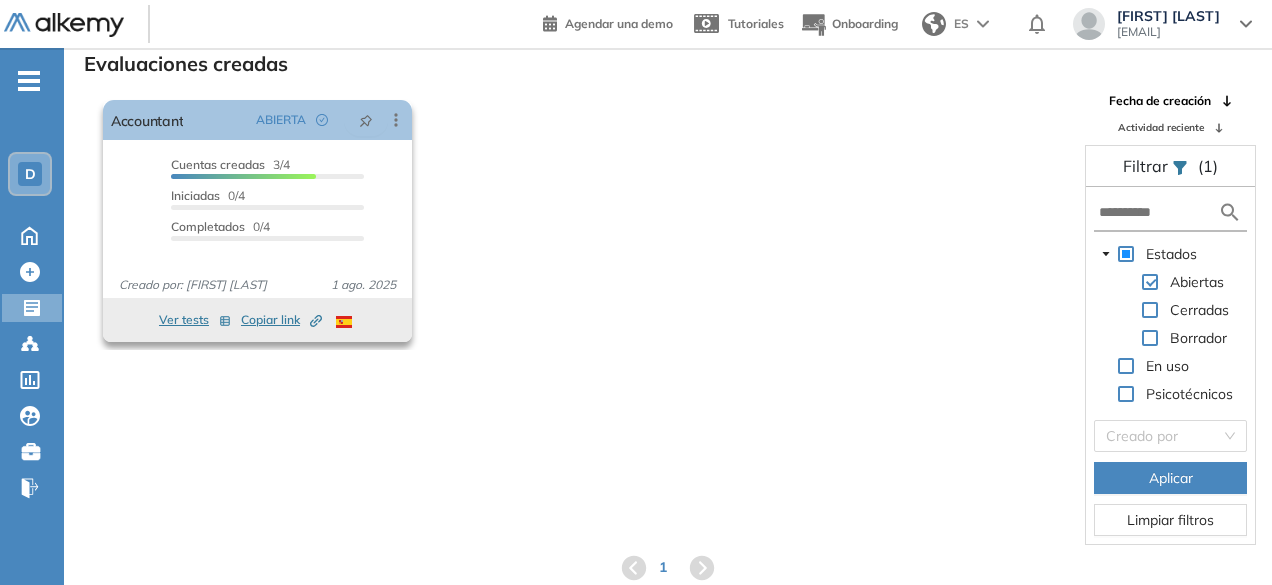 click on "Ver tests" at bounding box center [195, 320] 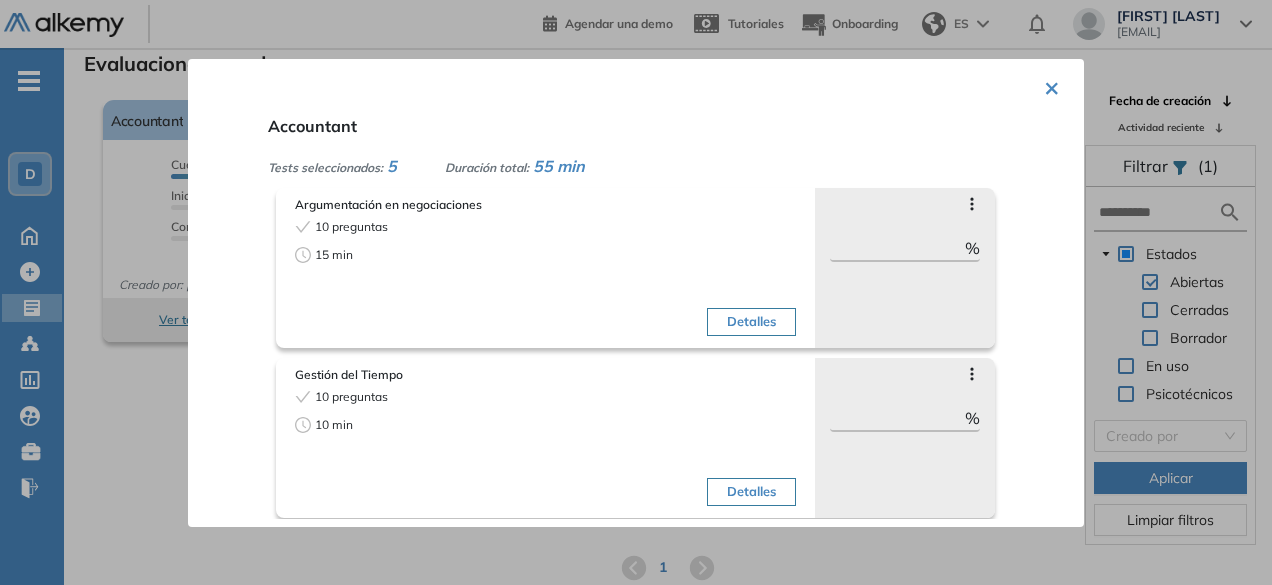 click 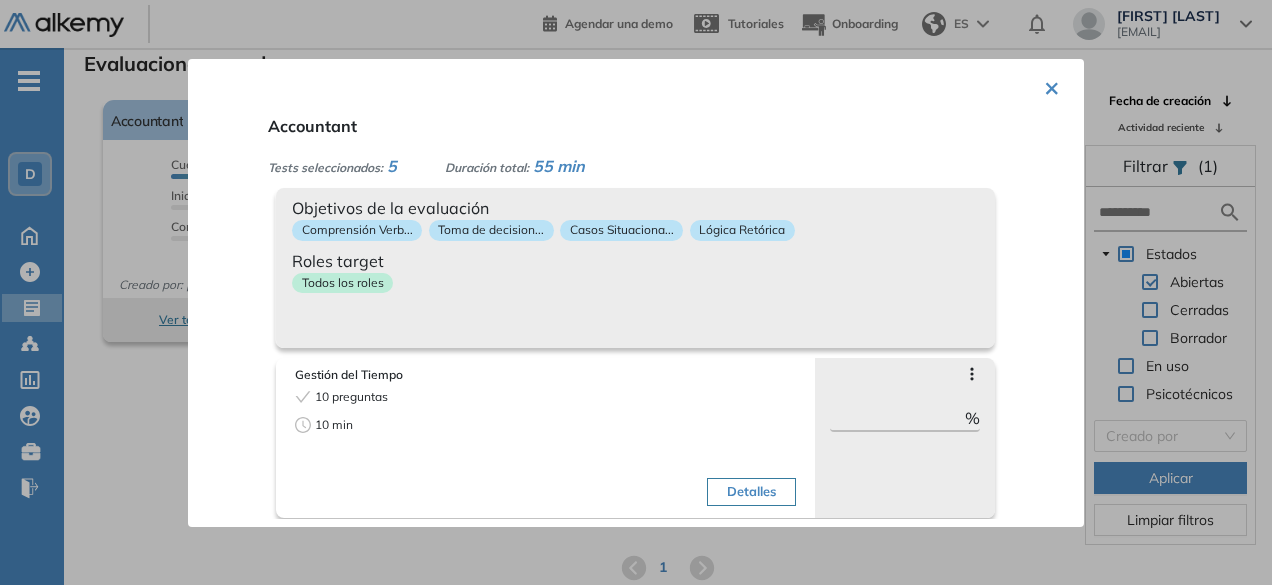 click on "Tests seleccionados:  5 Duración total:  55 min" at bounding box center (660, 166) 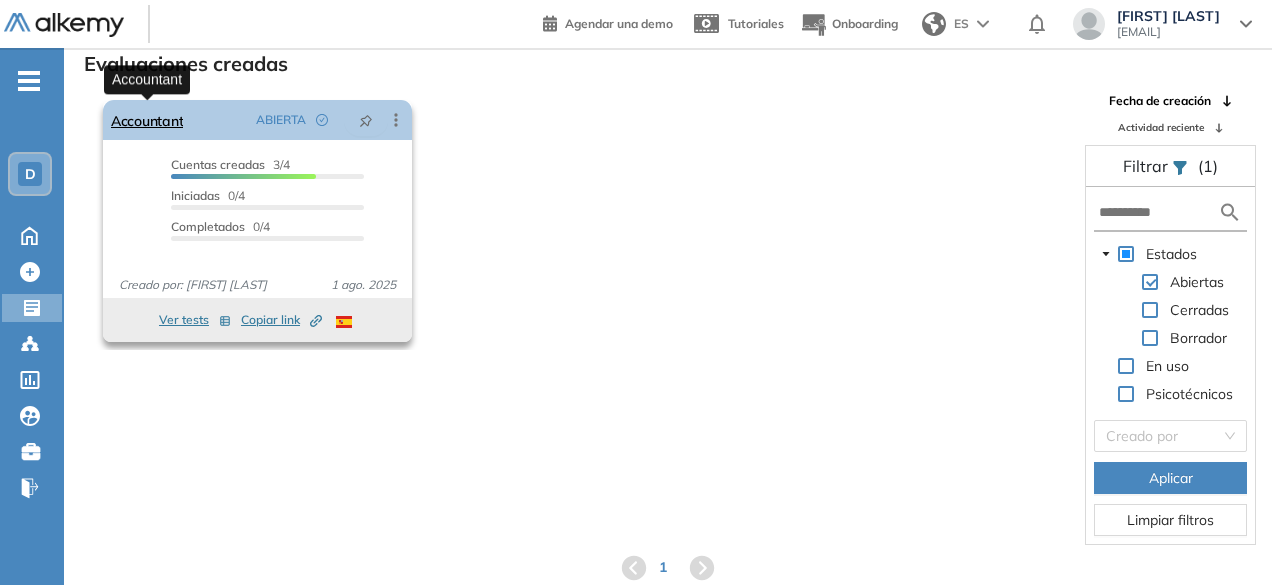 click on "Accountant" at bounding box center (147, 120) 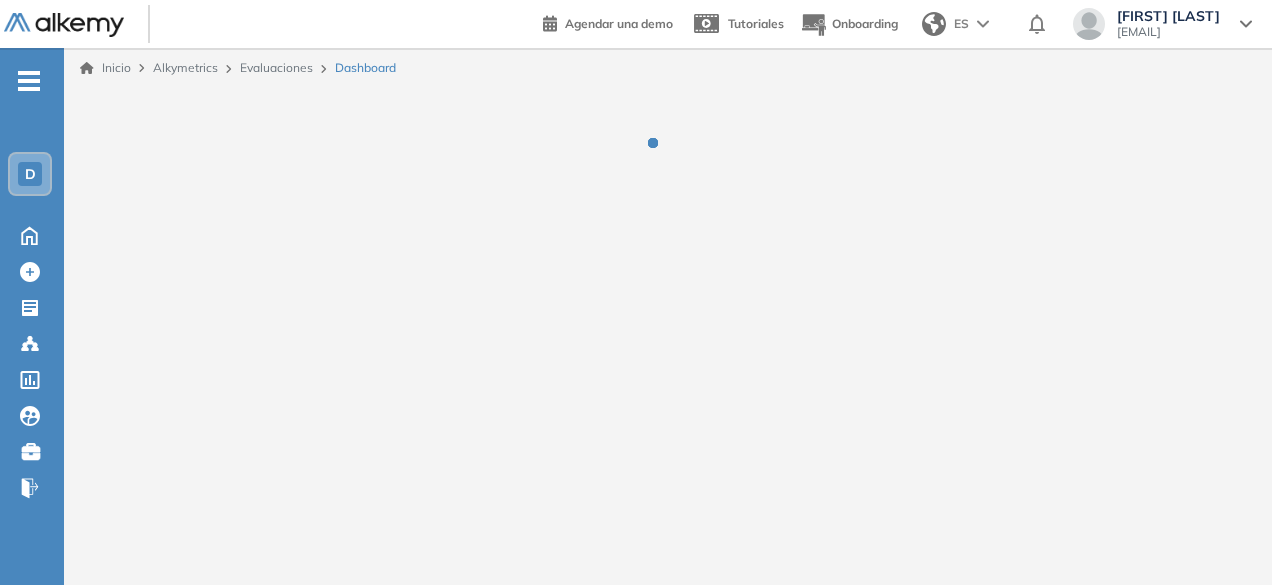 scroll, scrollTop: 0, scrollLeft: 0, axis: both 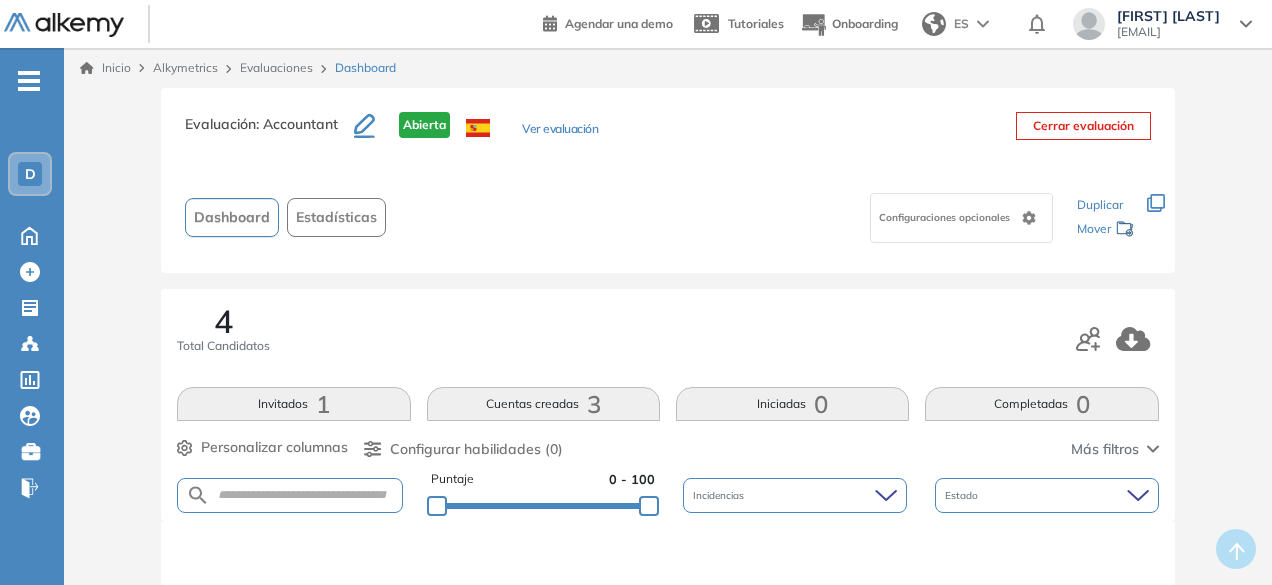 click on "Abierta" at bounding box center [424, 125] 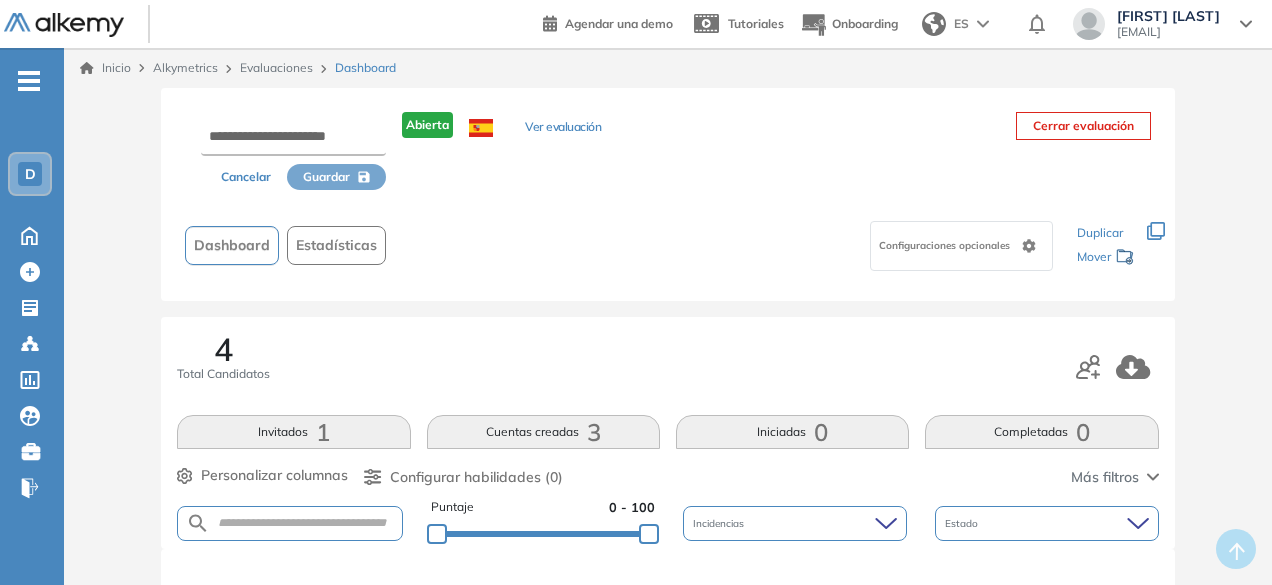 click on "Configuraciones opcionales" at bounding box center (961, 246) 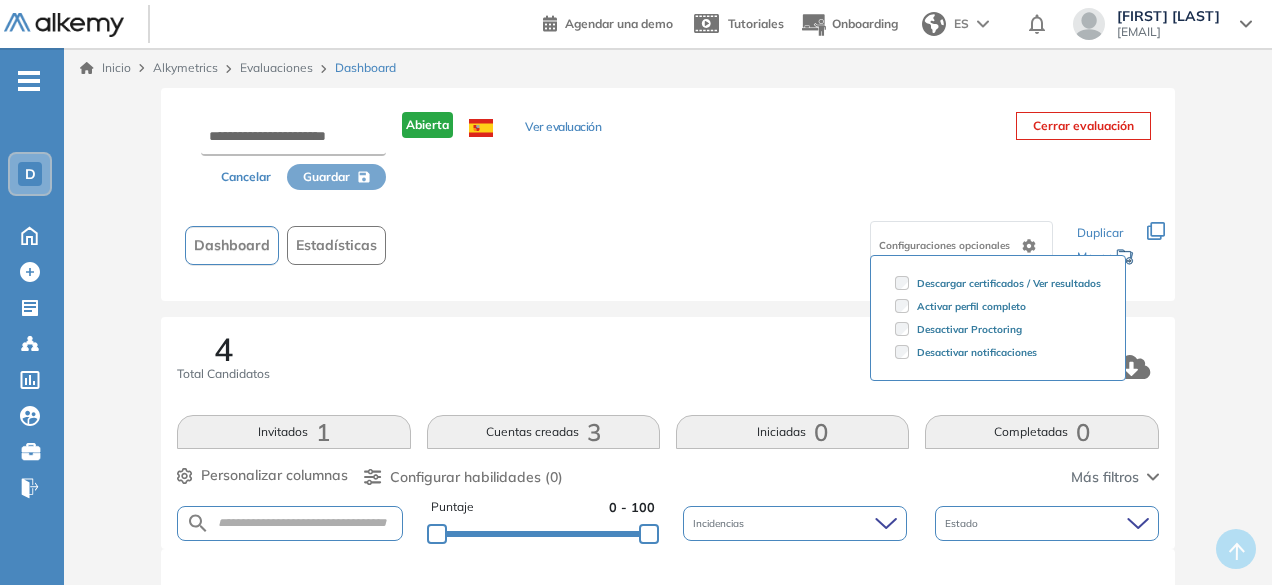 click on "Cancelar Guardar Abierta Ver evaluación Cerrar evaluación Dashboard Estadísticas Configuraciones opcionales Descargar certificados / Ver resultados Activar perfil completo Desactivar Proctoring Desactivar notificaciones Los siguientes tests ya no están disponibles o tienen una nueva versión Revisa en el catálogo otras opciones o su detalle. Entendido Duplicar Mover 4 Total Candidatos Invitados 1 Cuentas creadas 3 Iniciadas 0 Completadas 0   Personalizar columnas Personalizar columnas Candidato Fijar columna Puntaje Fijar columna Proctoring Fijar columna País Fijar columna Provincia Fijar columna Estado Fijar columna Completado Fijar columna Evaluación Fijar columna Fecha límite Fijar columna Argumentación en negociaciones Gestión del Tiempo Personalidad Alkemy - INAP Resiliencia (versión reducida) Orientación a las personas Cancelar Aplicar Configurar habilidades (0) Más filtros Puntaje 0 - 100 Incidencias Estado Candidato Puntaje Proctoring País Provincia Estado Completado Evaluación Linkedin" at bounding box center [668, 731] 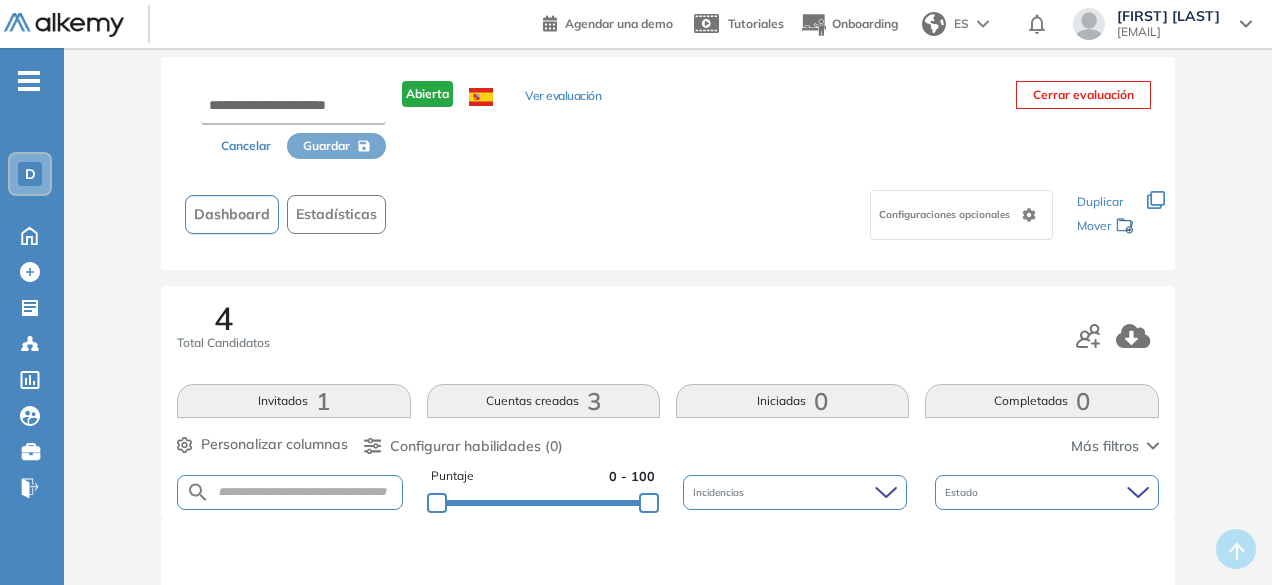 scroll, scrollTop: 0, scrollLeft: 0, axis: both 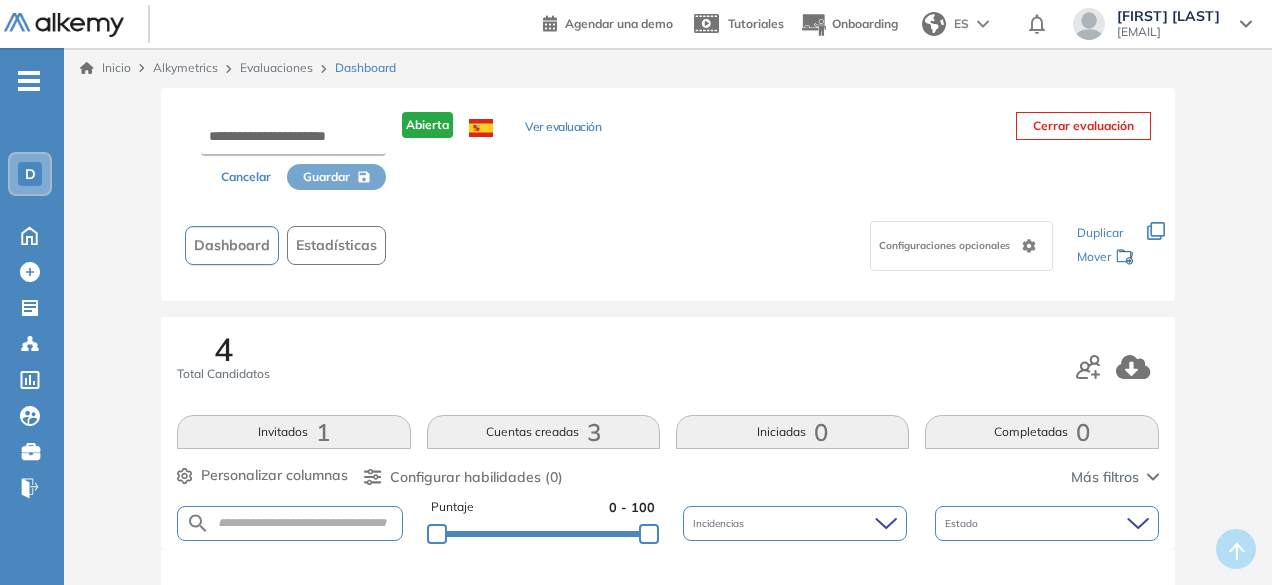 click on "Configuraciones opcionales" at bounding box center (961, 246) 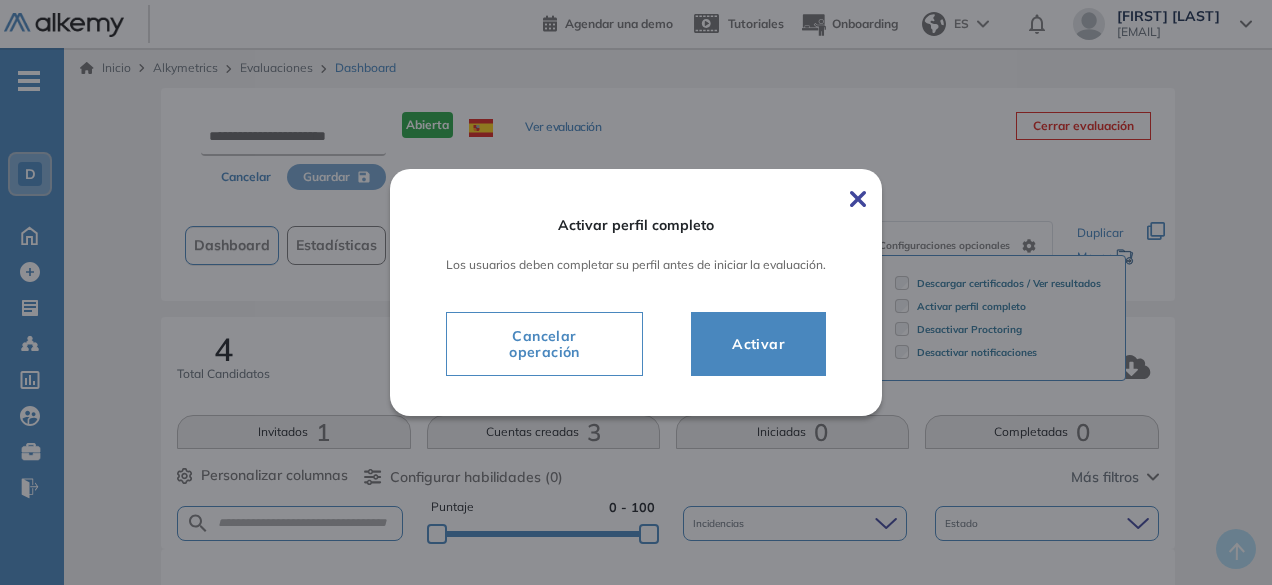 click on "Cancelar operación" at bounding box center (544, 344) 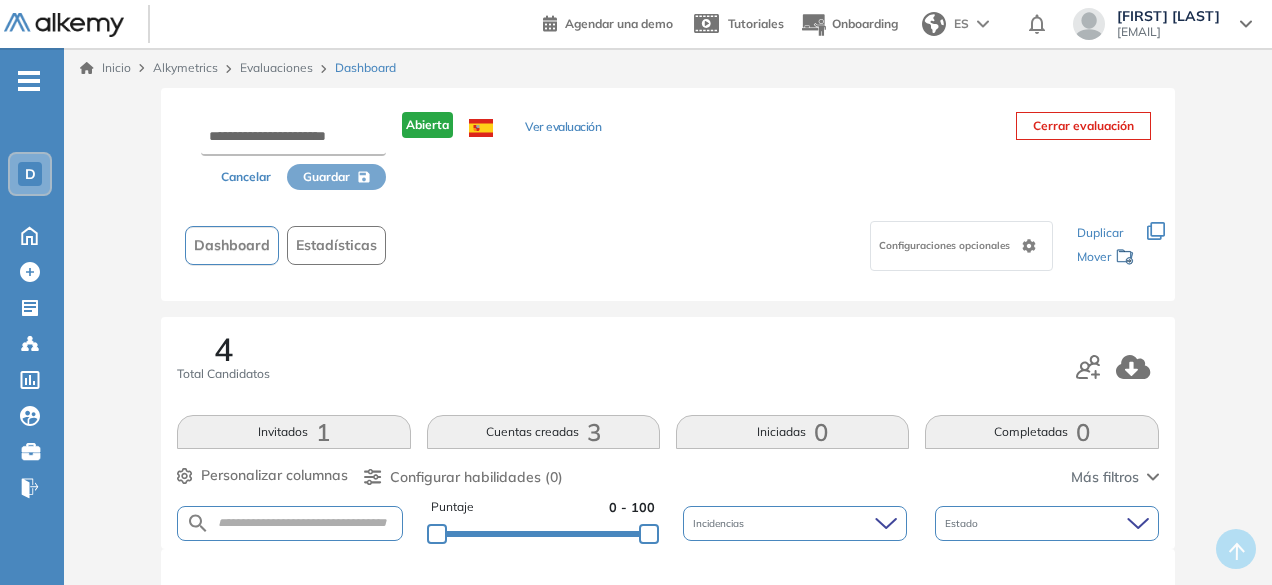 click 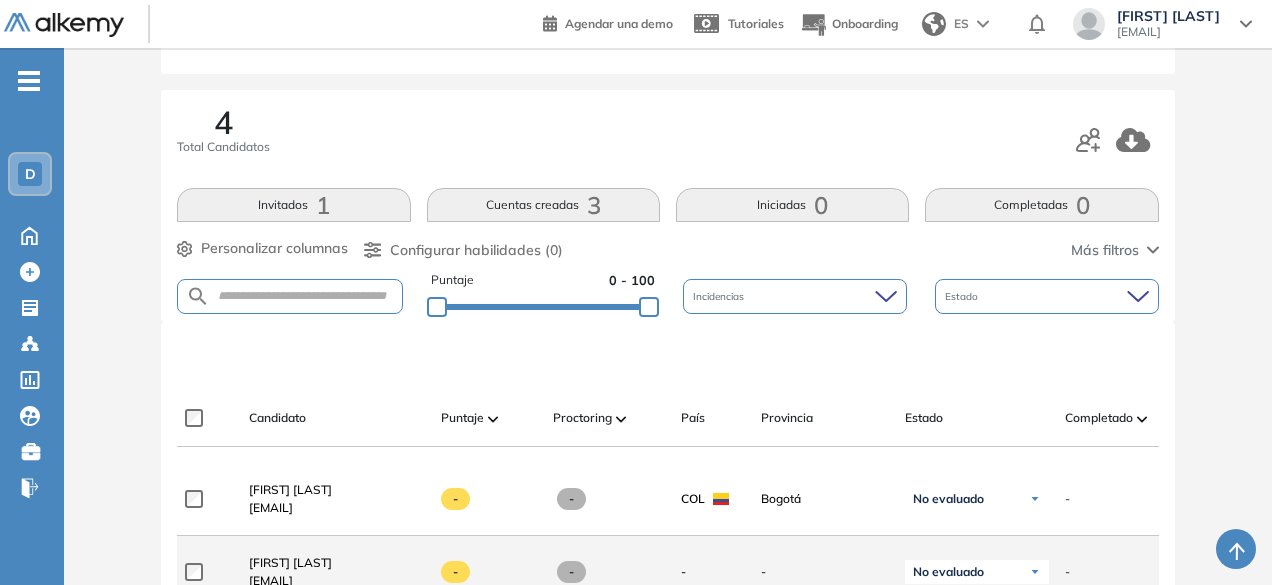 scroll, scrollTop: 400, scrollLeft: 0, axis: vertical 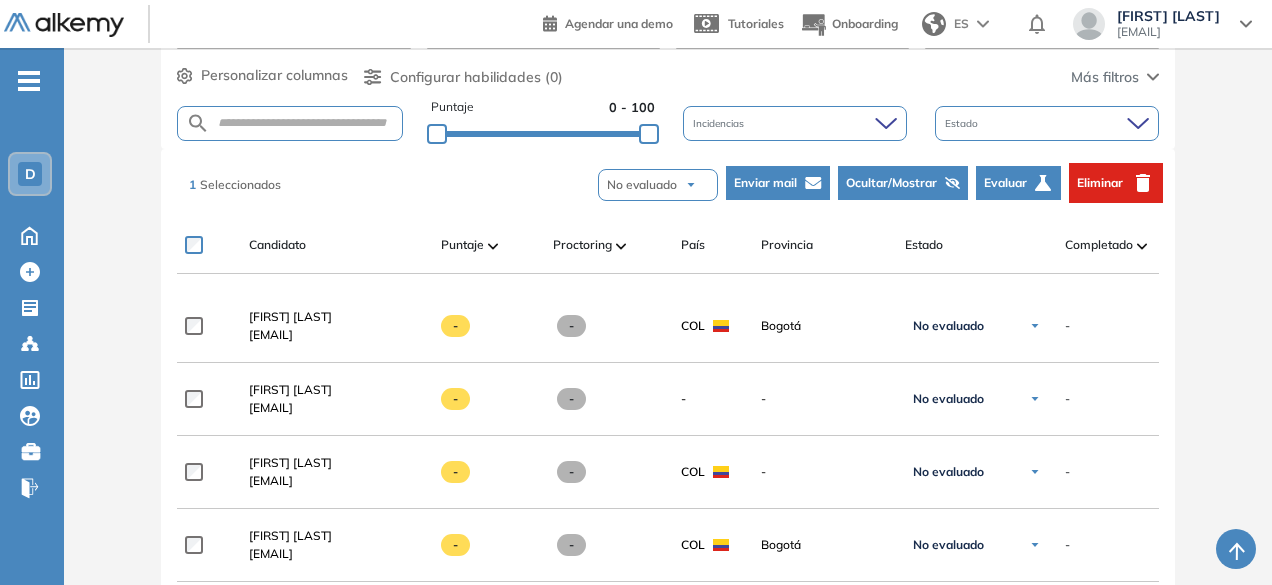 click on "Eliminar" at bounding box center [1100, 183] 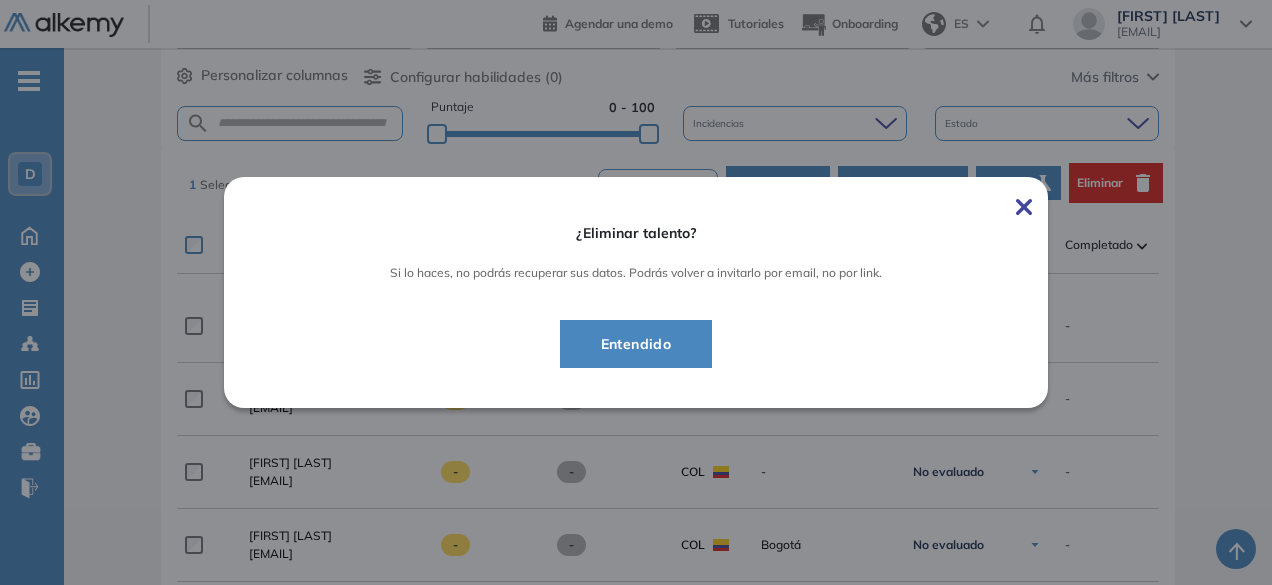 click on "¿Eliminar talento? Si lo haces, no podrás recuperar sus datos. Podrás volver a invitarlo por email, no por link. Entendido" at bounding box center (636, 292) 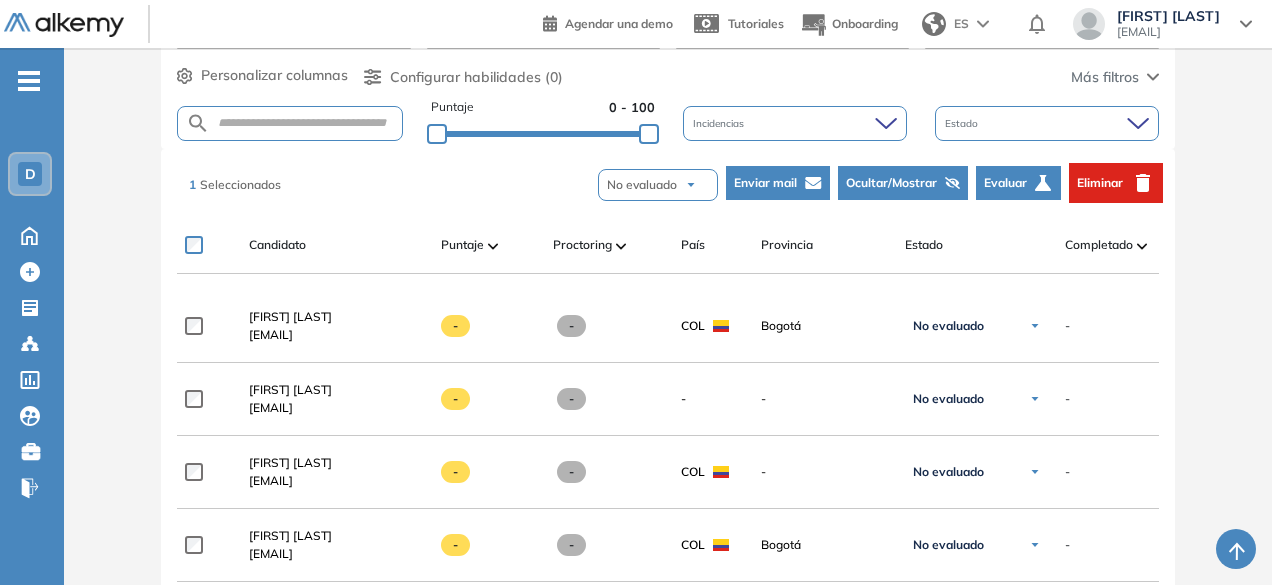 click on "1 Seleccionados No evaluado No evaluado Evaluado A entrevistar Entrevistado Finalista Oferta enviada Oferta rechazada Sin respuesta Rechazado Contratado Enviar mail Ocultar/Mostrar Evaluar Eliminar" at bounding box center (671, 183) 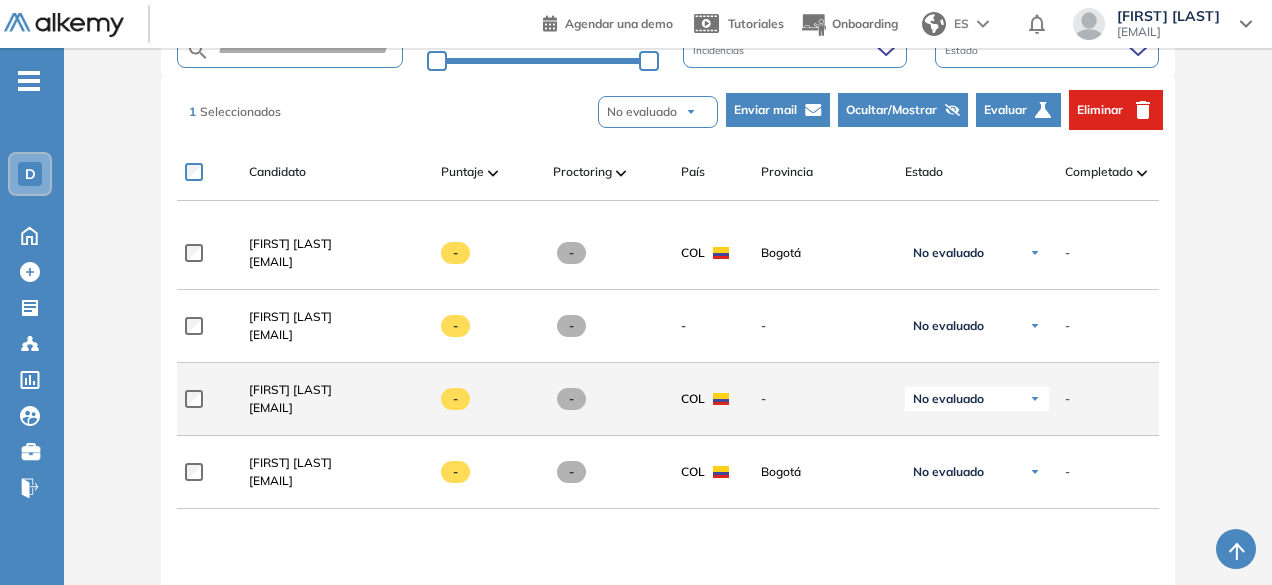 scroll, scrollTop: 500, scrollLeft: 0, axis: vertical 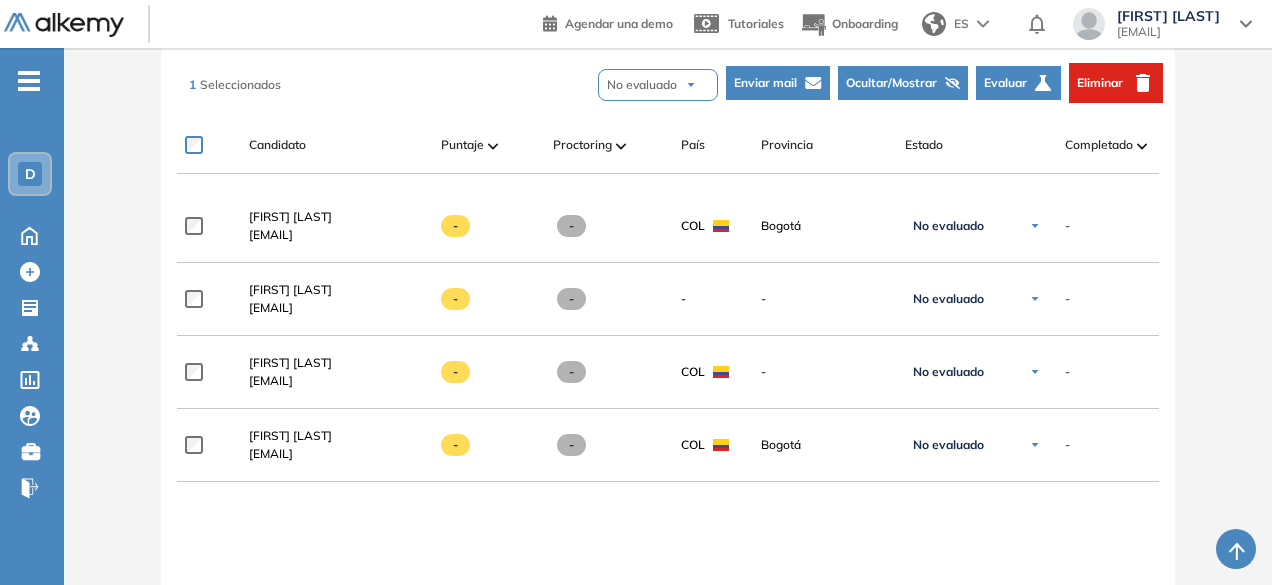 click on "Proctoring" at bounding box center (609, 145) 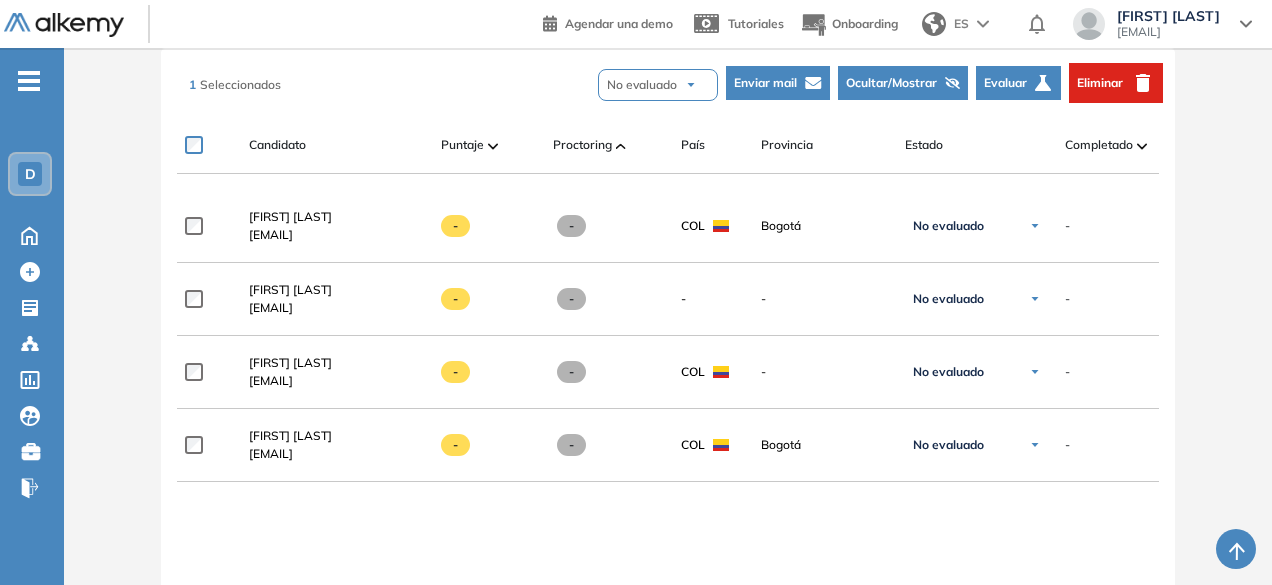 click at bounding box center (621, 145) 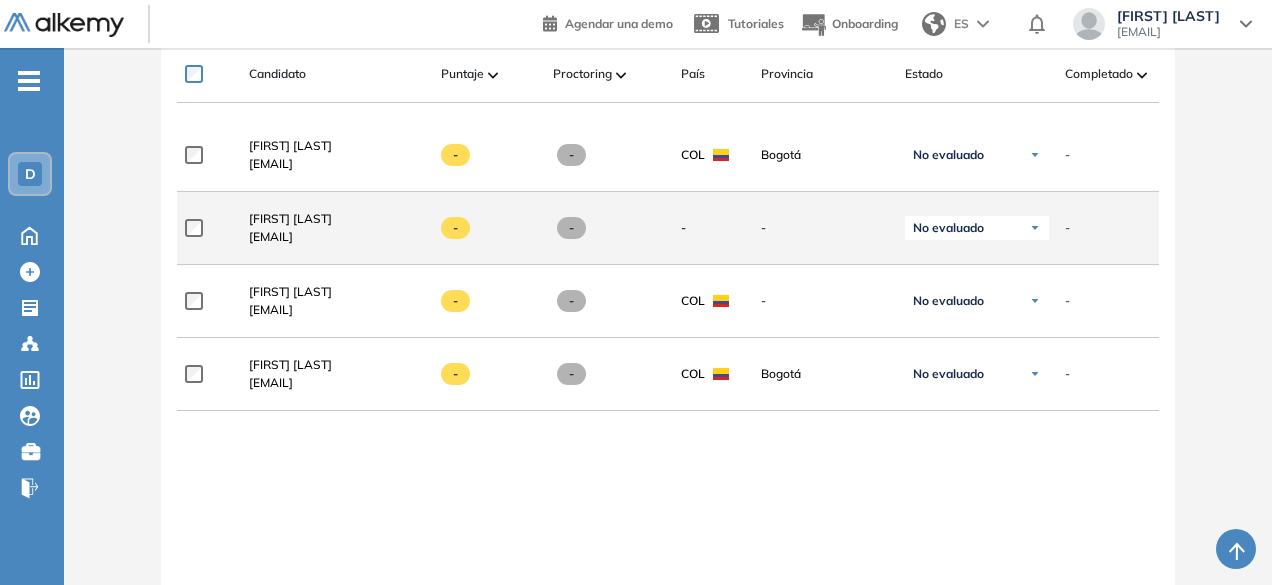 scroll, scrollTop: 402, scrollLeft: 0, axis: vertical 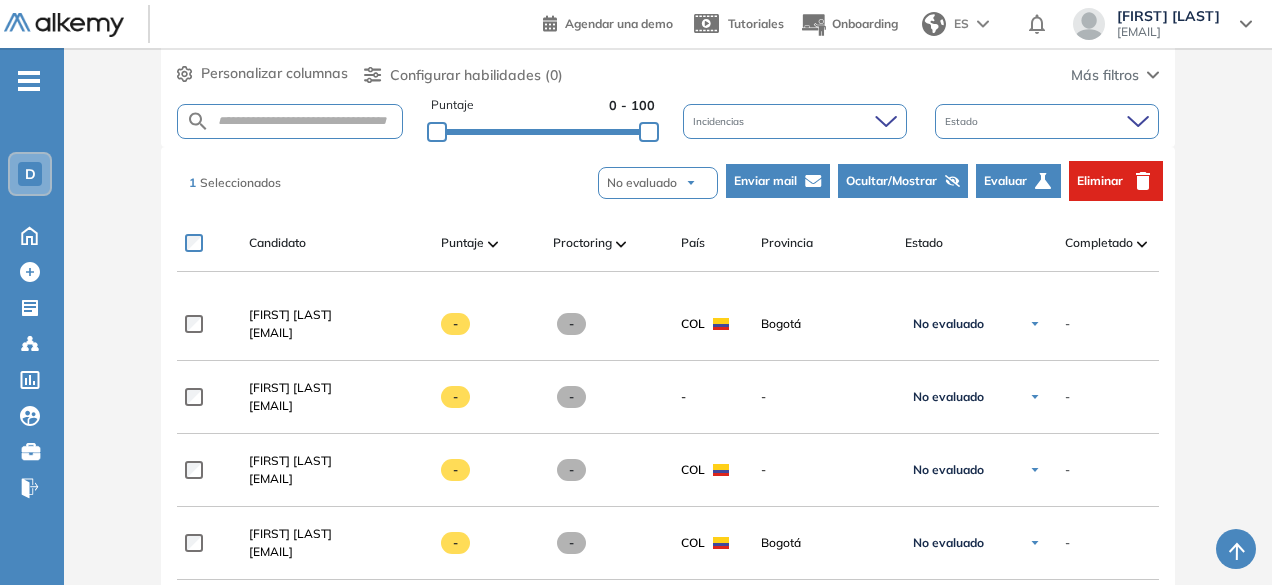 click on "Eliminar" at bounding box center [1100, 181] 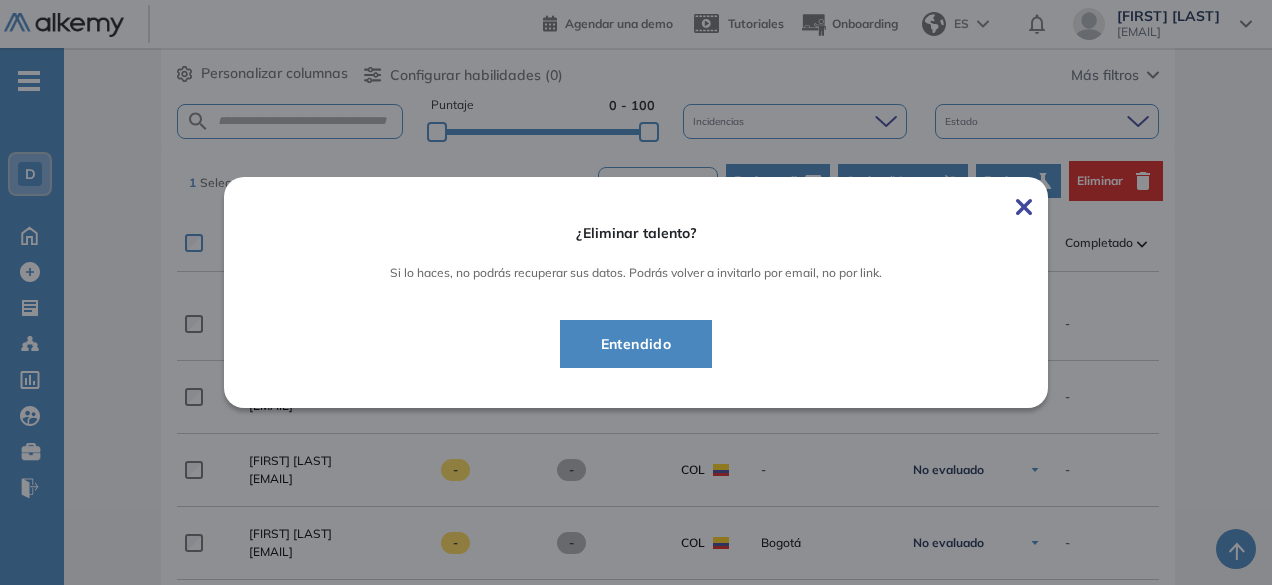click on "Entendido" at bounding box center [636, 344] 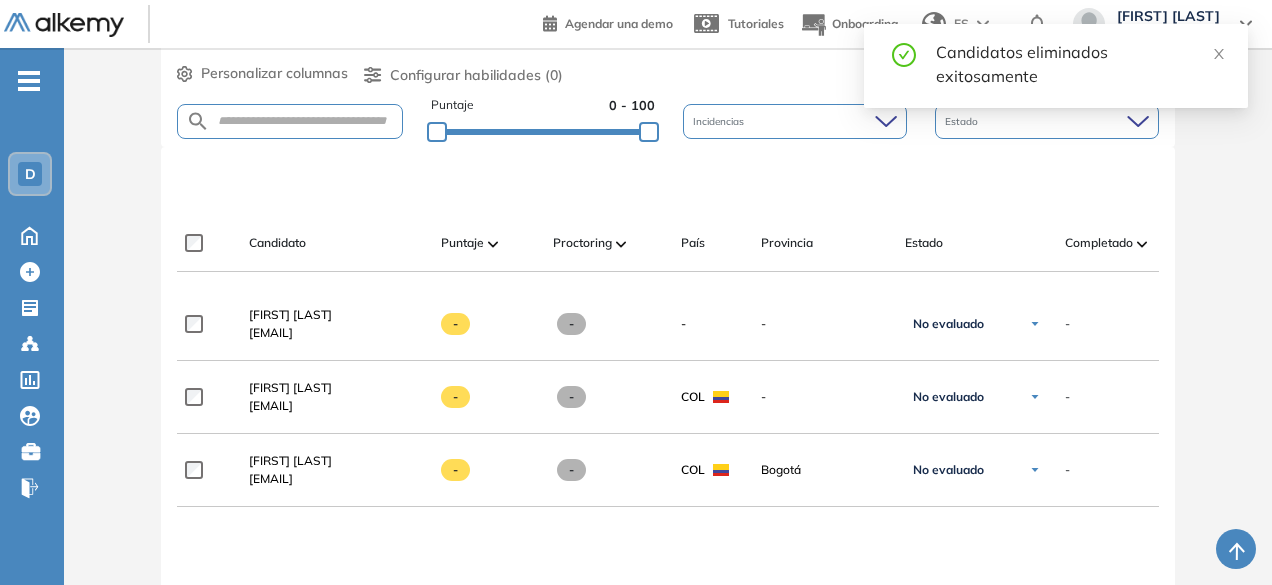scroll, scrollTop: 102, scrollLeft: 0, axis: vertical 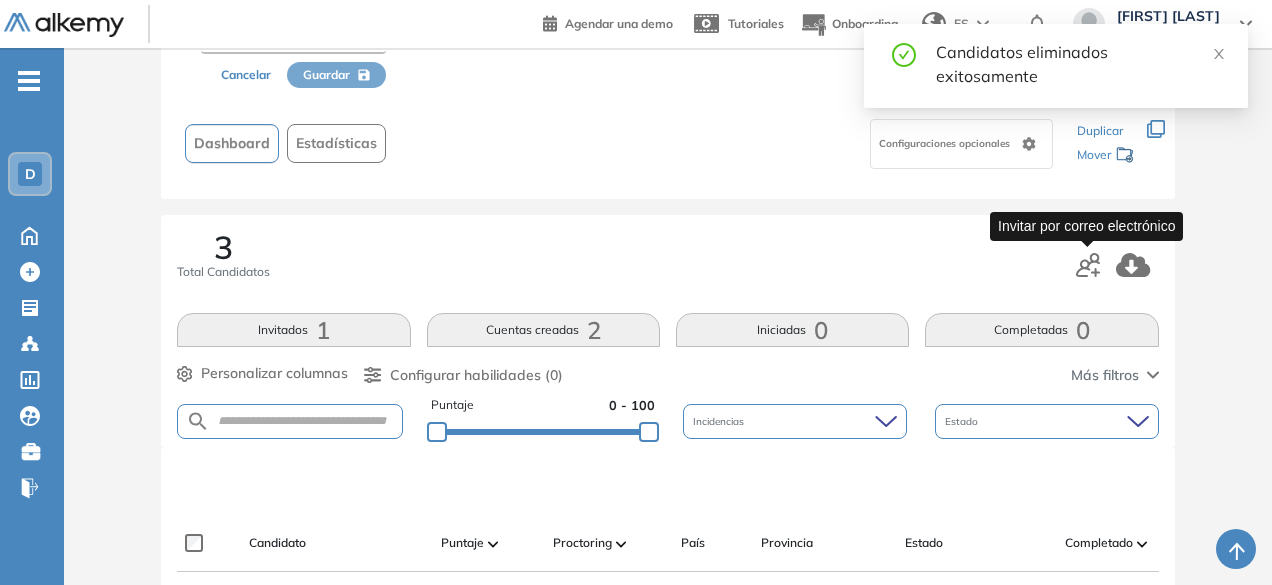 click at bounding box center (1088, 264) 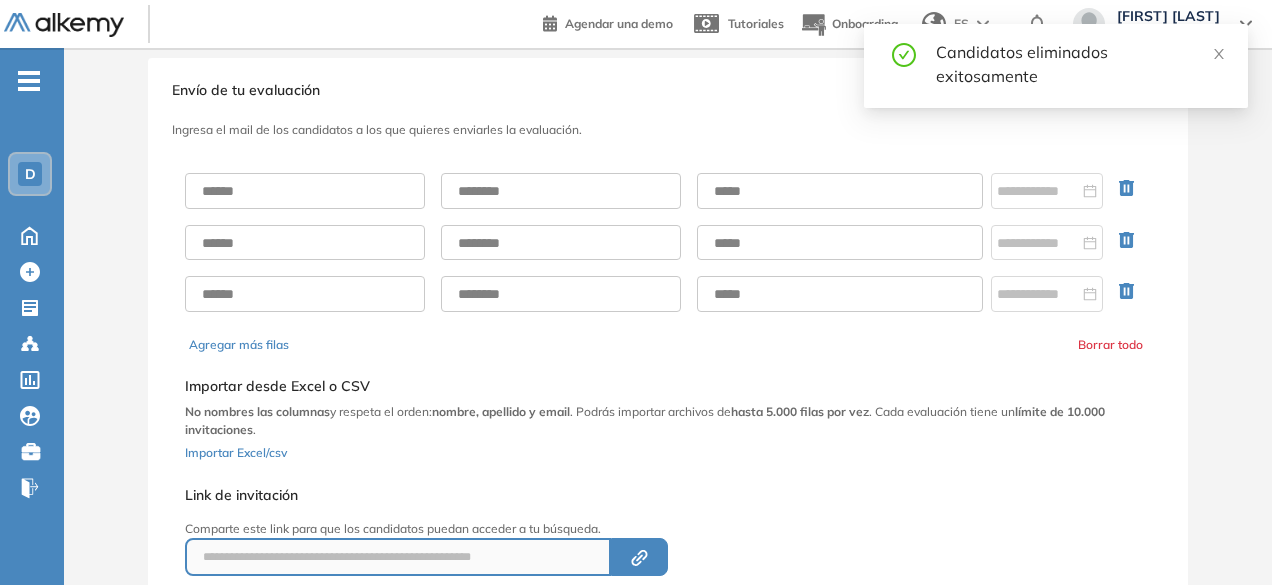 scroll, scrollTop: 2, scrollLeft: 0, axis: vertical 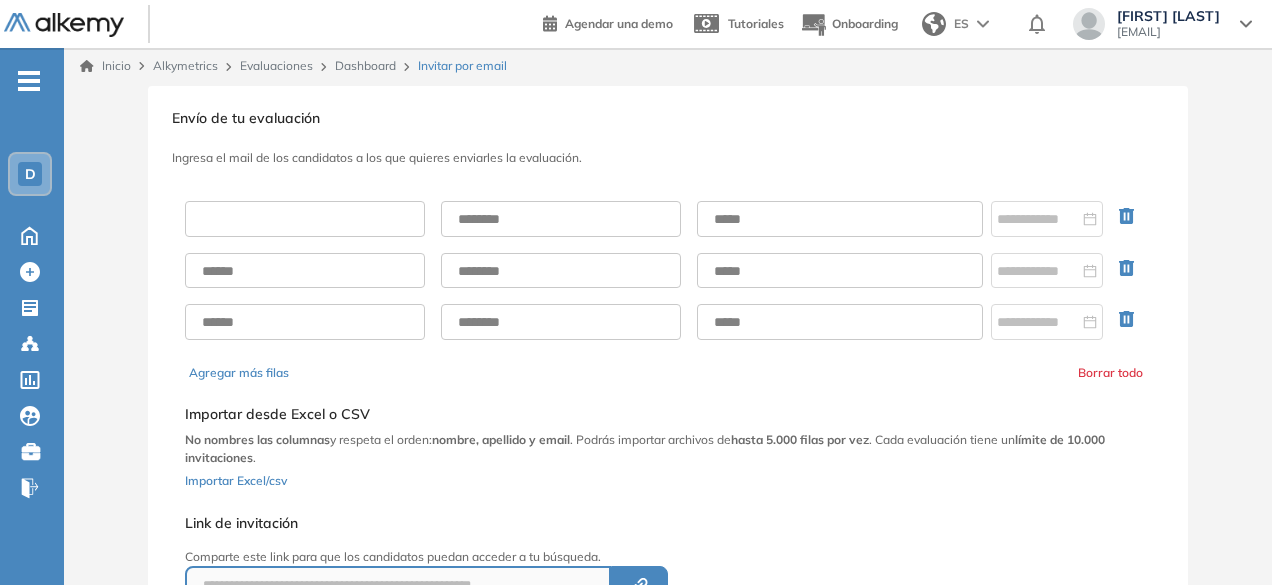 click at bounding box center [305, 219] 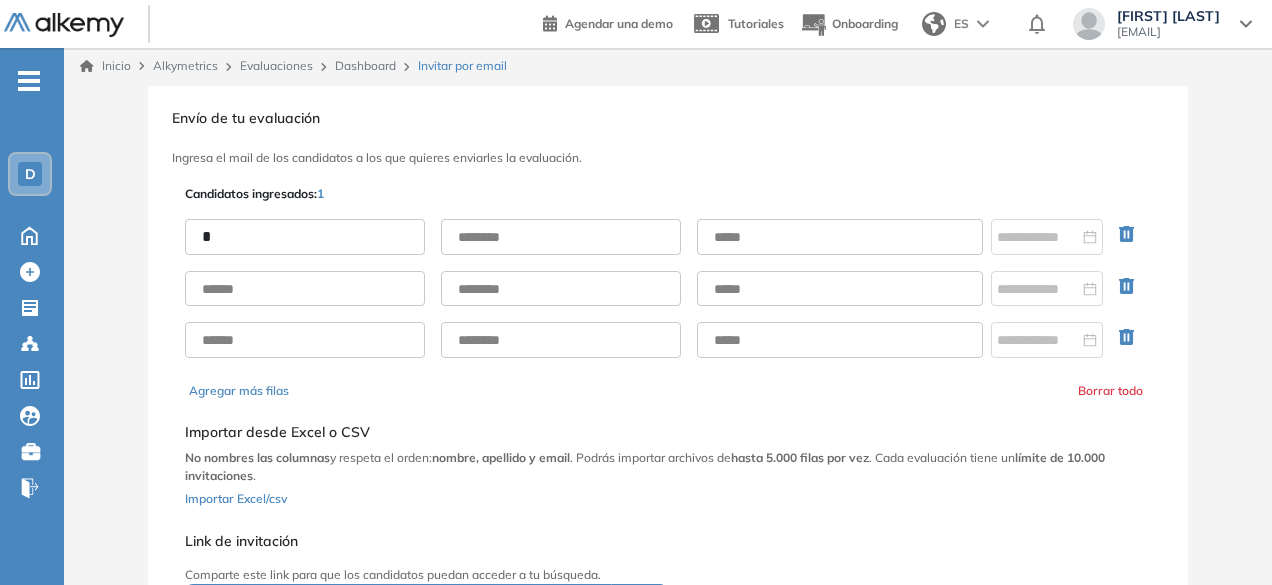 type on "********" 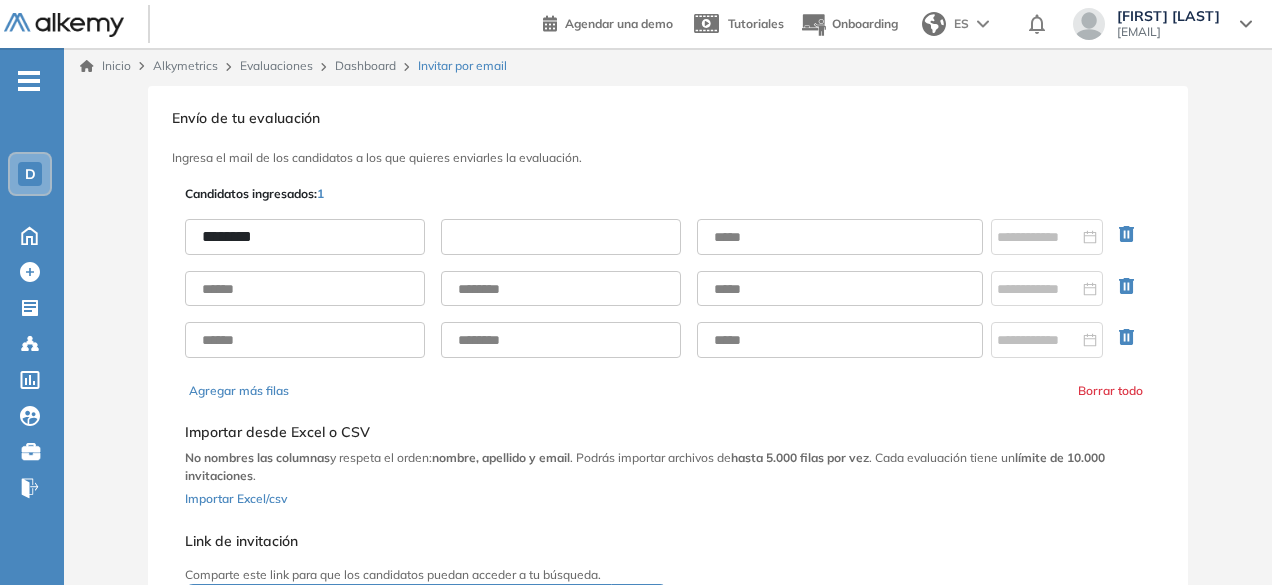 click at bounding box center (561, 237) 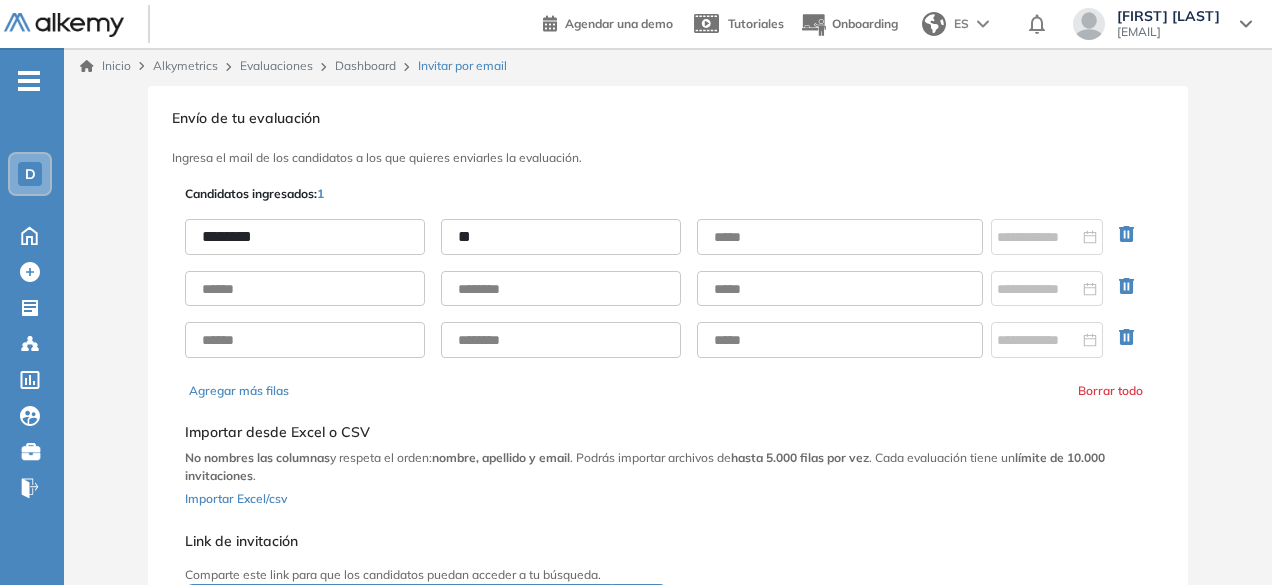 type on "*********" 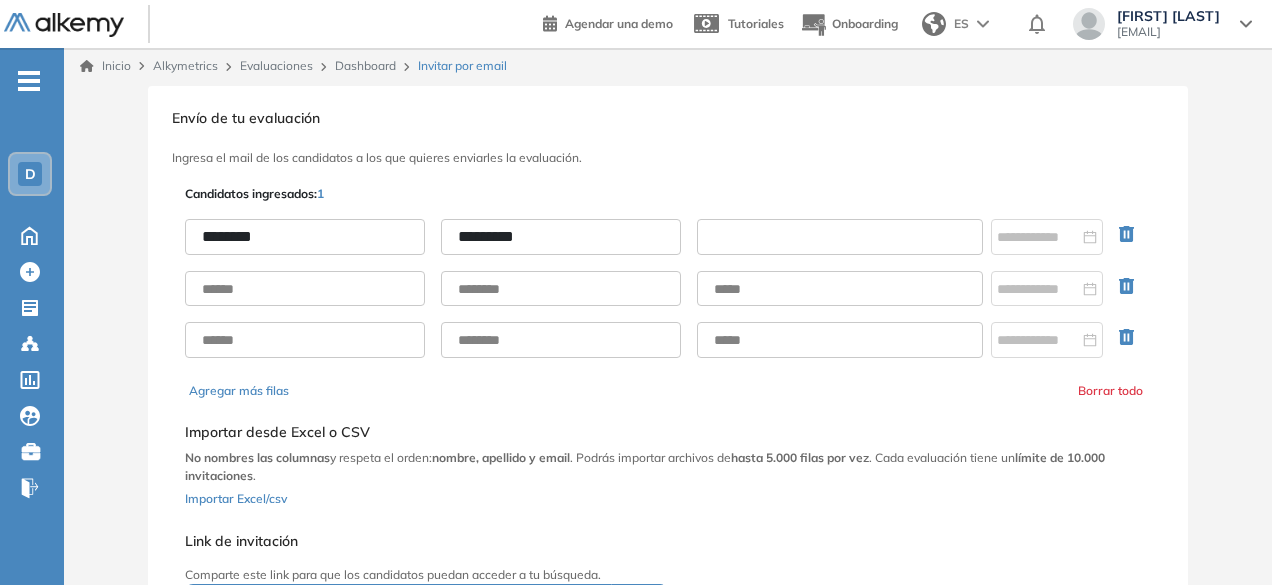 click at bounding box center (840, 237) 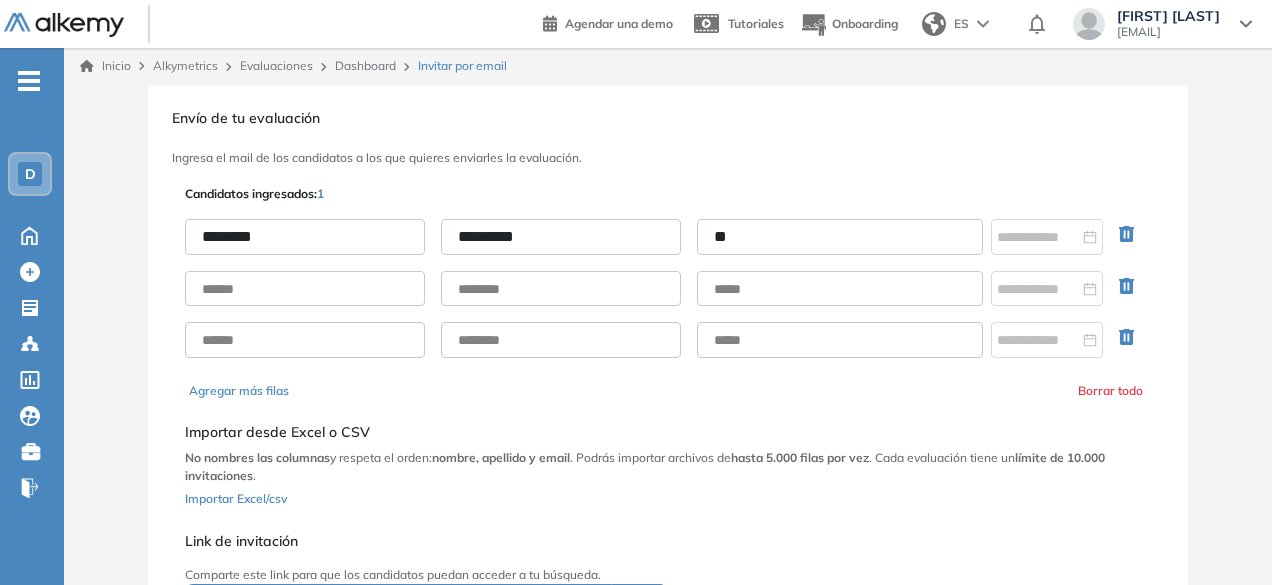 type on "**********" 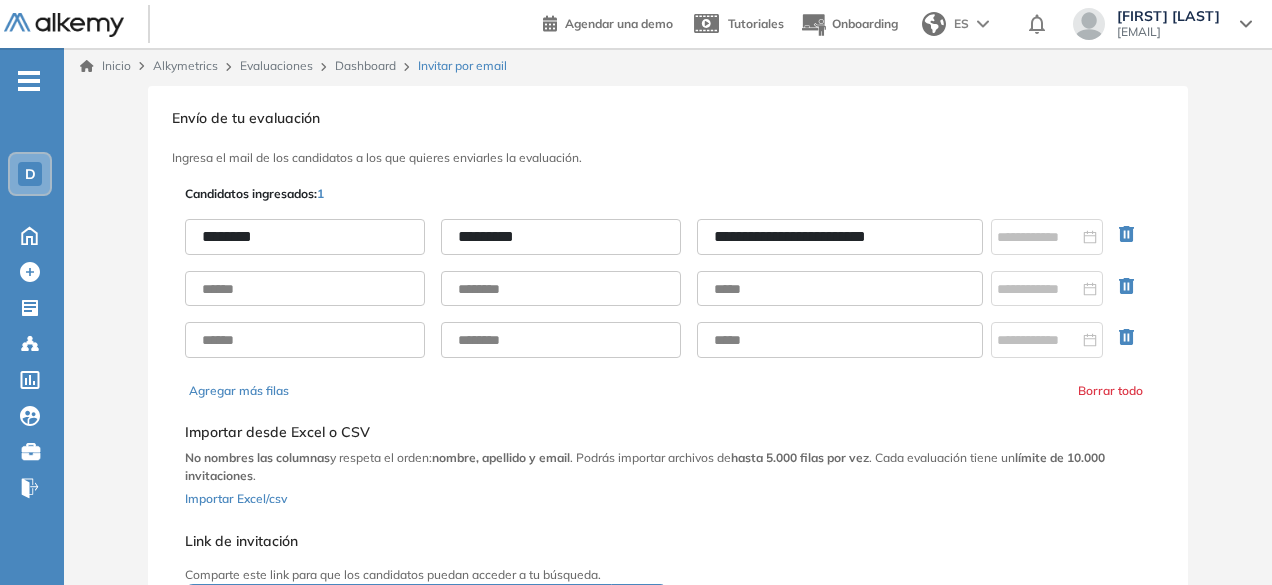 click on "**********" at bounding box center (668, 288) 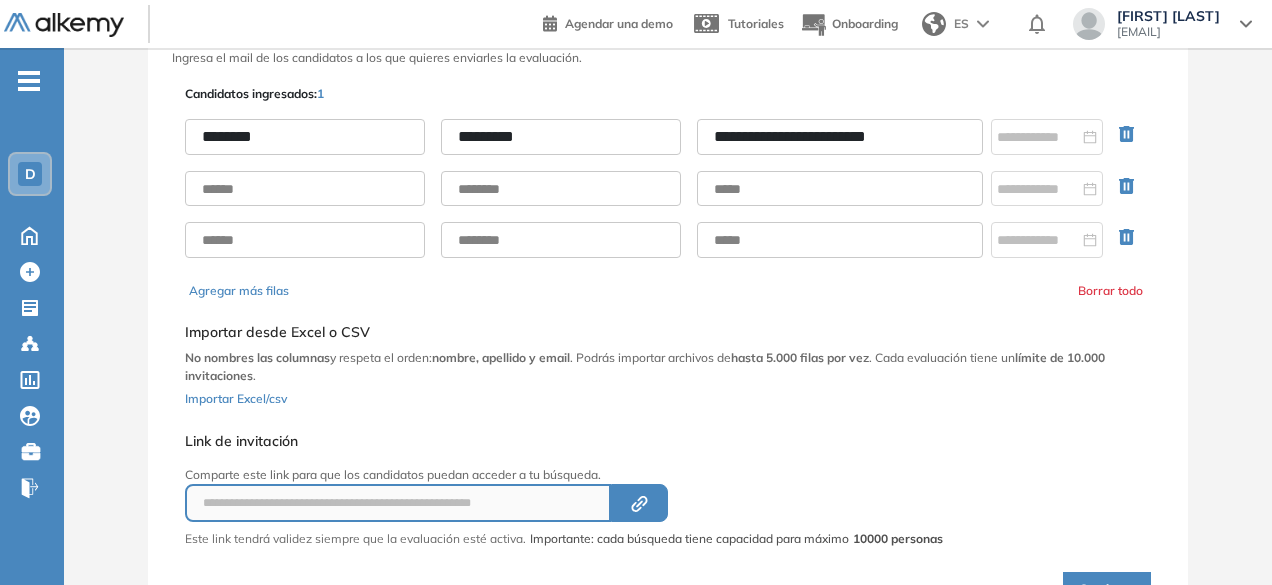 scroll, scrollTop: 204, scrollLeft: 0, axis: vertical 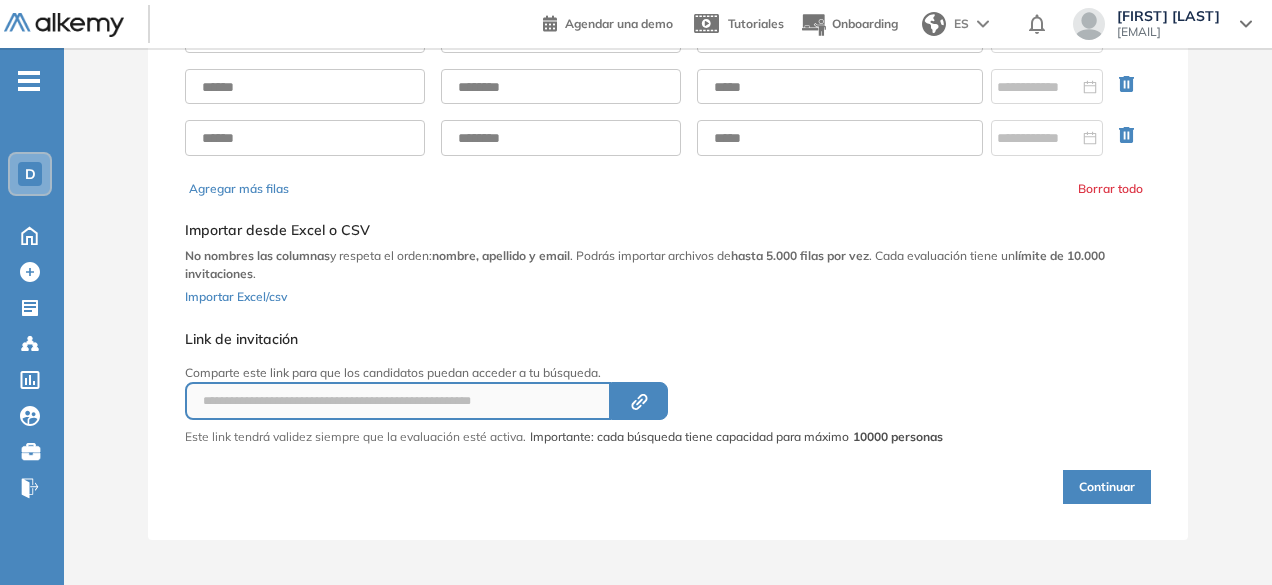 click on "Continuar" at bounding box center (1107, 487) 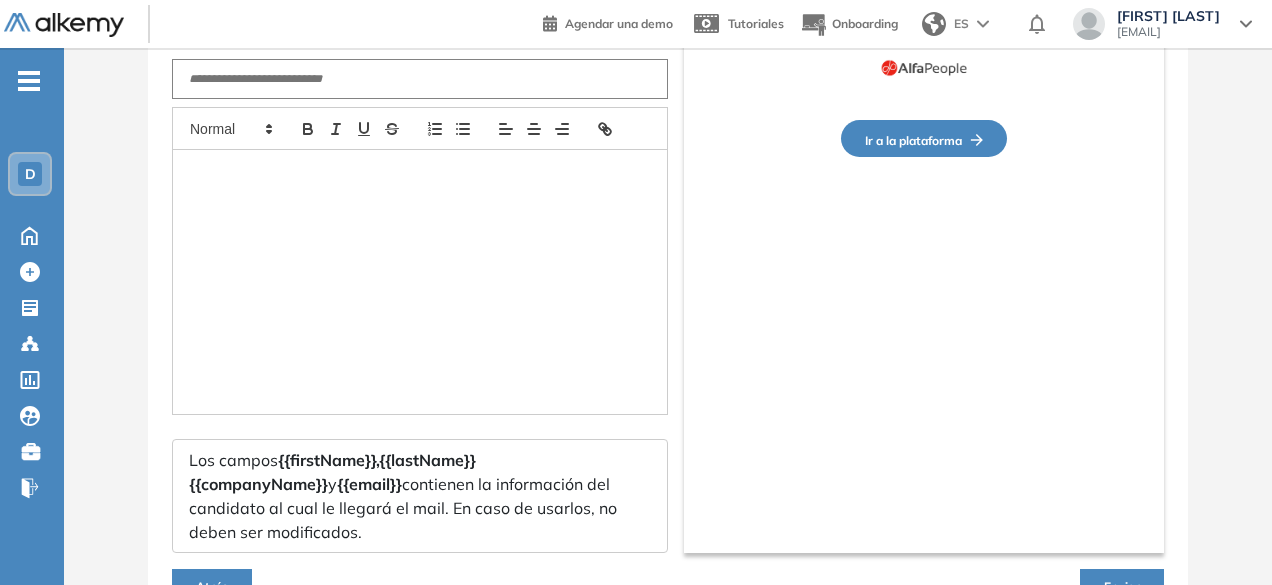 type on "**********" 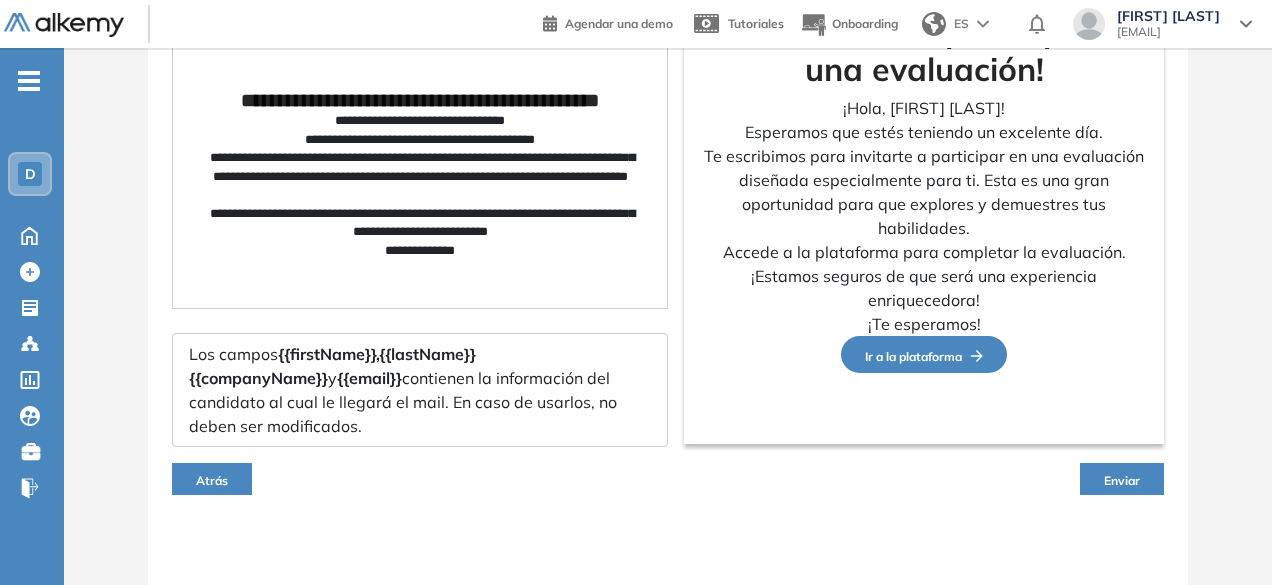 scroll, scrollTop: 316, scrollLeft: 0, axis: vertical 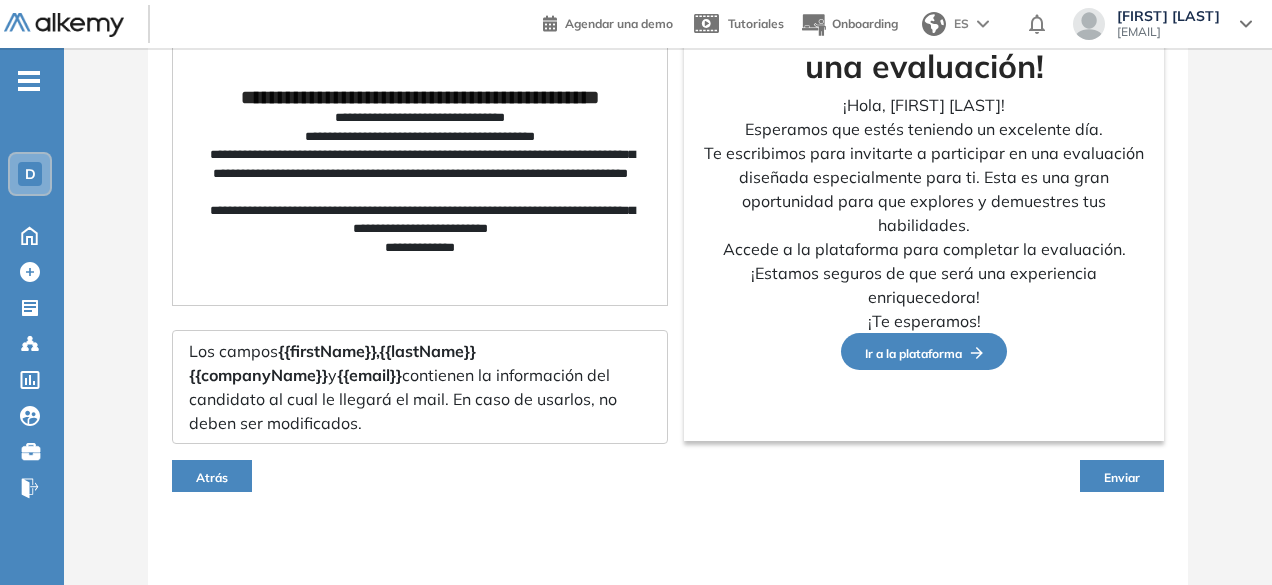 click on "Enviar" at bounding box center [1122, 477] 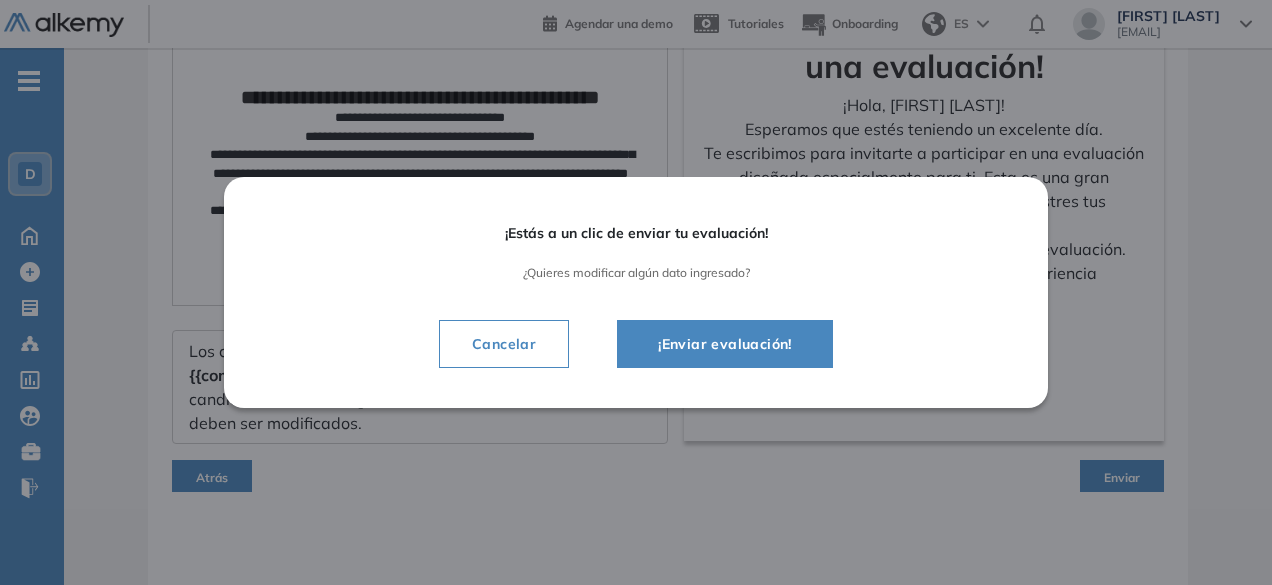 click on "¡Enviar evaluación!" at bounding box center (725, 344) 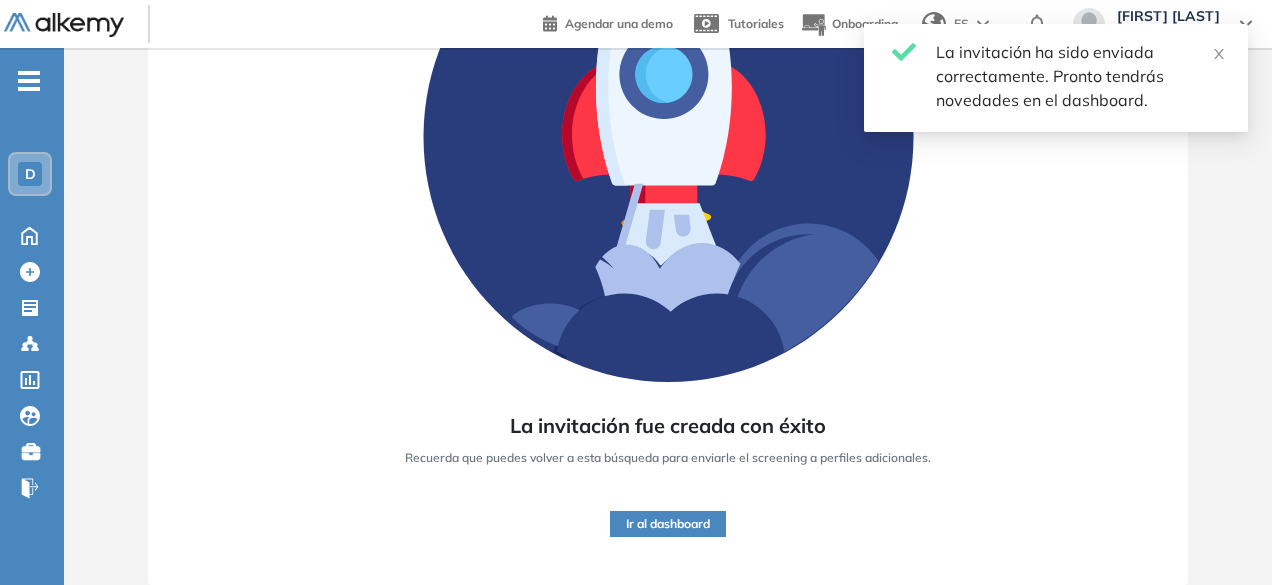 scroll, scrollTop: 296, scrollLeft: 0, axis: vertical 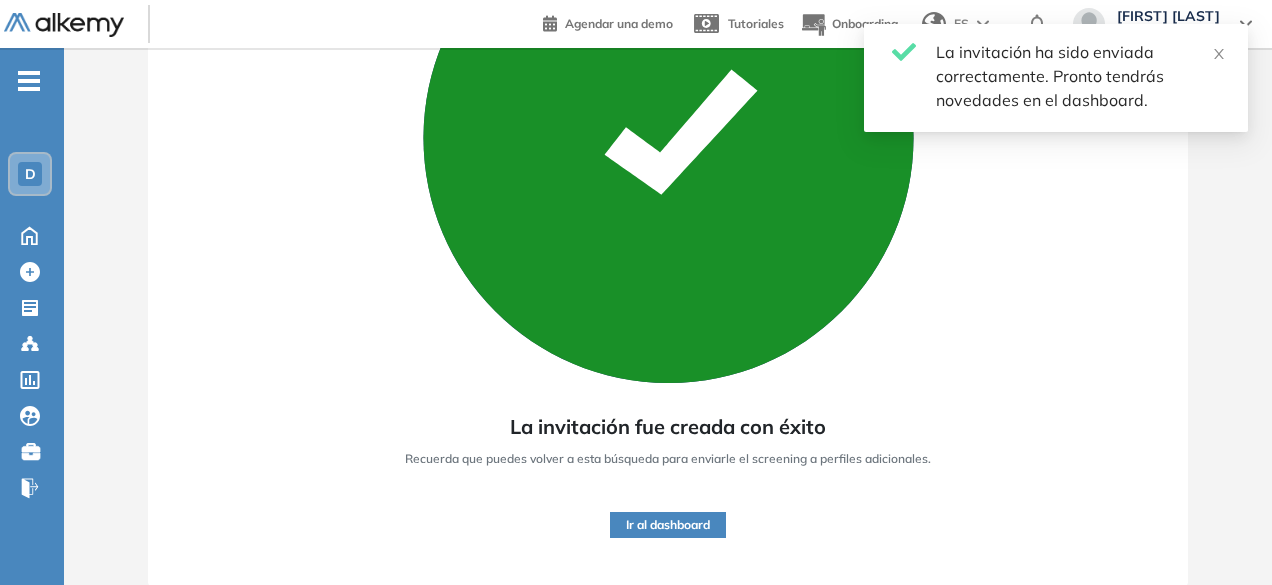 click on "Ir al dashboard" at bounding box center (668, 525) 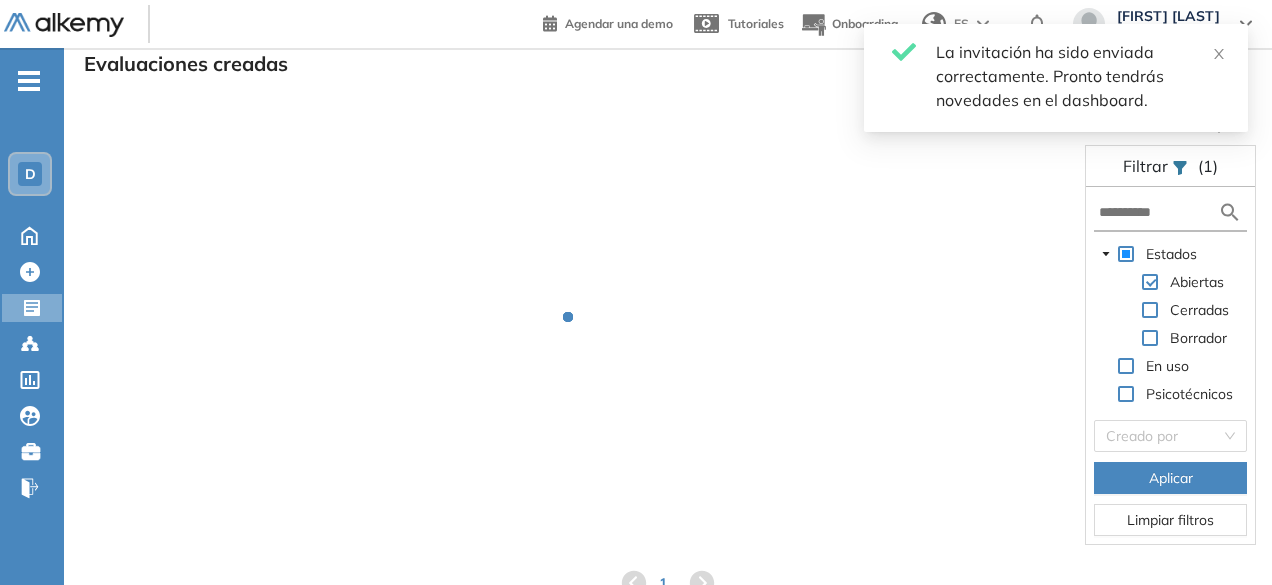 scroll, scrollTop: 48, scrollLeft: 0, axis: vertical 